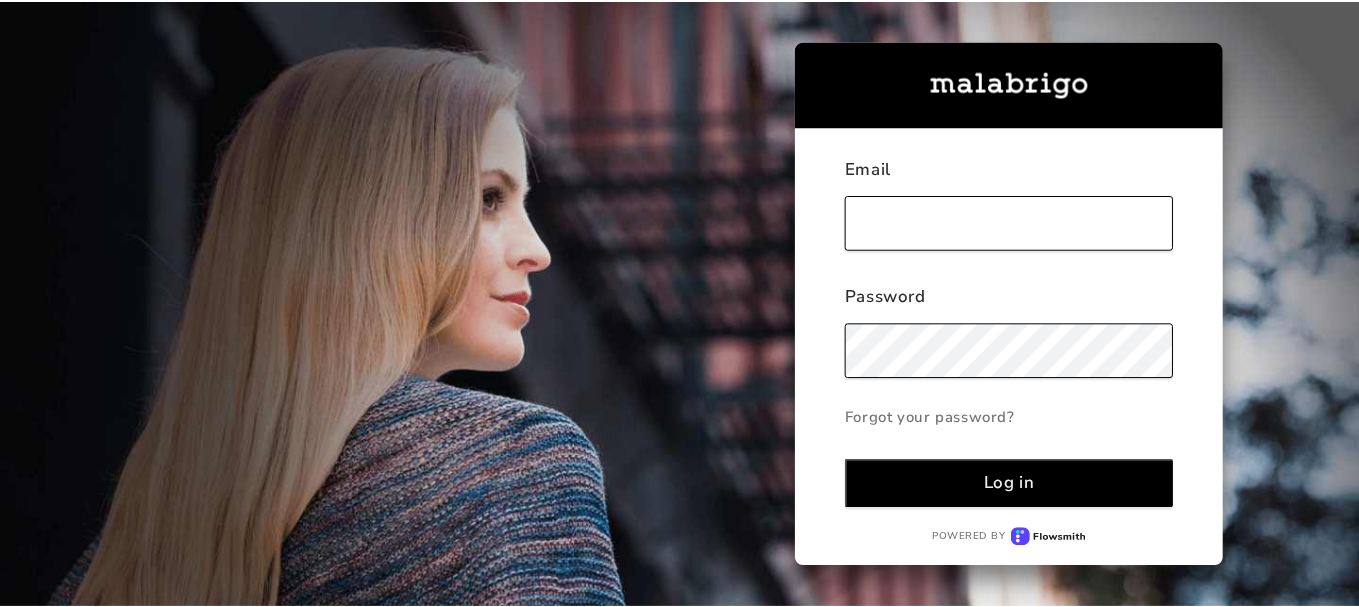 scroll, scrollTop: 0, scrollLeft: 0, axis: both 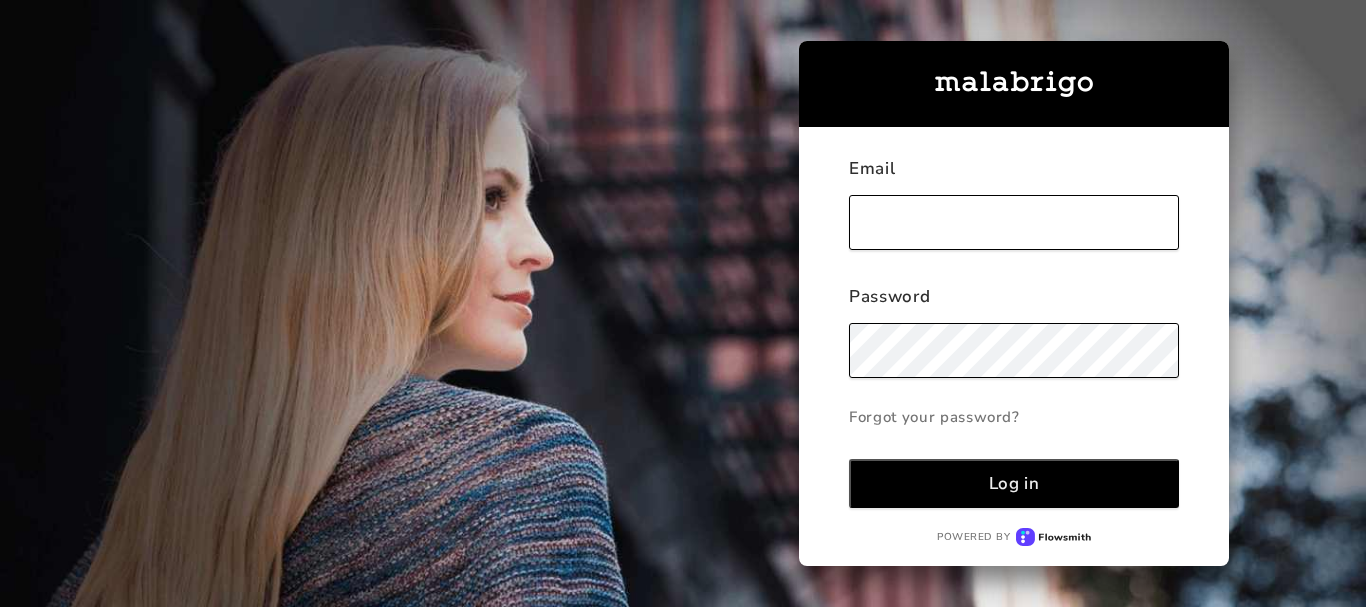 drag, startPoint x: 1059, startPoint y: 228, endPoint x: 1070, endPoint y: 255, distance: 29.15476 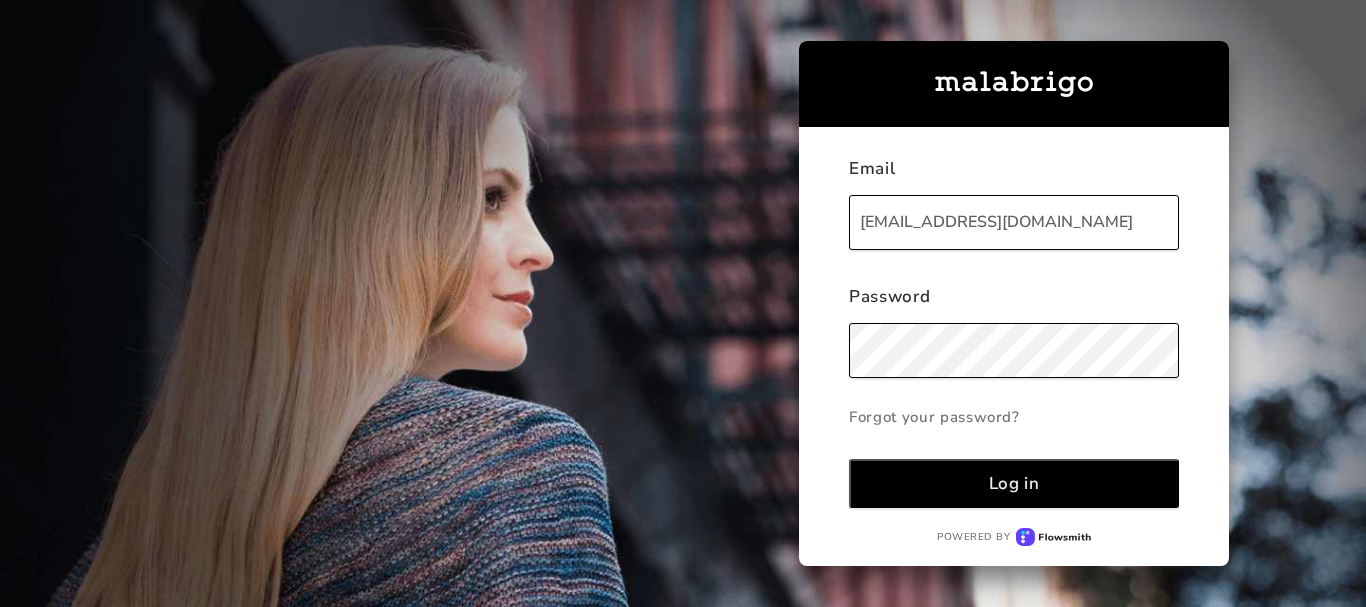 click on "Log in" at bounding box center (1014, 483) 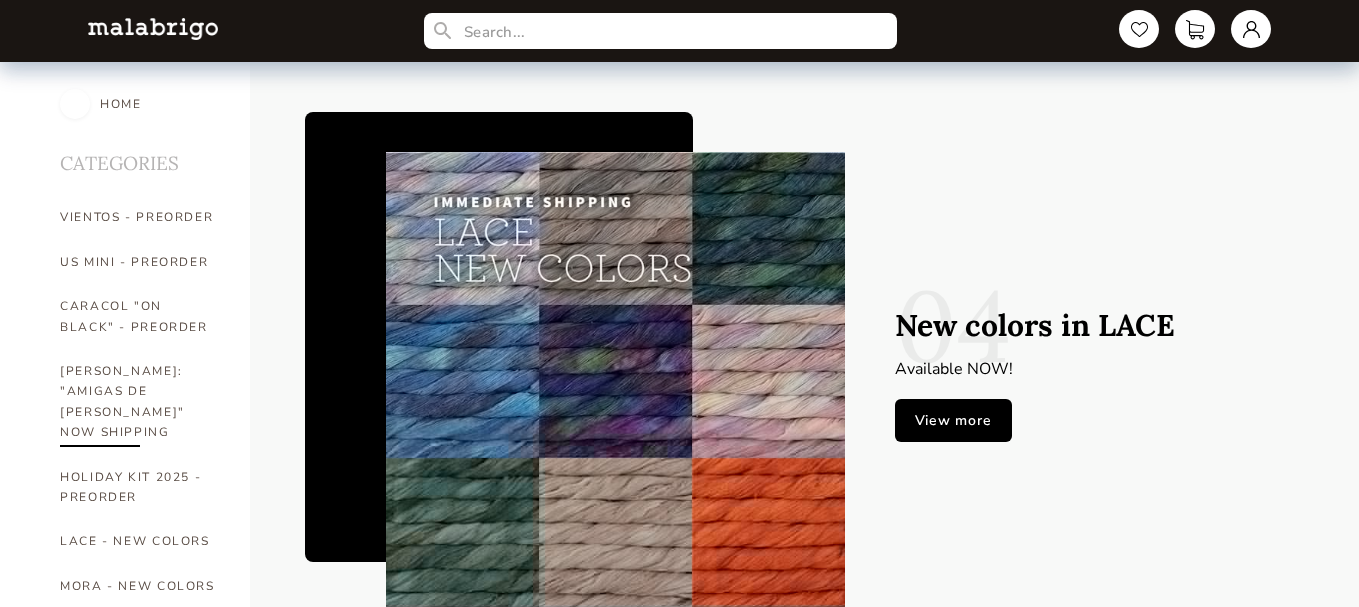 scroll, scrollTop: 100, scrollLeft: 0, axis: vertical 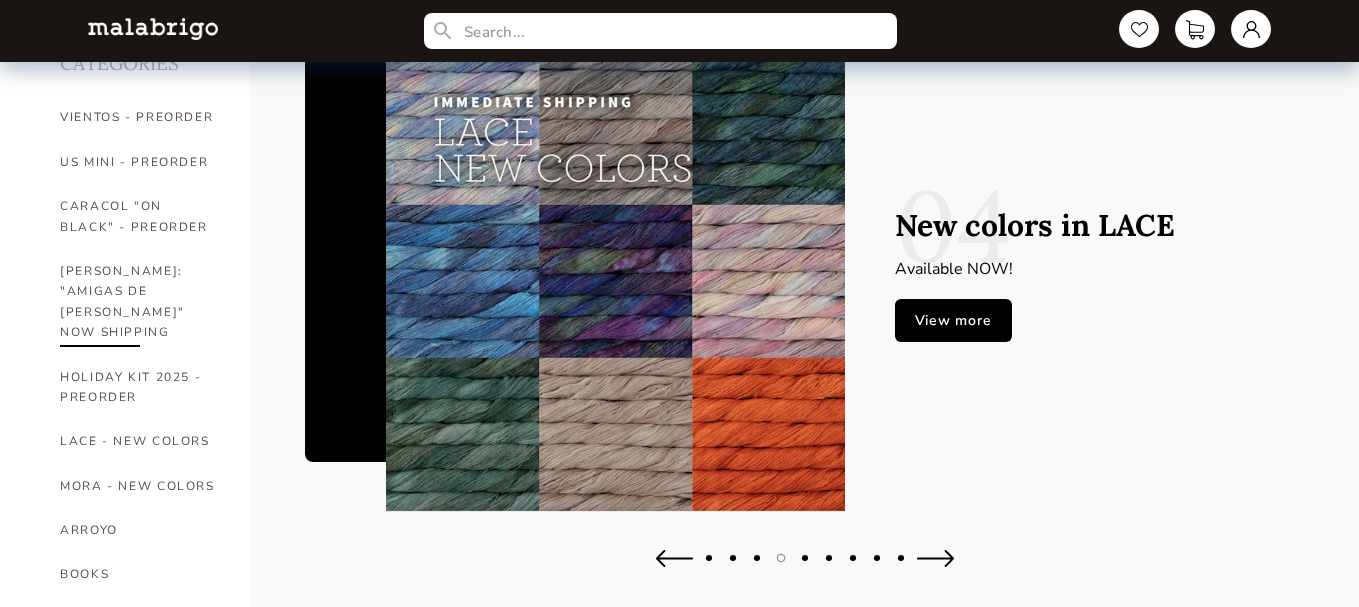 click on "[PERSON_NAME]: "AMIGAS DE [PERSON_NAME]"  NOW SHIPPING" at bounding box center [140, 302] 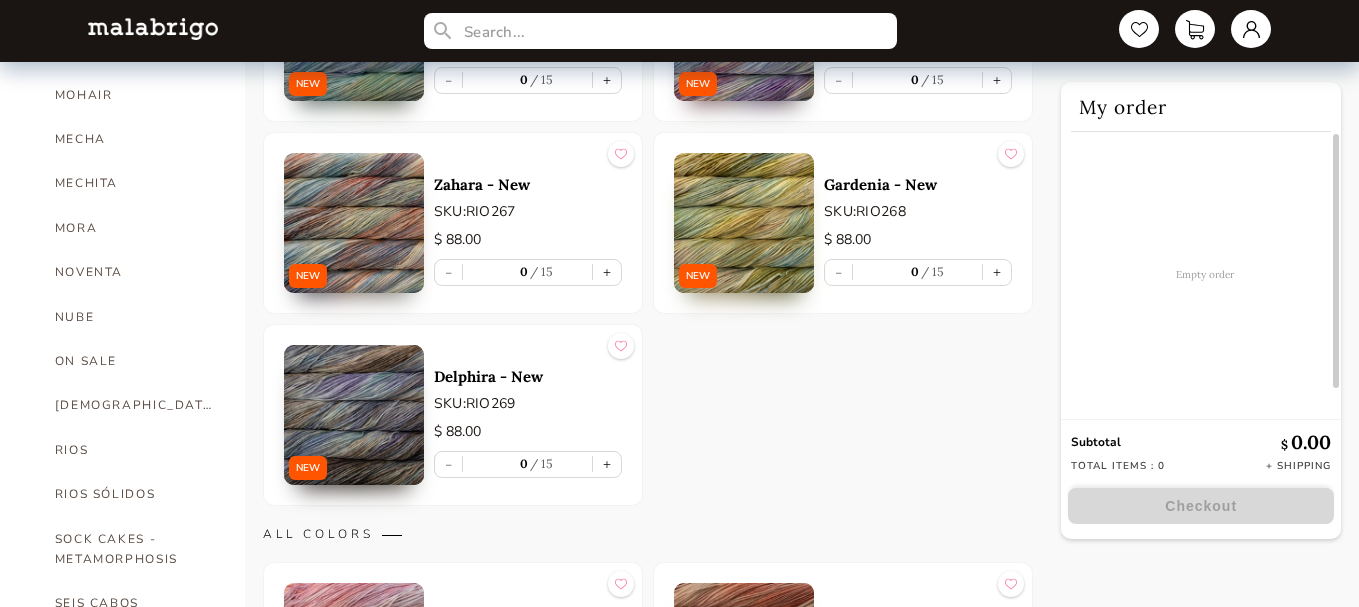 scroll, scrollTop: 900, scrollLeft: 0, axis: vertical 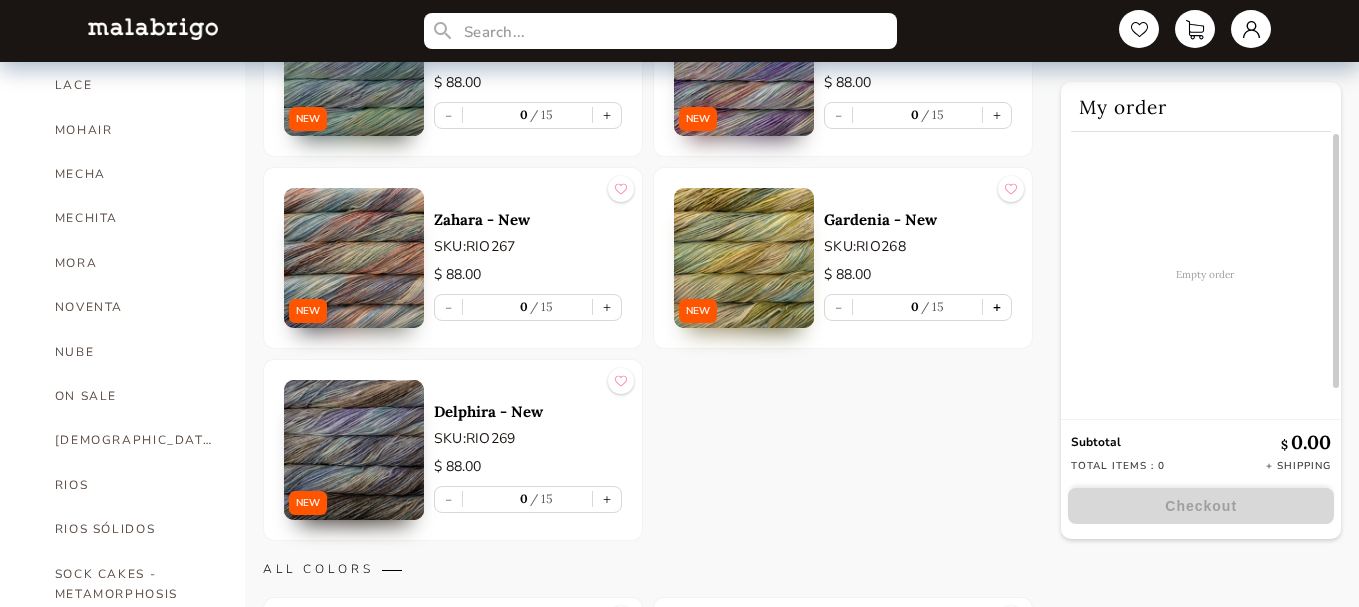 click on "+" at bounding box center (997, 307) 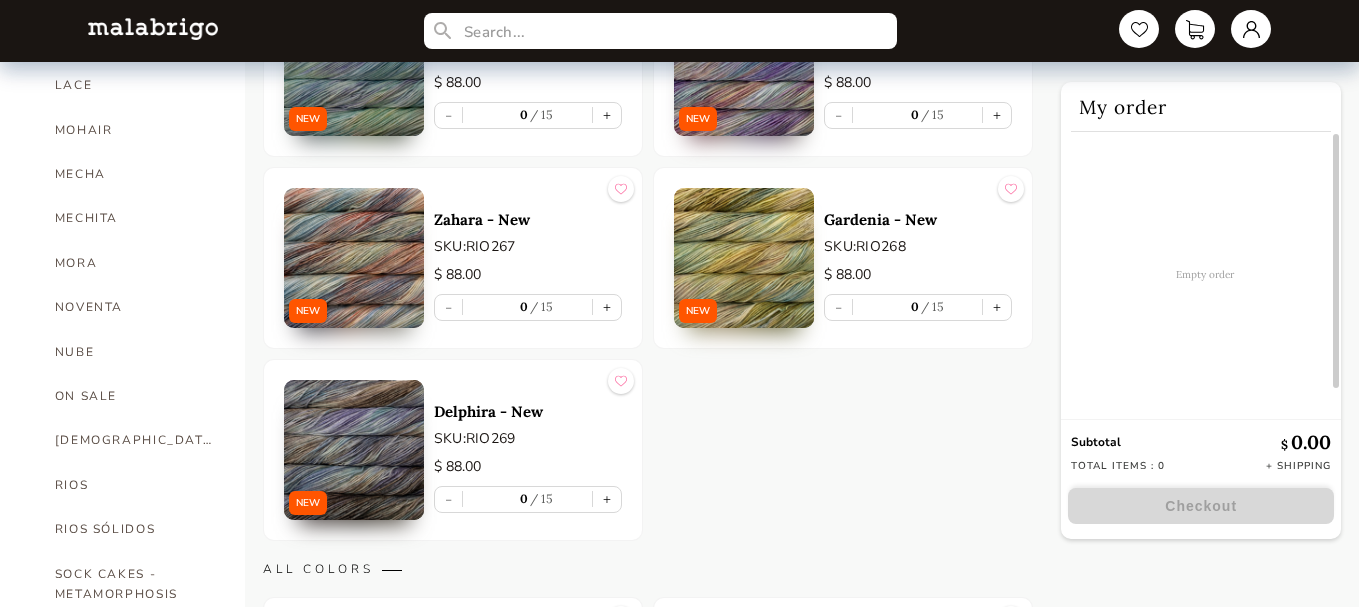 type on "1" 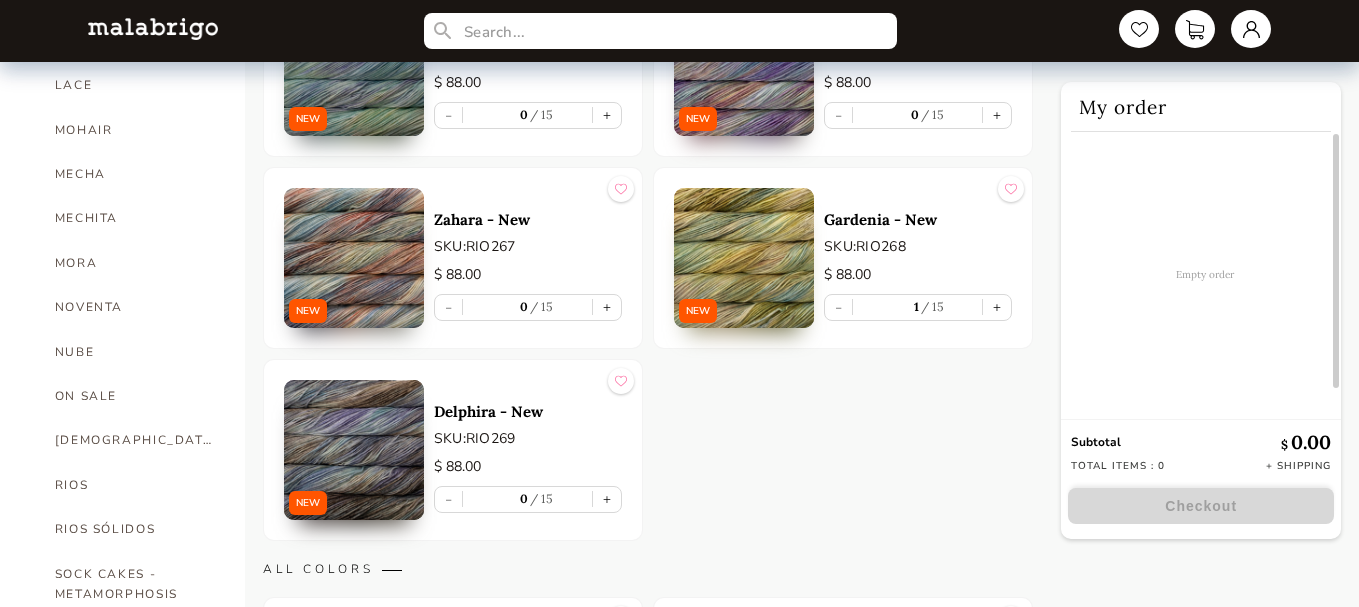 type on "1" 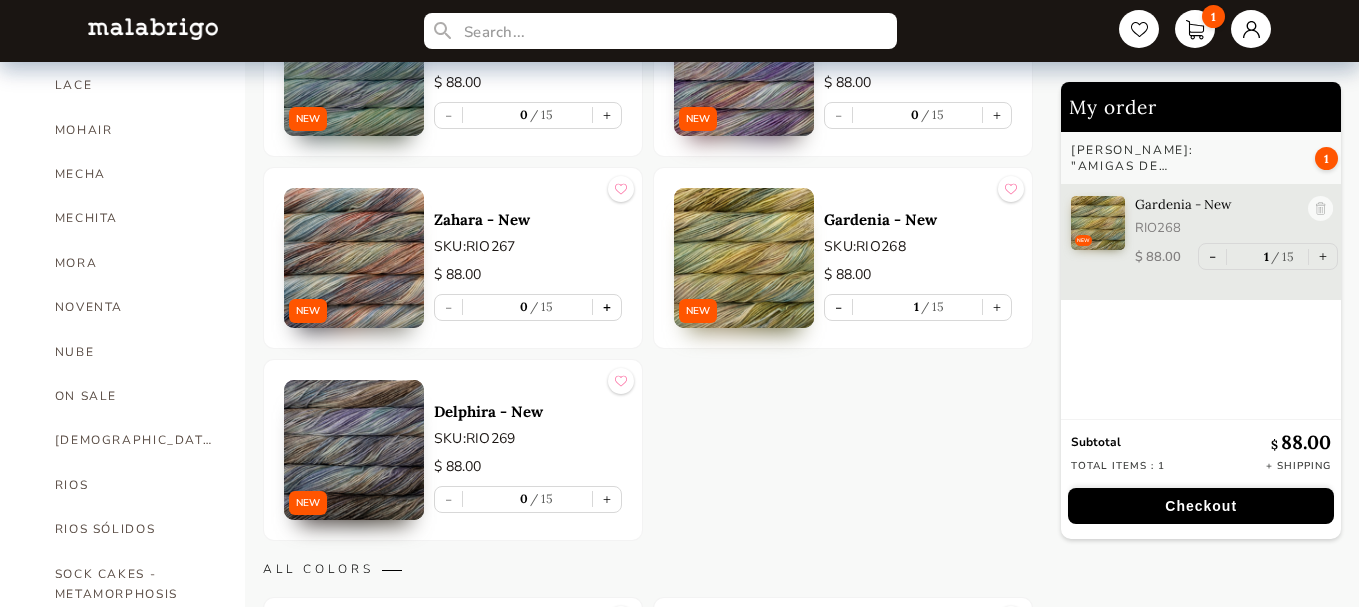 click on "+" at bounding box center [607, 307] 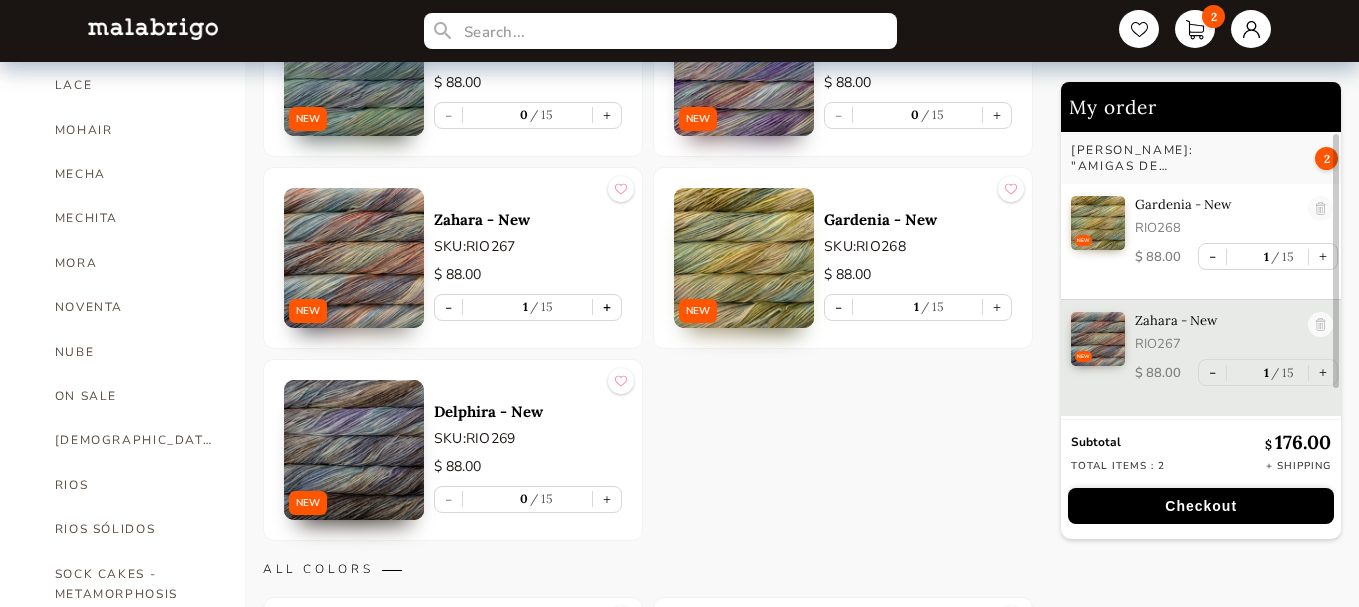 type on "1" 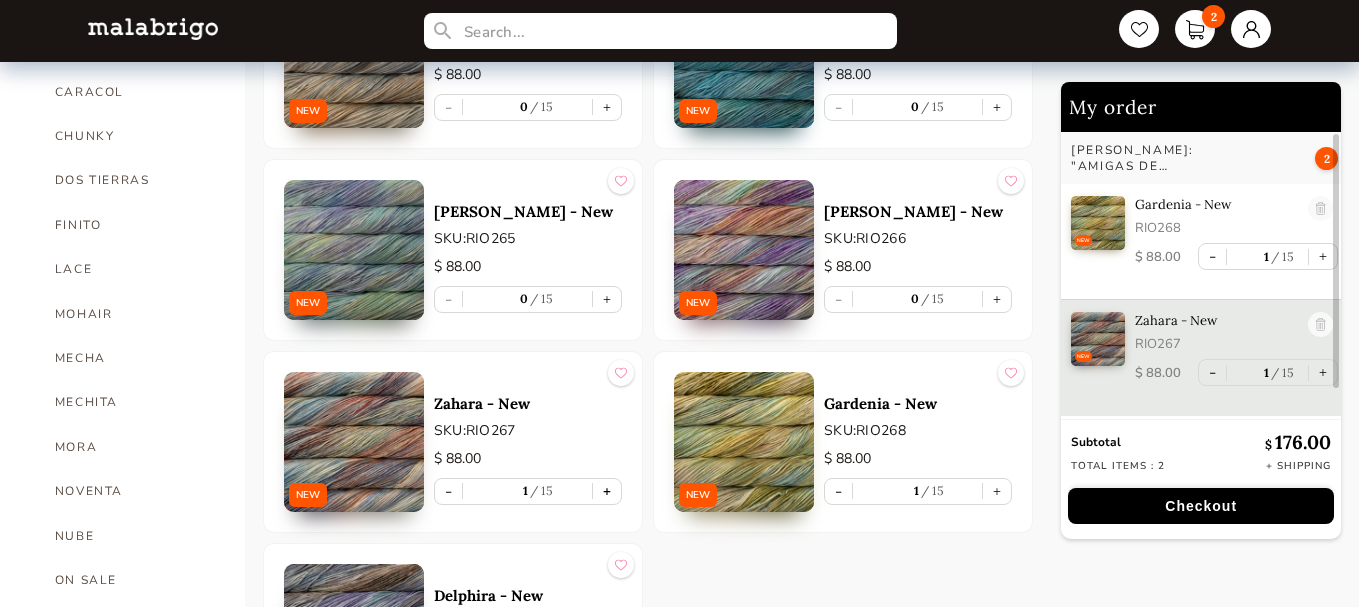 scroll, scrollTop: 700, scrollLeft: 0, axis: vertical 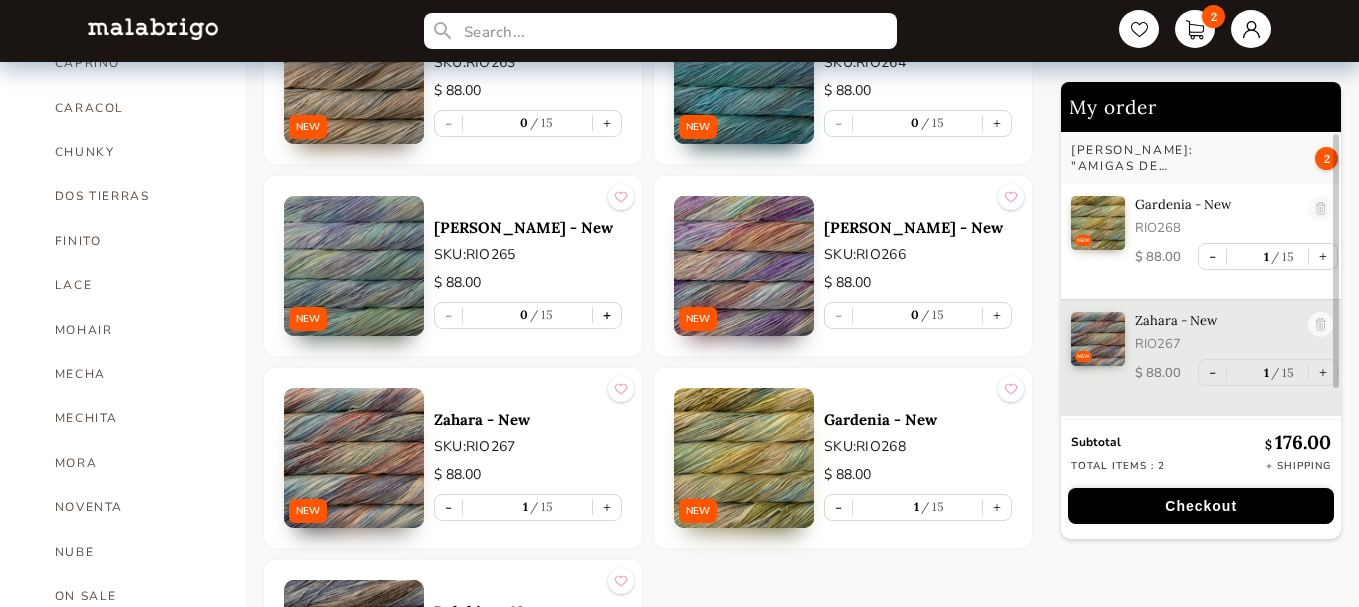 click on "+" at bounding box center [607, 315] 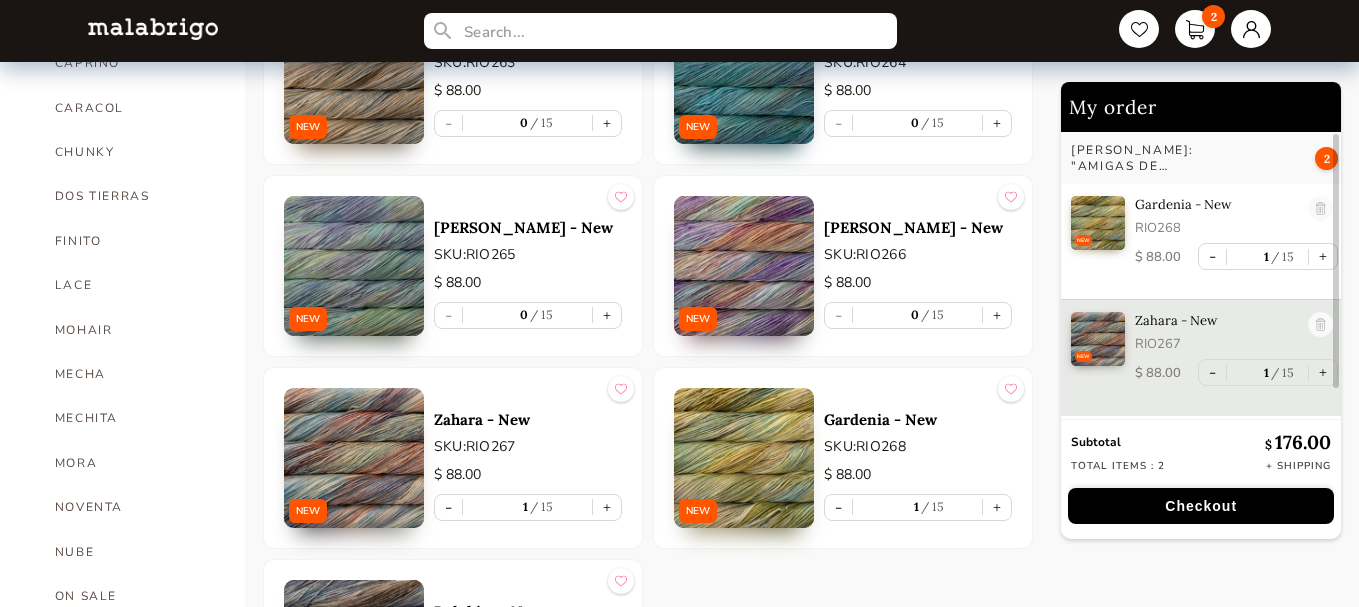 type on "1" 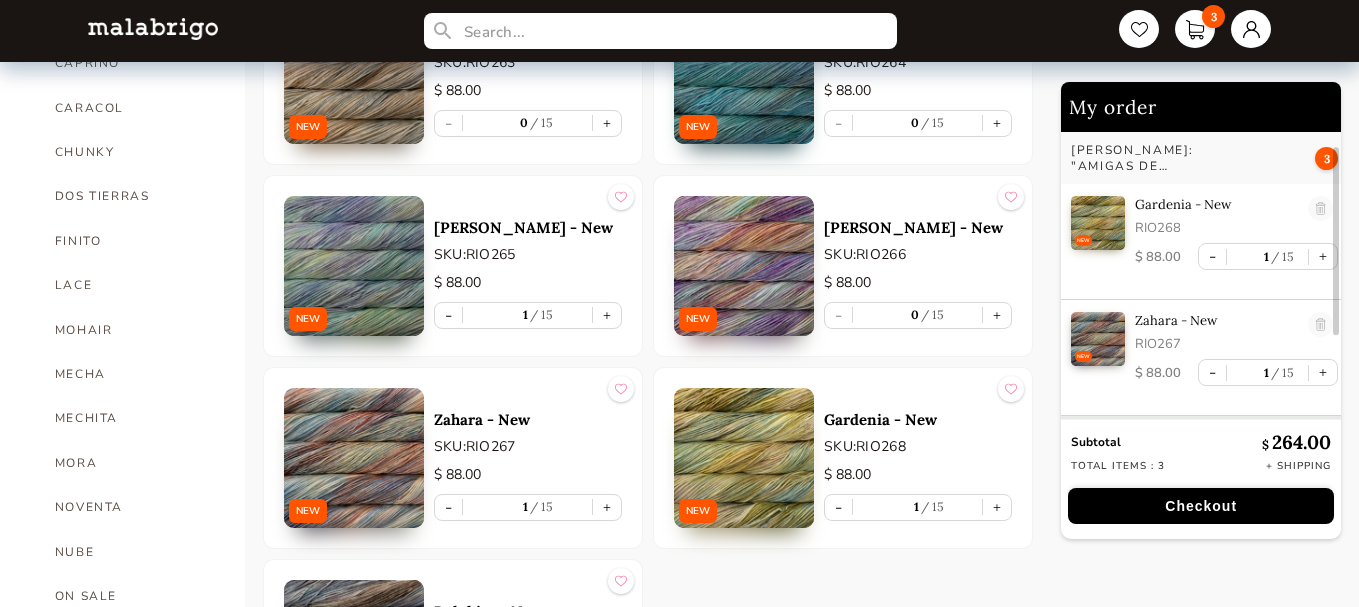 scroll, scrollTop: 83, scrollLeft: 0, axis: vertical 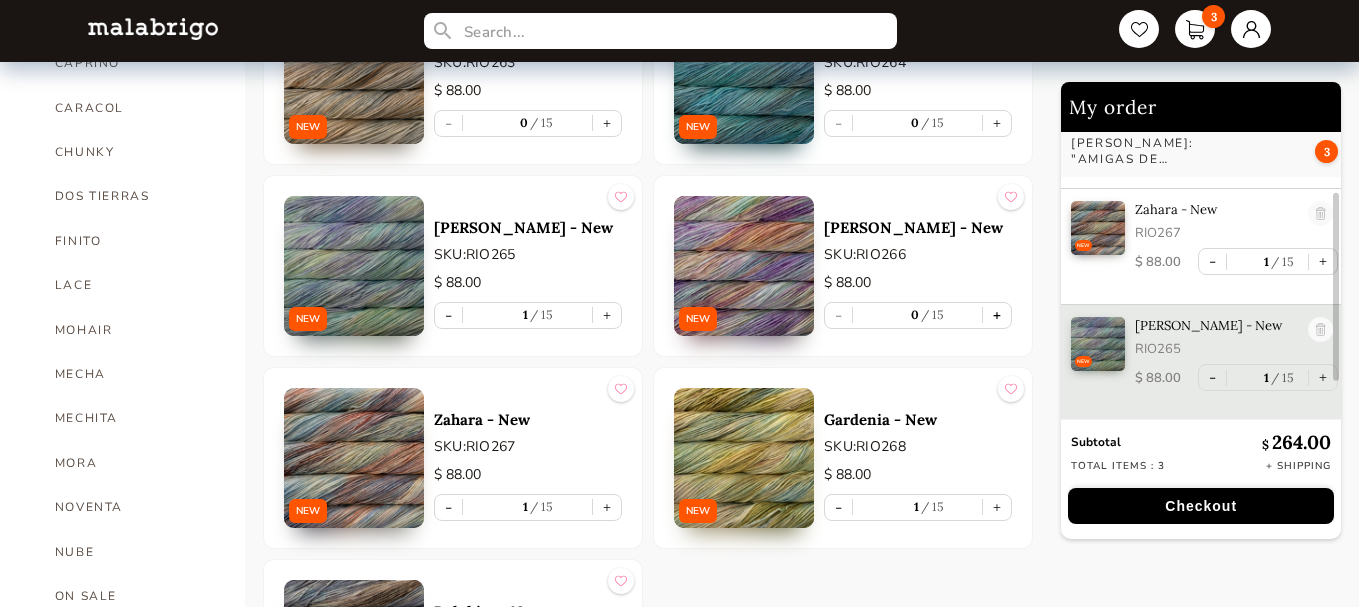 click on "+" at bounding box center (997, 315) 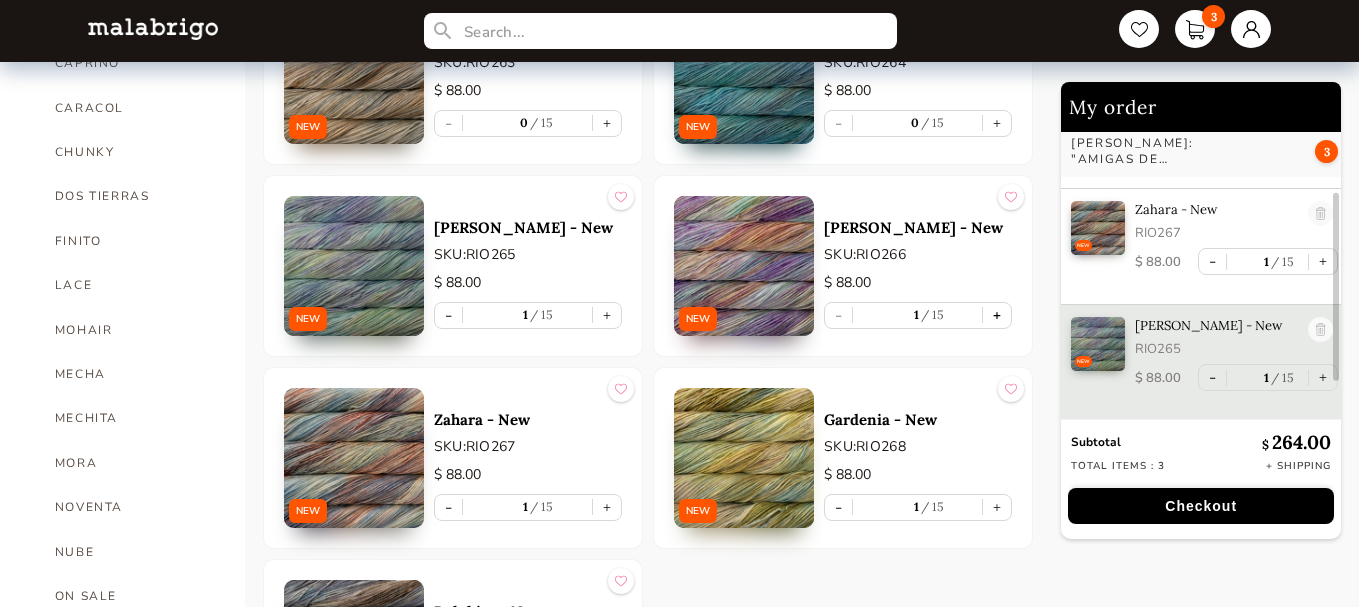 type on "1" 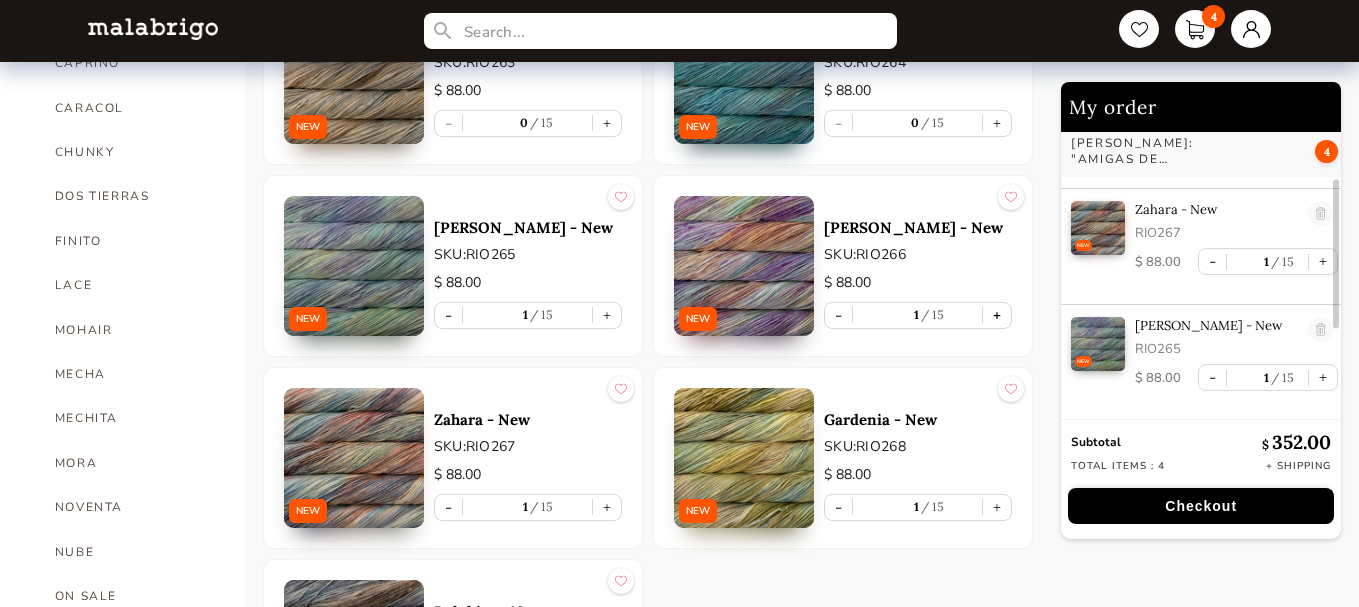 scroll, scrollTop: 622, scrollLeft: 0, axis: vertical 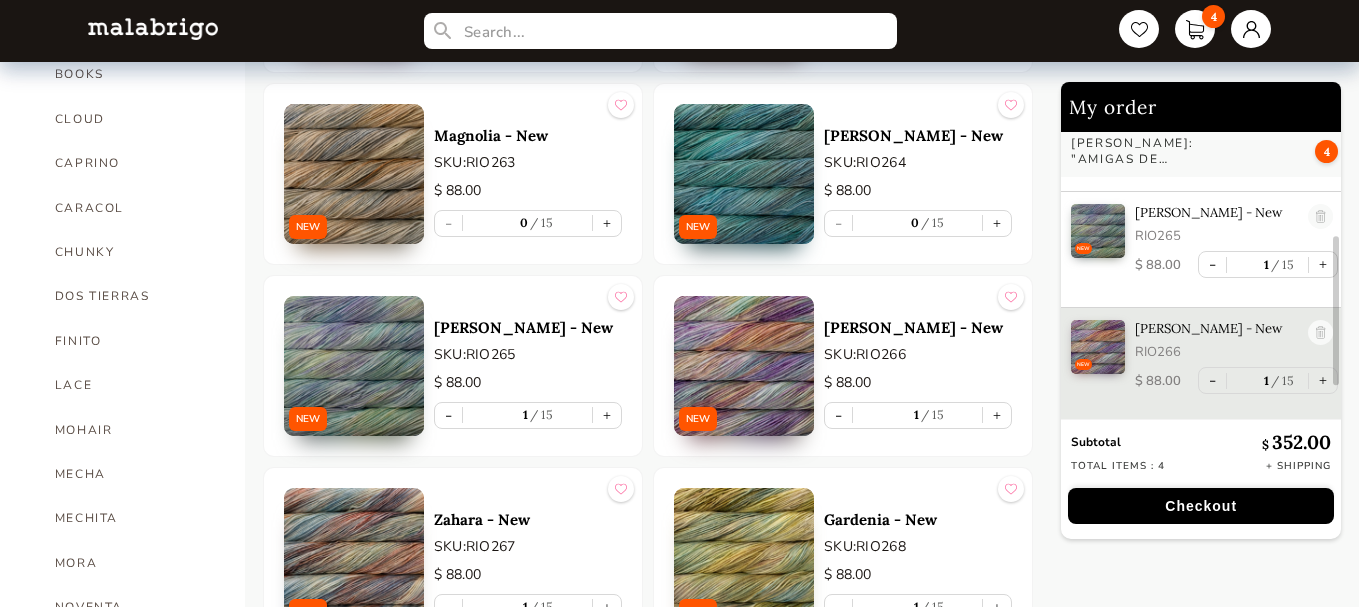 click on "+" at bounding box center (997, 223) 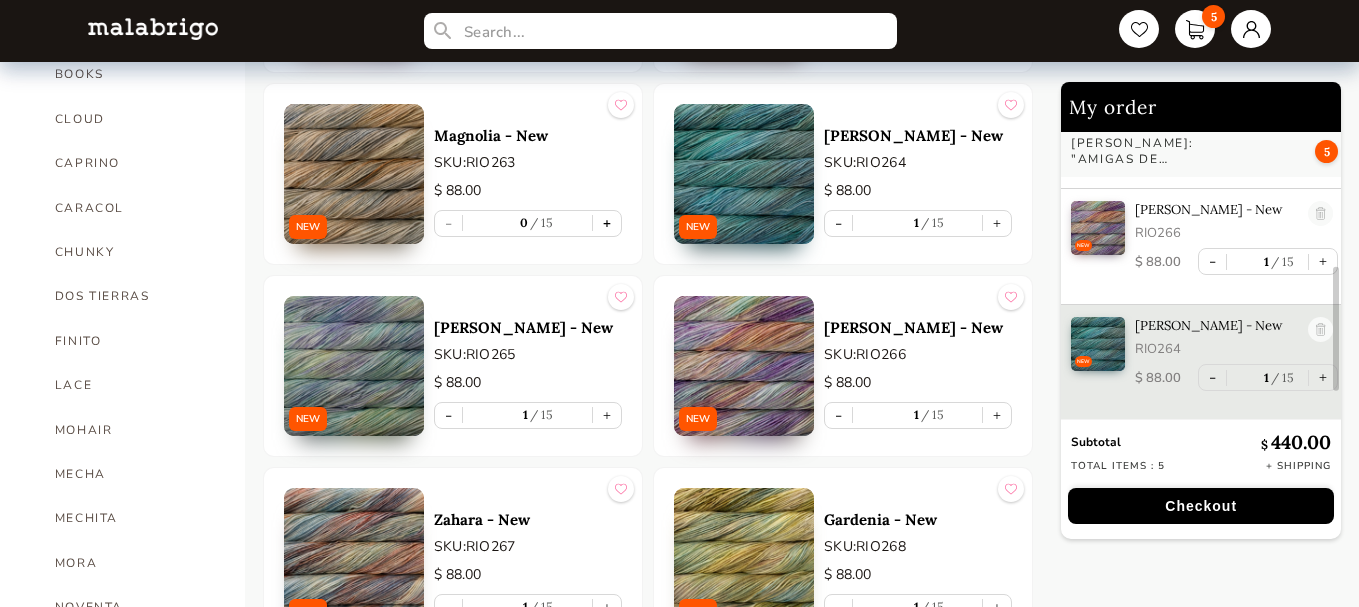 click on "+" at bounding box center (607, 223) 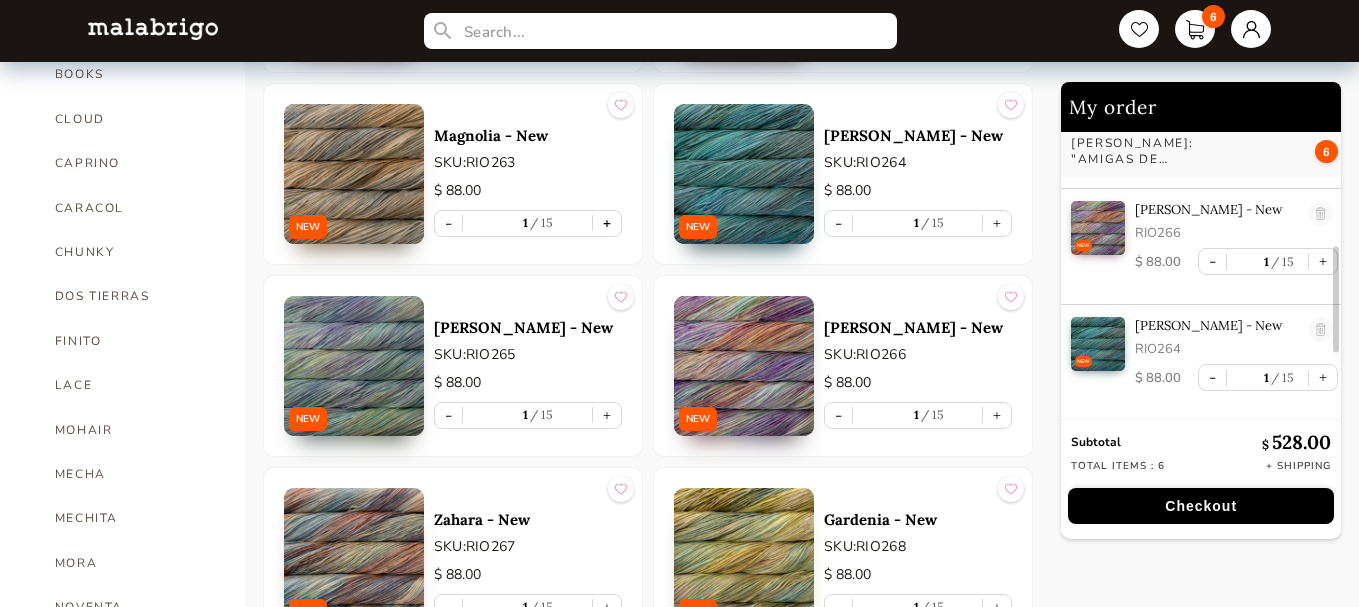 scroll, scrollTop: 435, scrollLeft: 0, axis: vertical 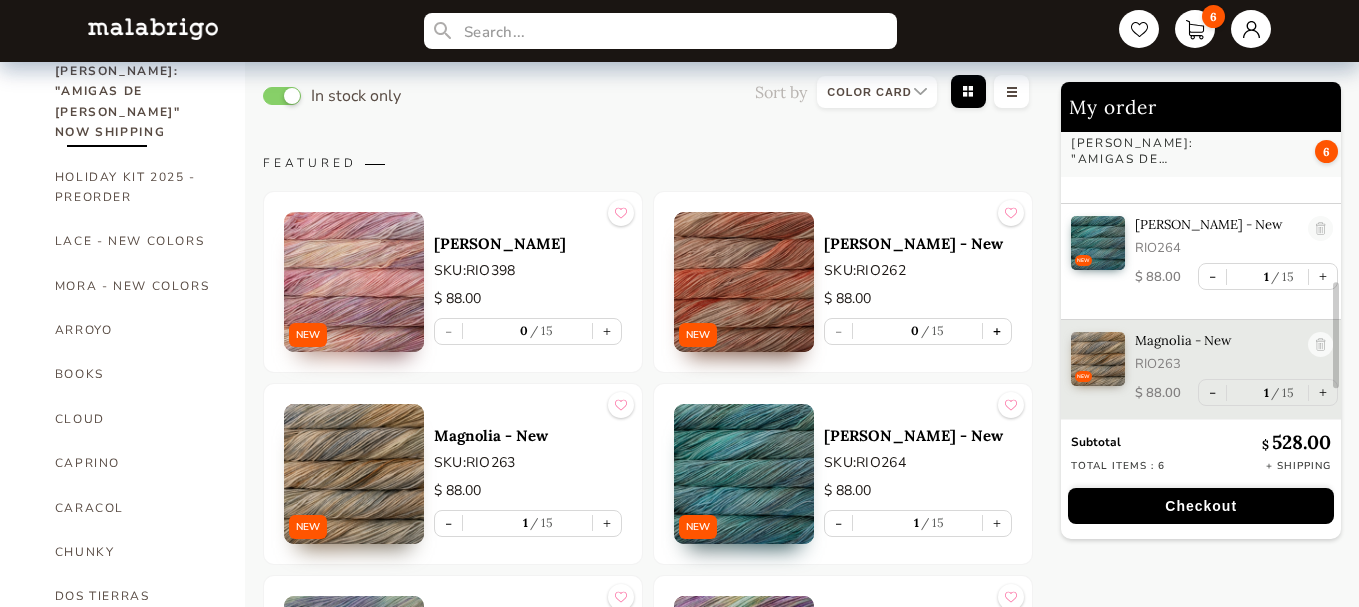 click on "+" at bounding box center (997, 331) 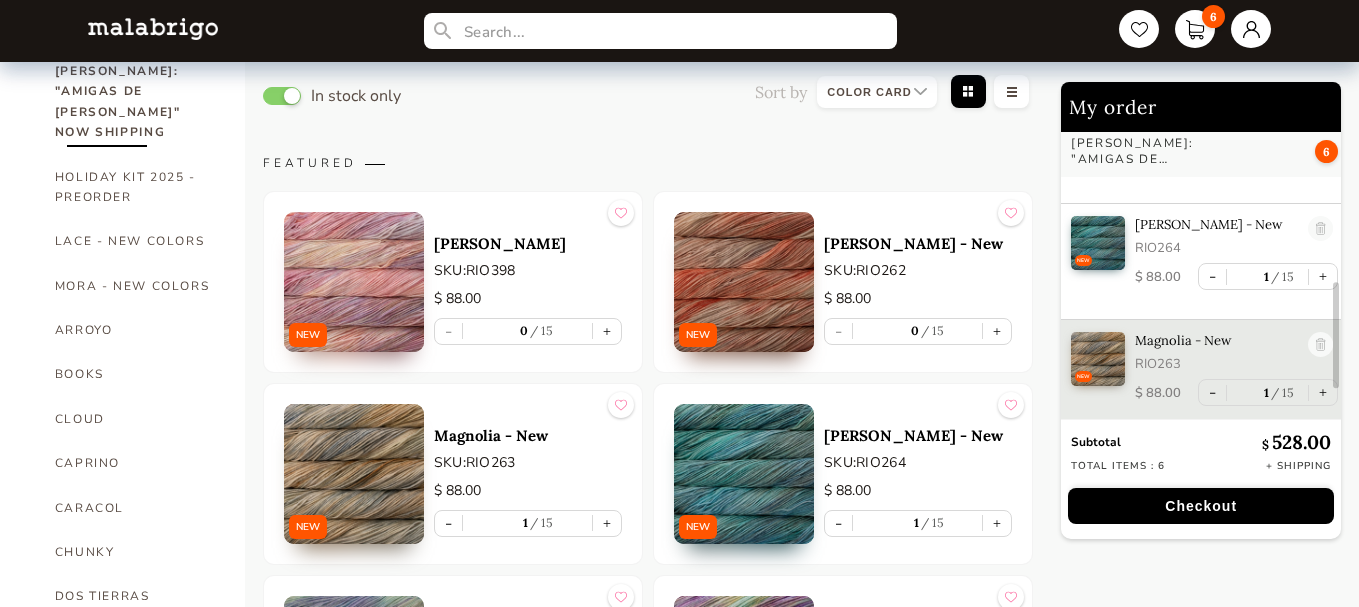 type on "1" 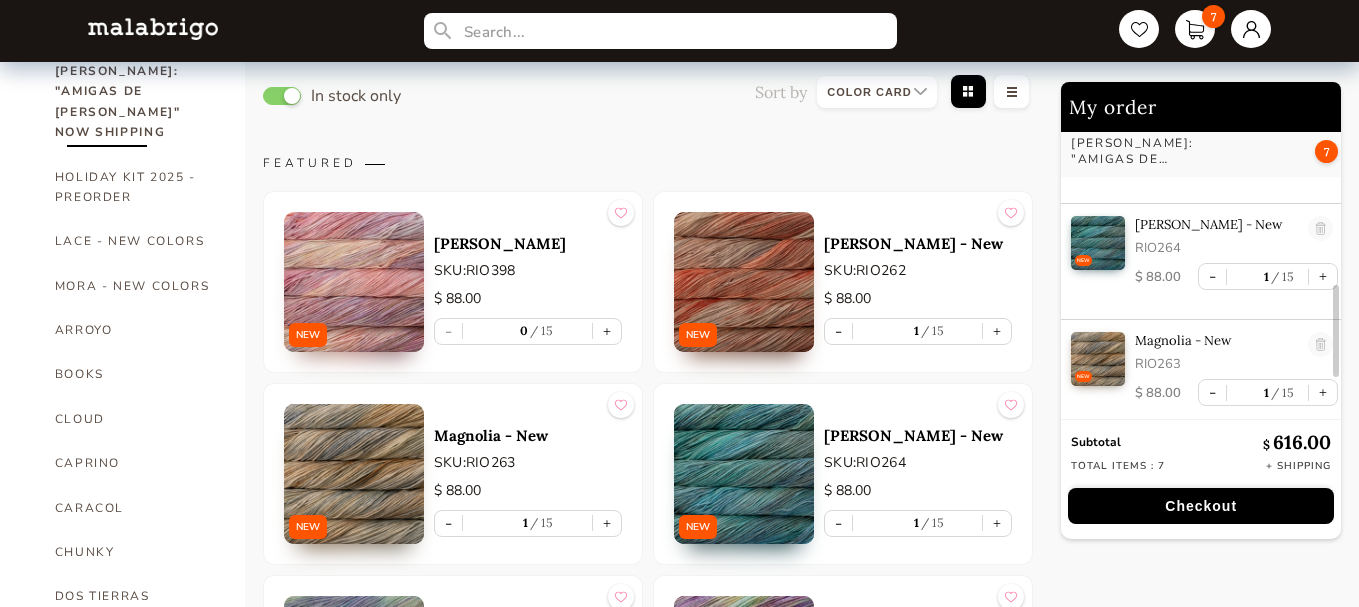 scroll, scrollTop: 554, scrollLeft: 0, axis: vertical 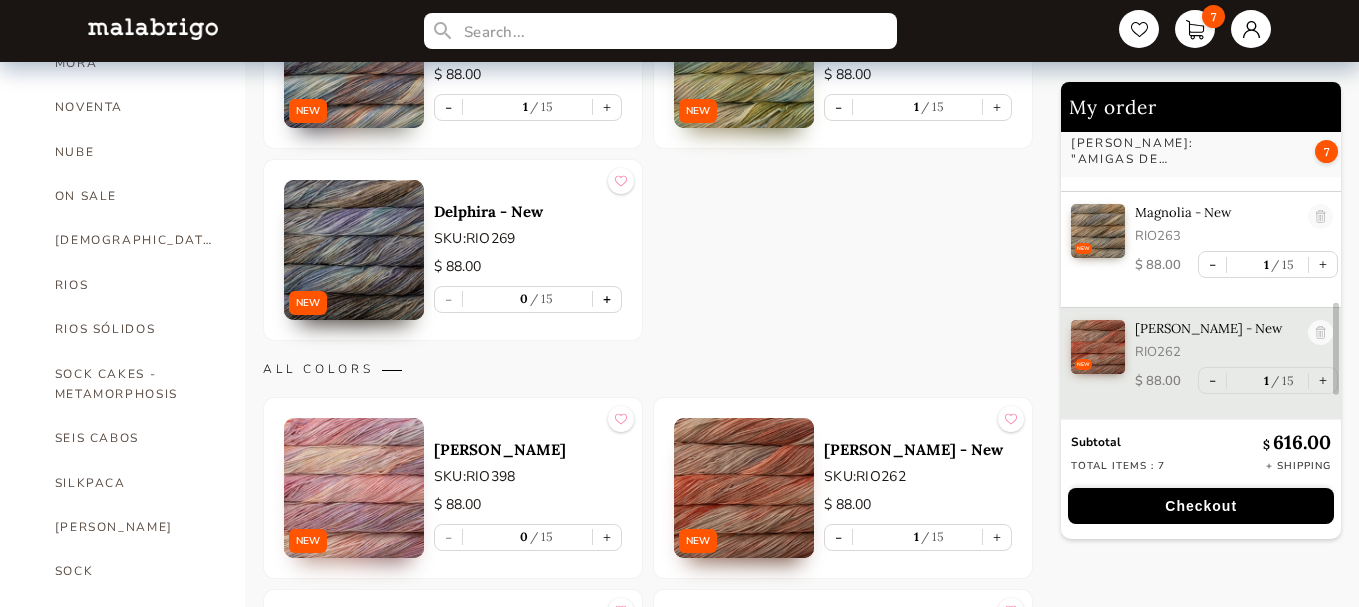 click on "+" at bounding box center (607, 299) 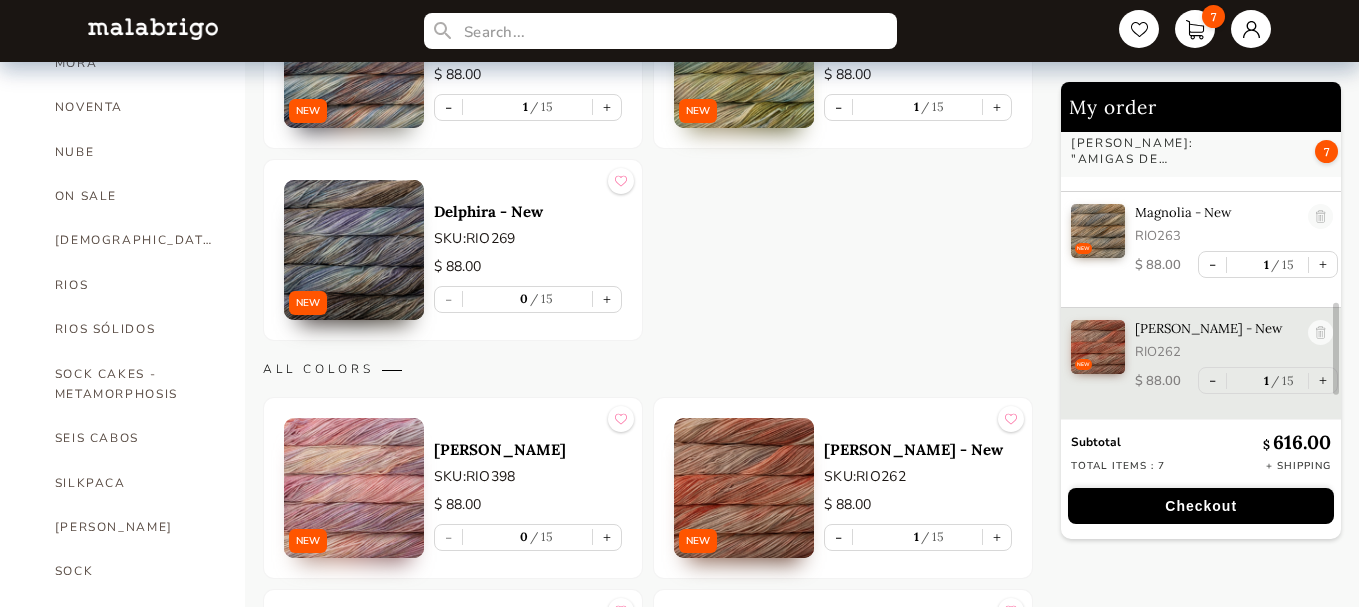 type on "1" 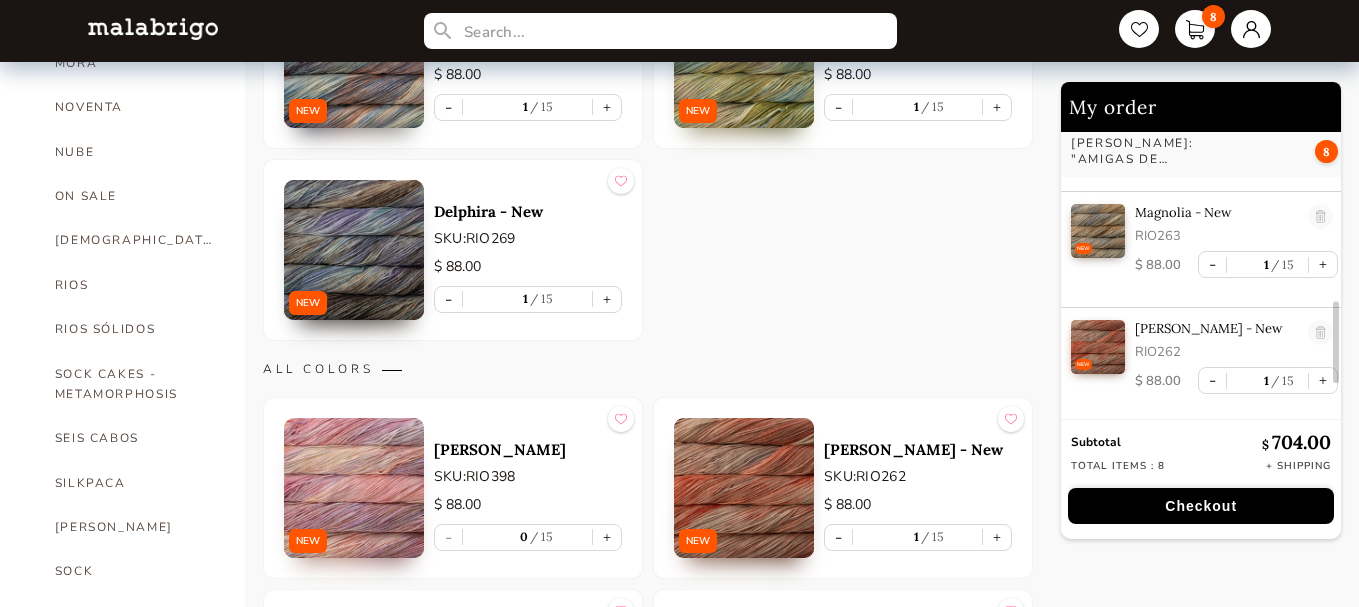 scroll, scrollTop: 682, scrollLeft: 0, axis: vertical 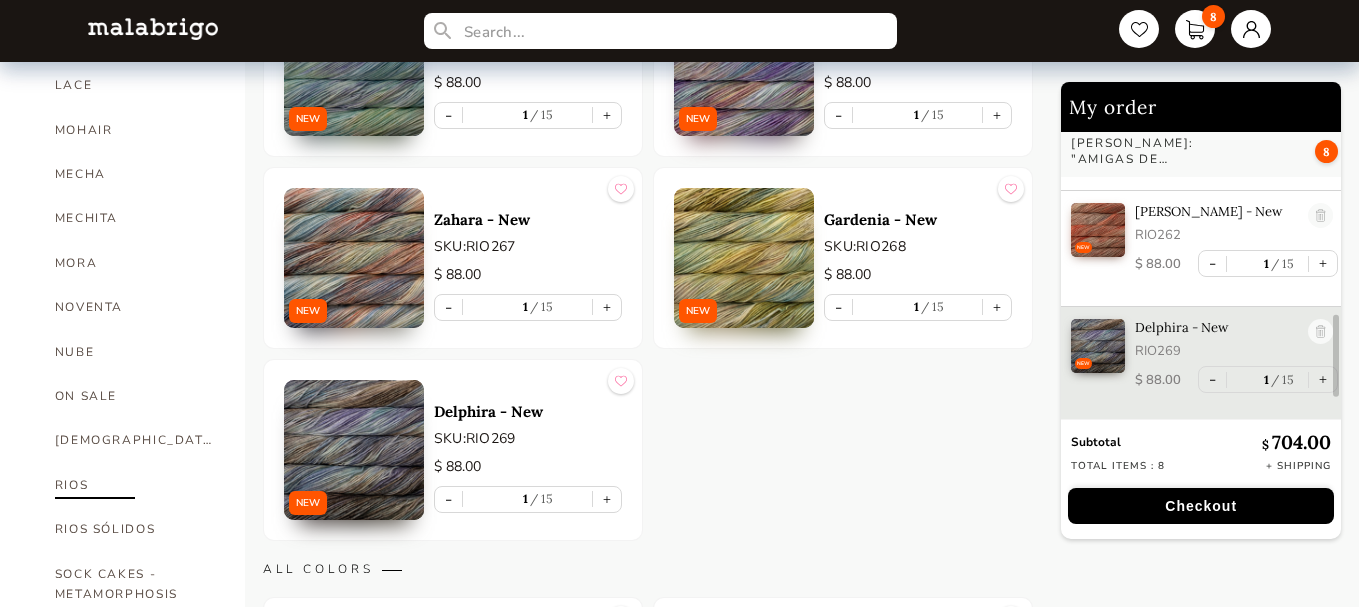 click on "RIOS" at bounding box center [135, 485] 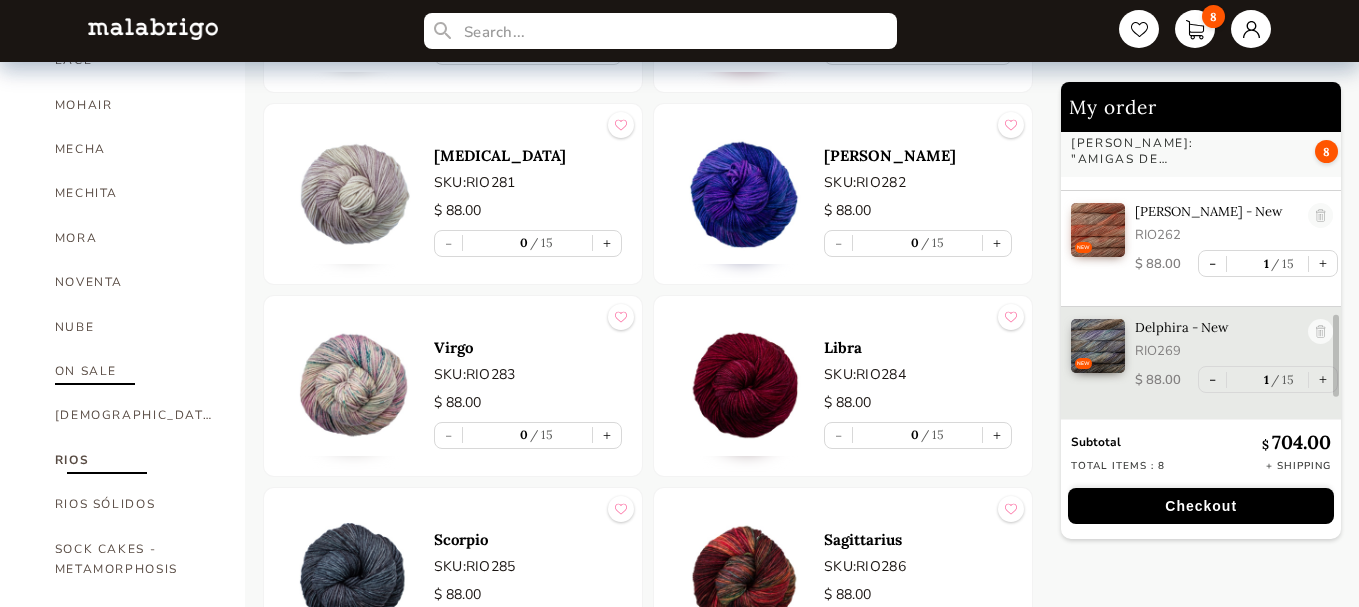 scroll, scrollTop: 1100, scrollLeft: 0, axis: vertical 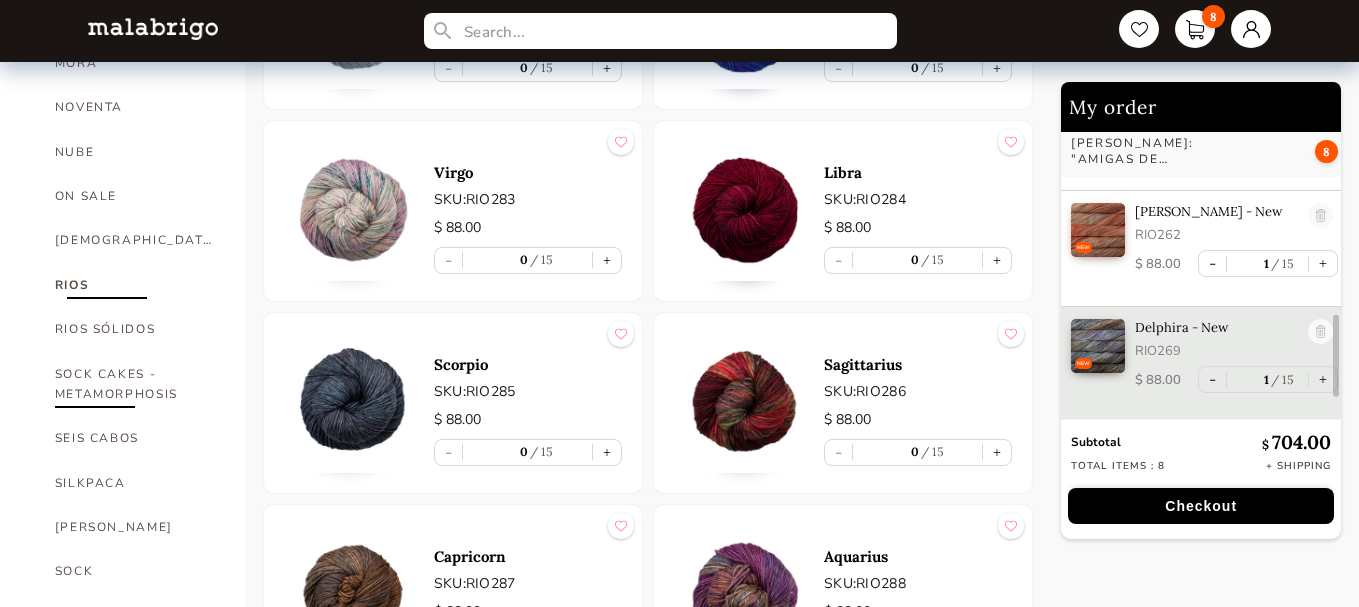 click on "SOCK CAKES - METAMORPHOSIS" at bounding box center (135, 384) 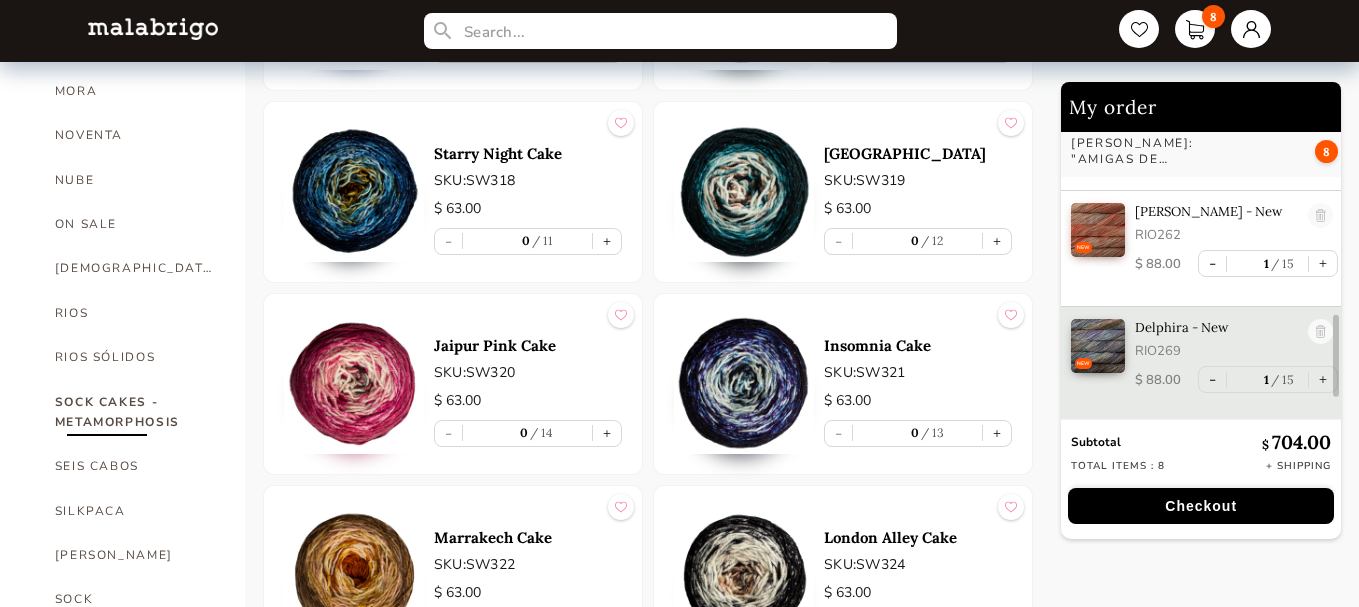 scroll, scrollTop: 1100, scrollLeft: 0, axis: vertical 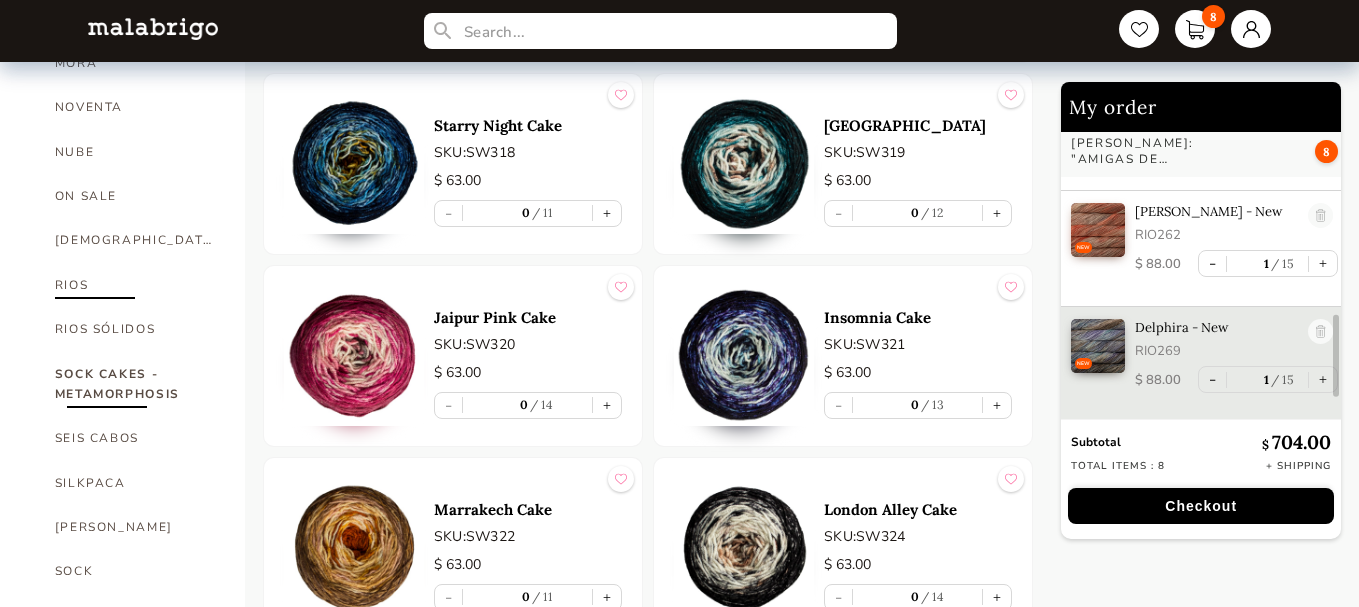 click on "RIOS" at bounding box center (135, 285) 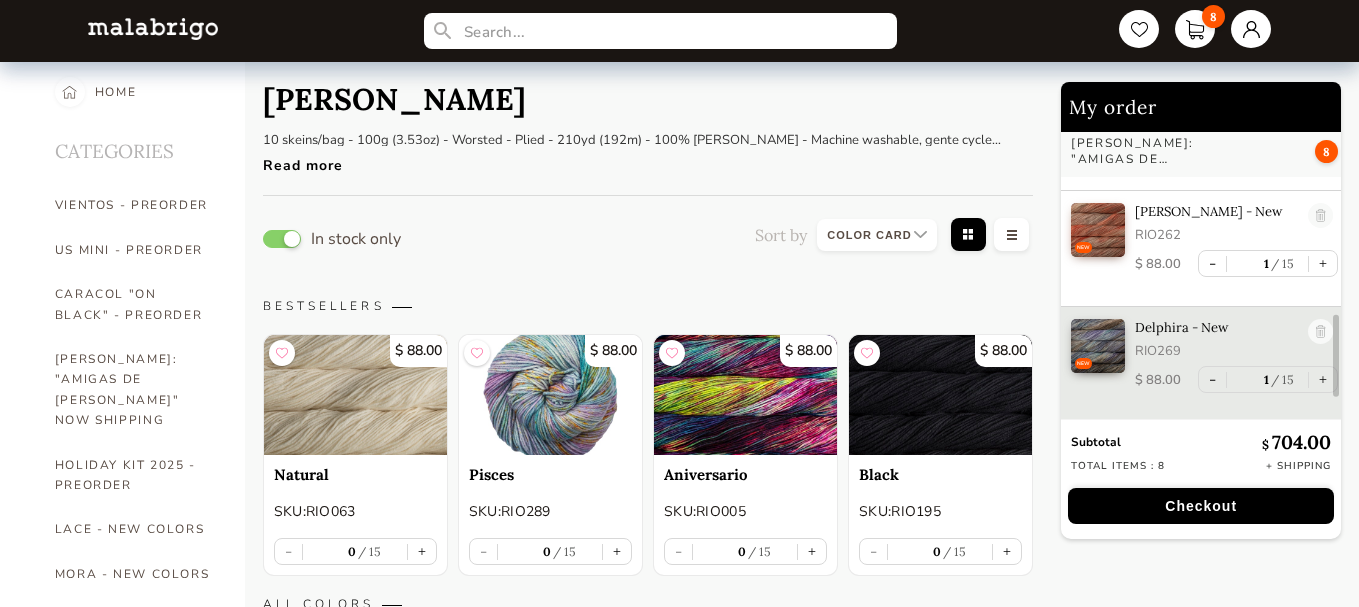 scroll, scrollTop: 0, scrollLeft: 0, axis: both 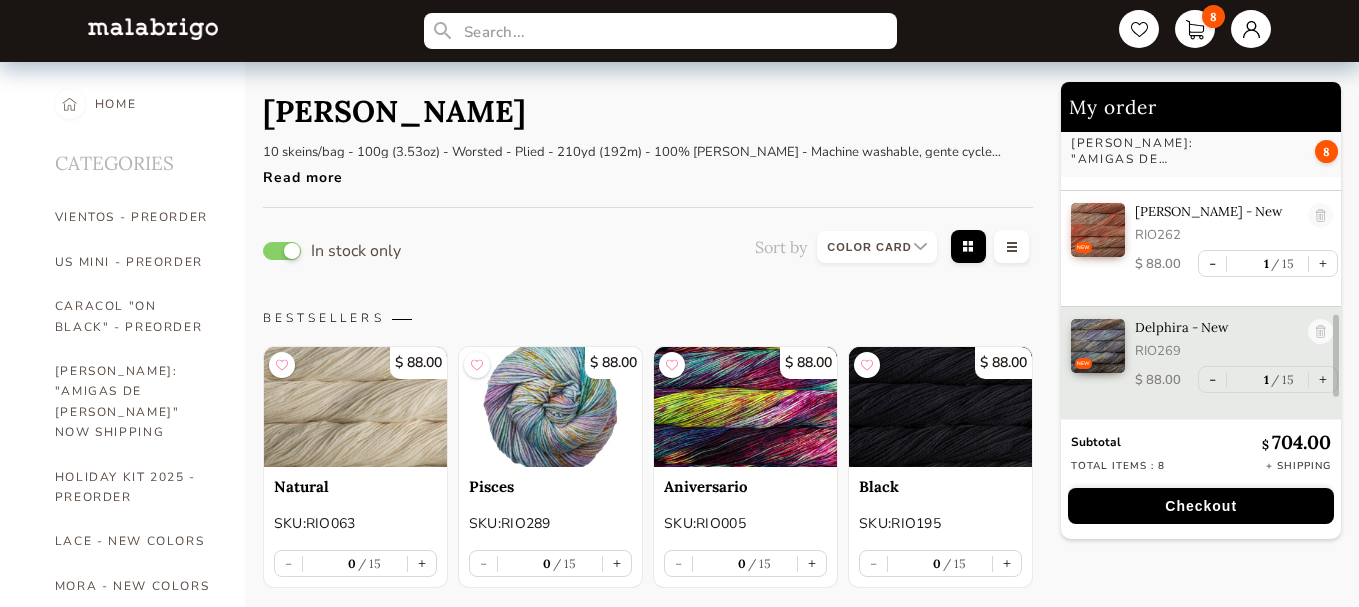 click at bounding box center [877, 247] 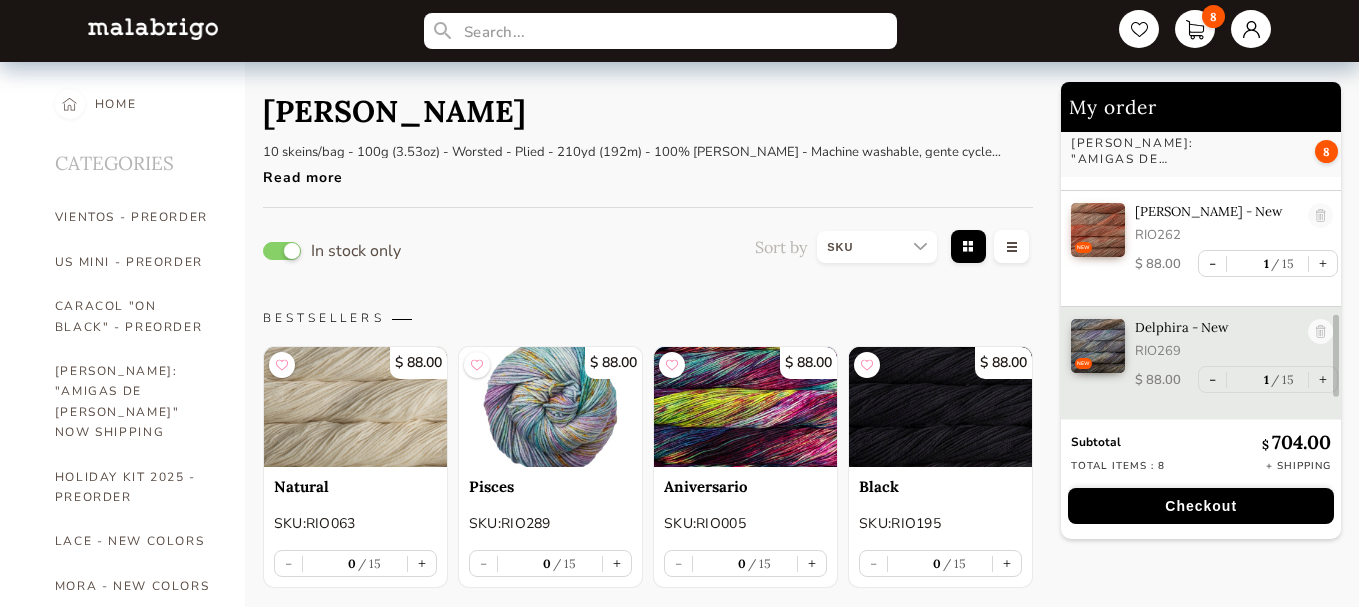 click at bounding box center [877, 247] 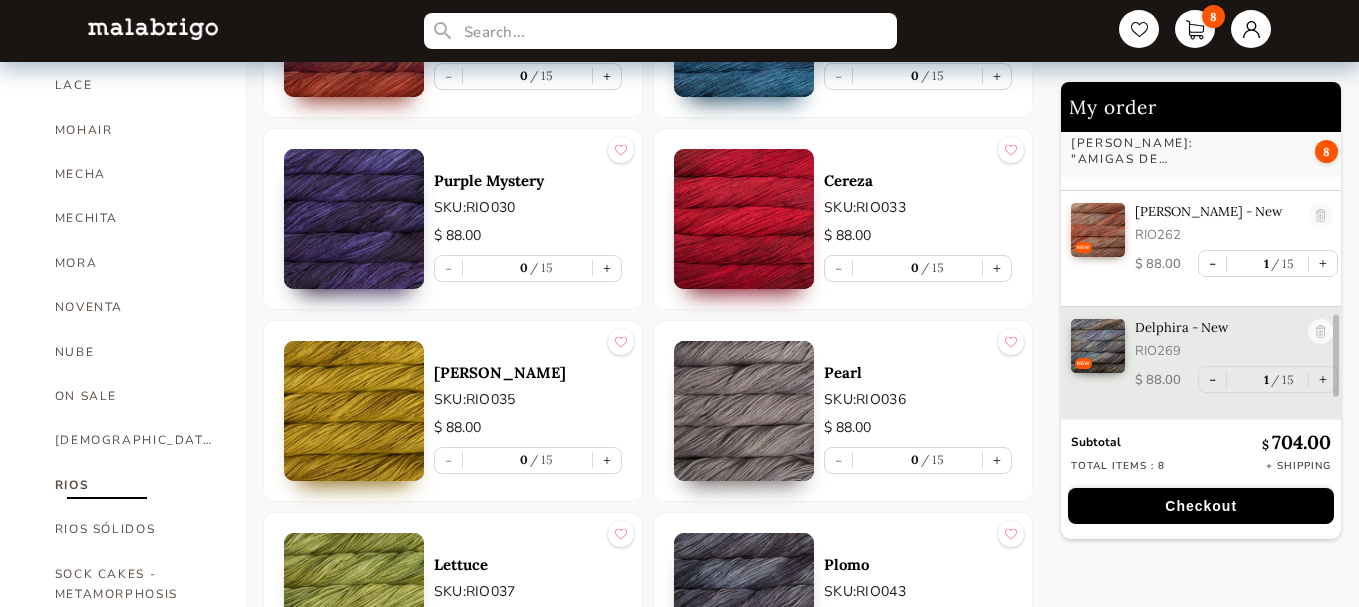 scroll, scrollTop: 1000, scrollLeft: 0, axis: vertical 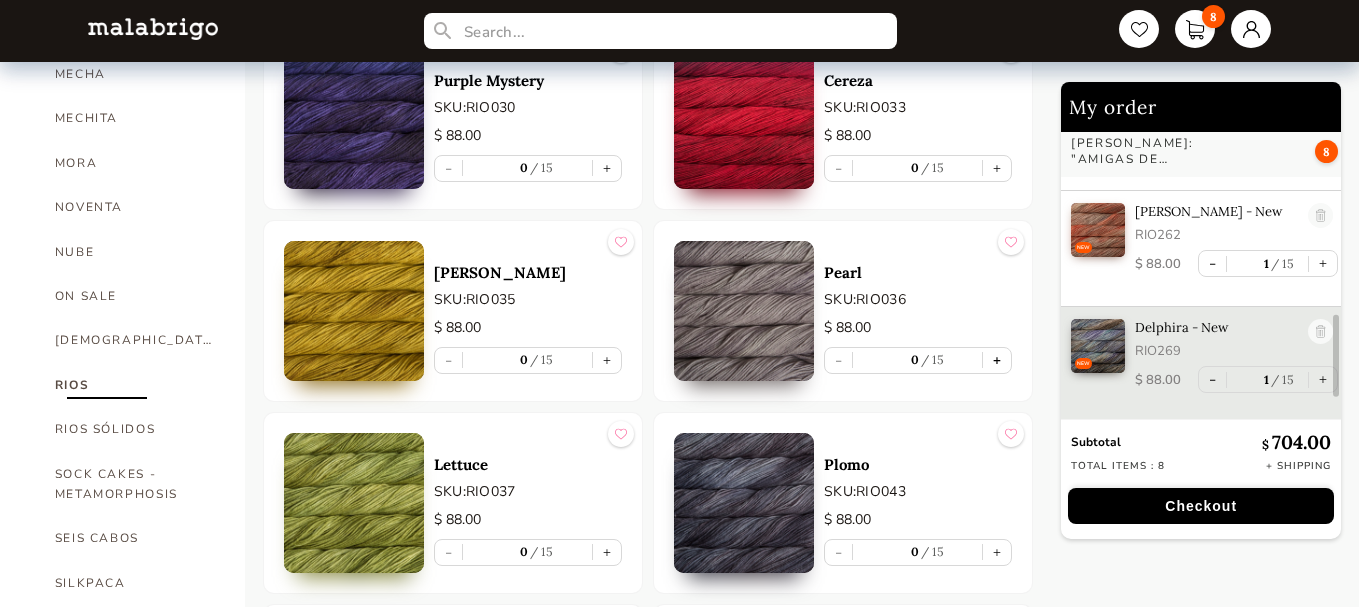 click on "+" at bounding box center (997, 360) 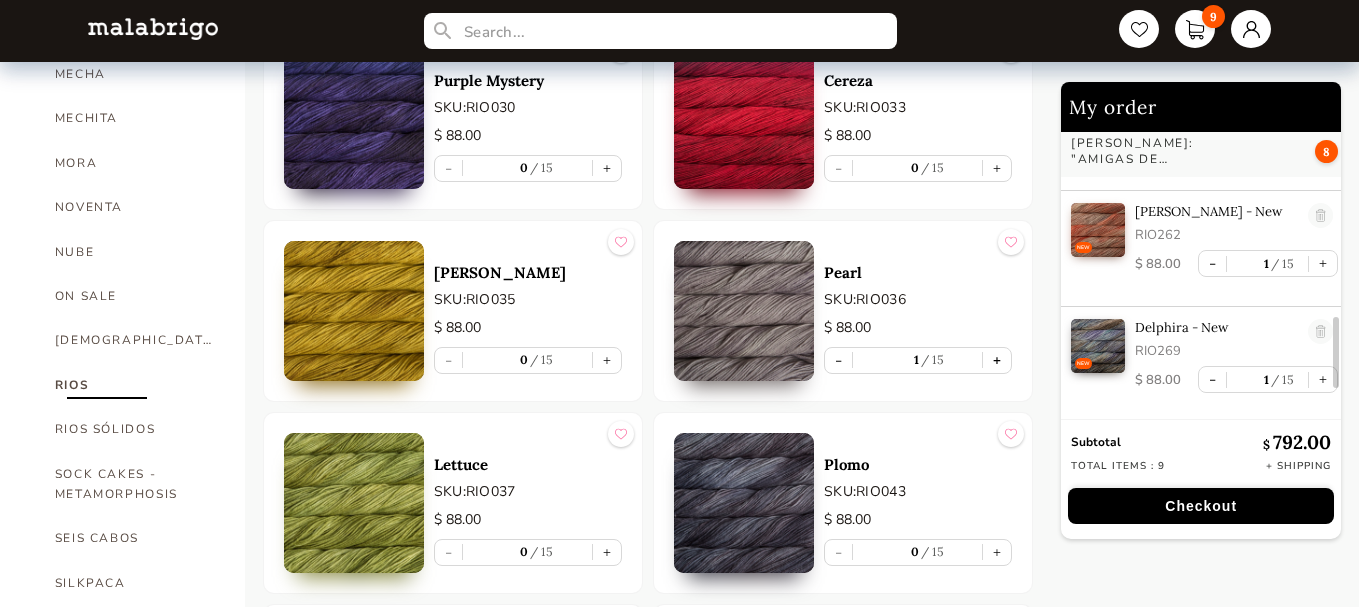 scroll, scrollTop: 841, scrollLeft: 0, axis: vertical 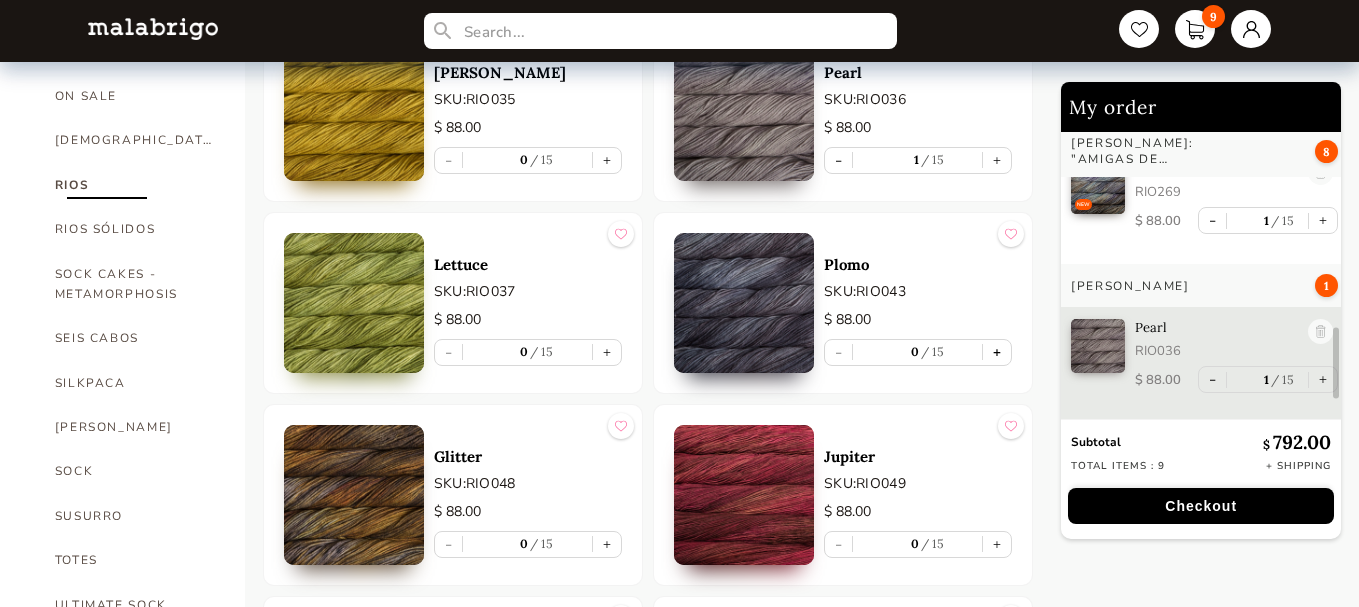 click on "+" at bounding box center (997, 352) 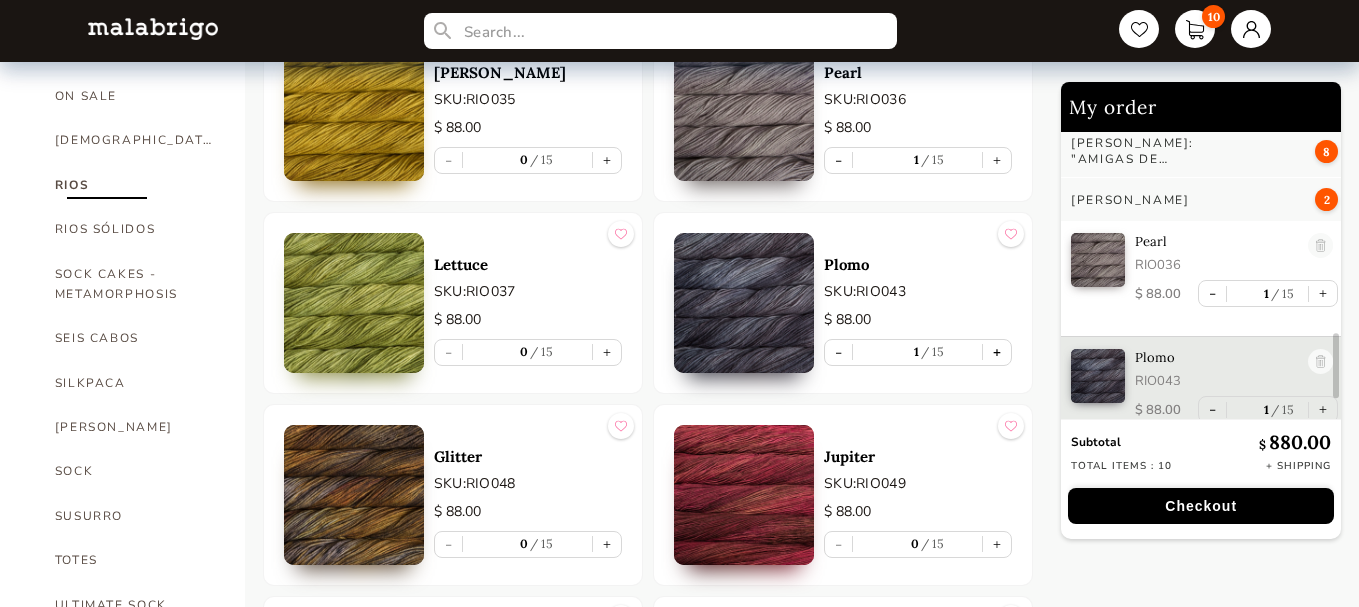 scroll, scrollTop: 957, scrollLeft: 0, axis: vertical 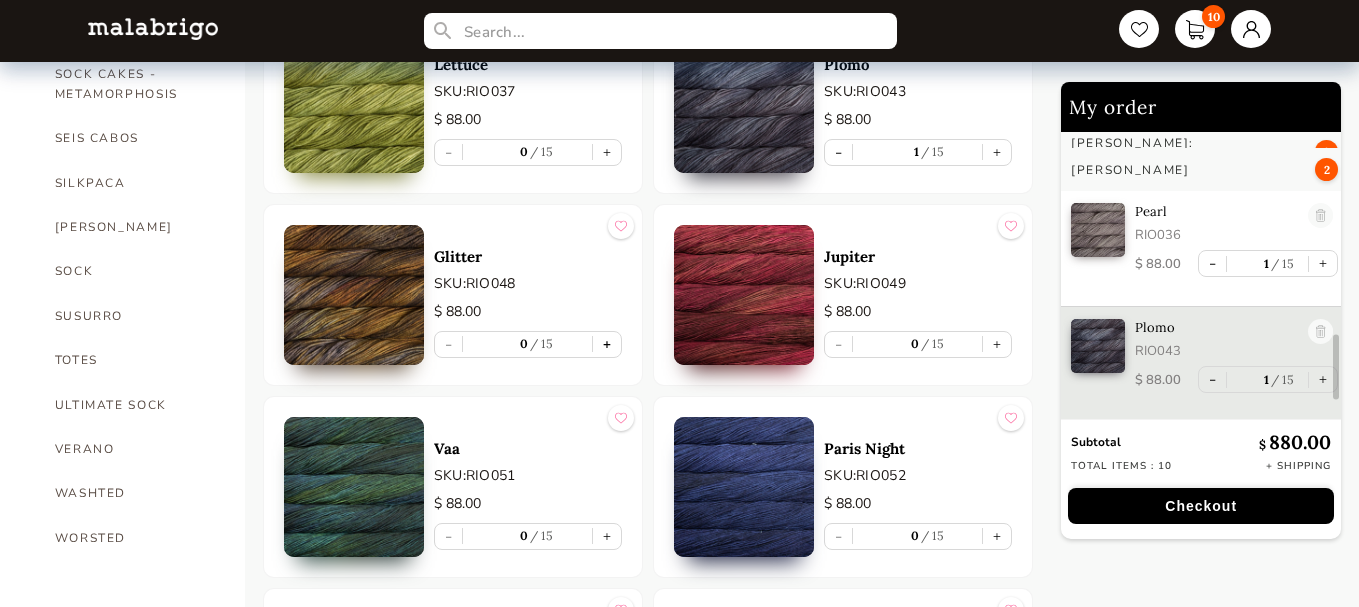click on "+" at bounding box center (607, 344) 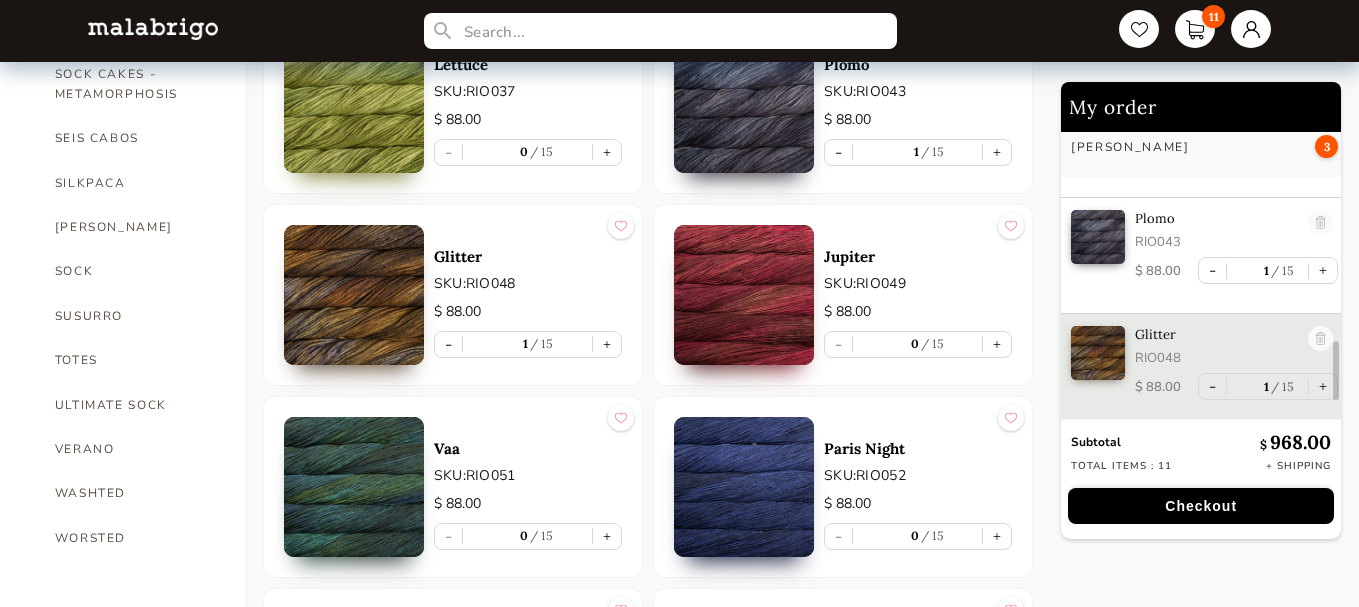 scroll, scrollTop: 1072, scrollLeft: 0, axis: vertical 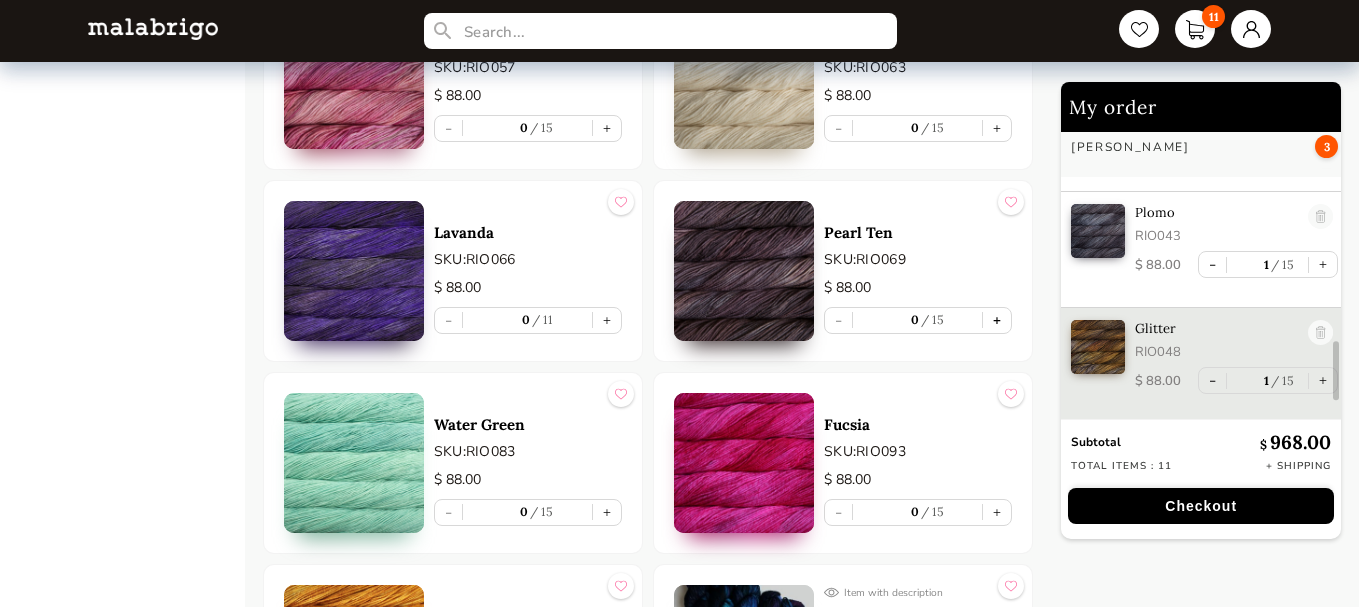 click on "+" at bounding box center [997, 320] 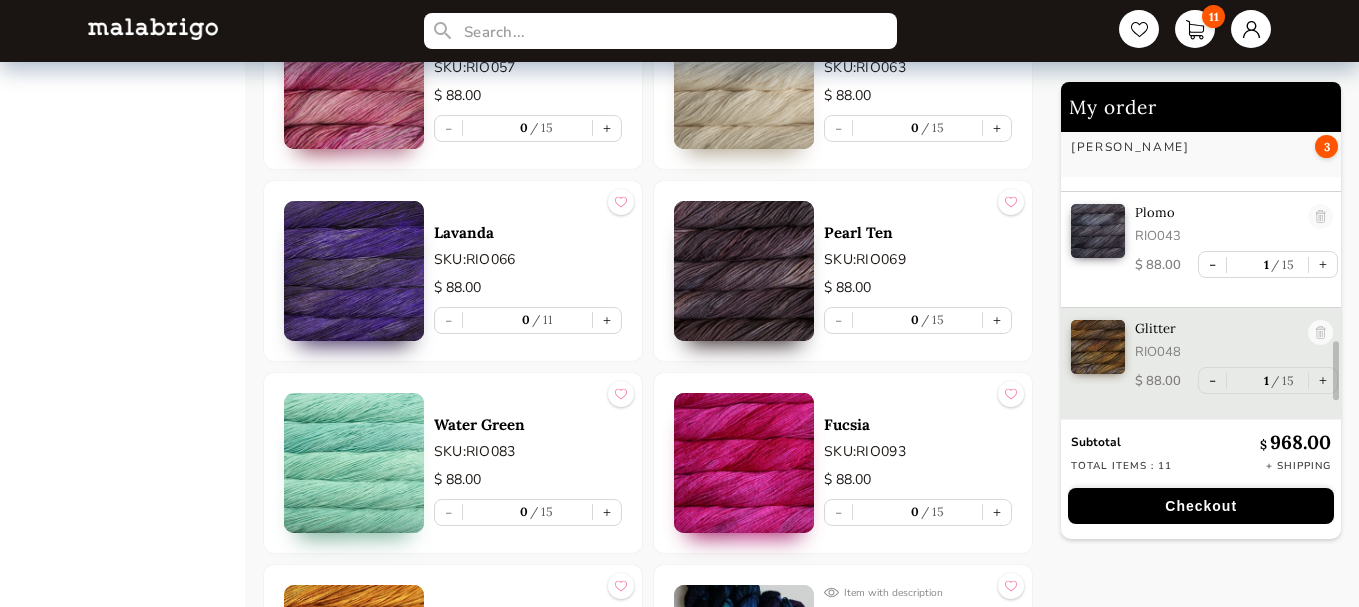 type on "1" 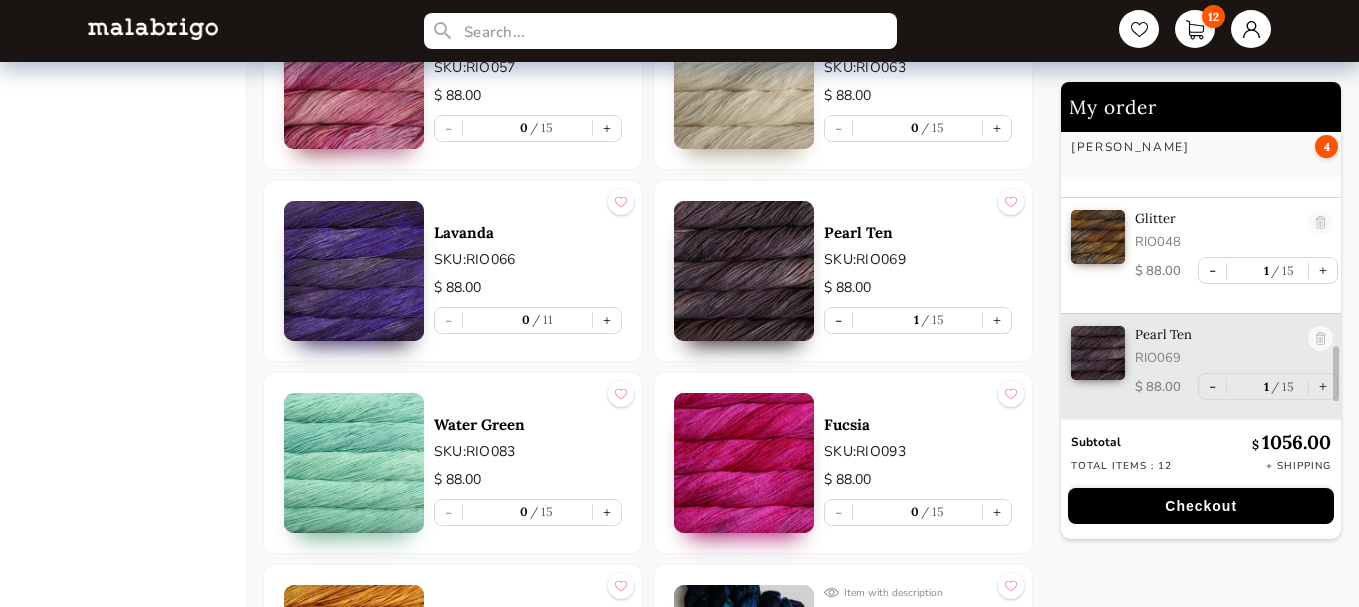 scroll, scrollTop: 1190, scrollLeft: 0, axis: vertical 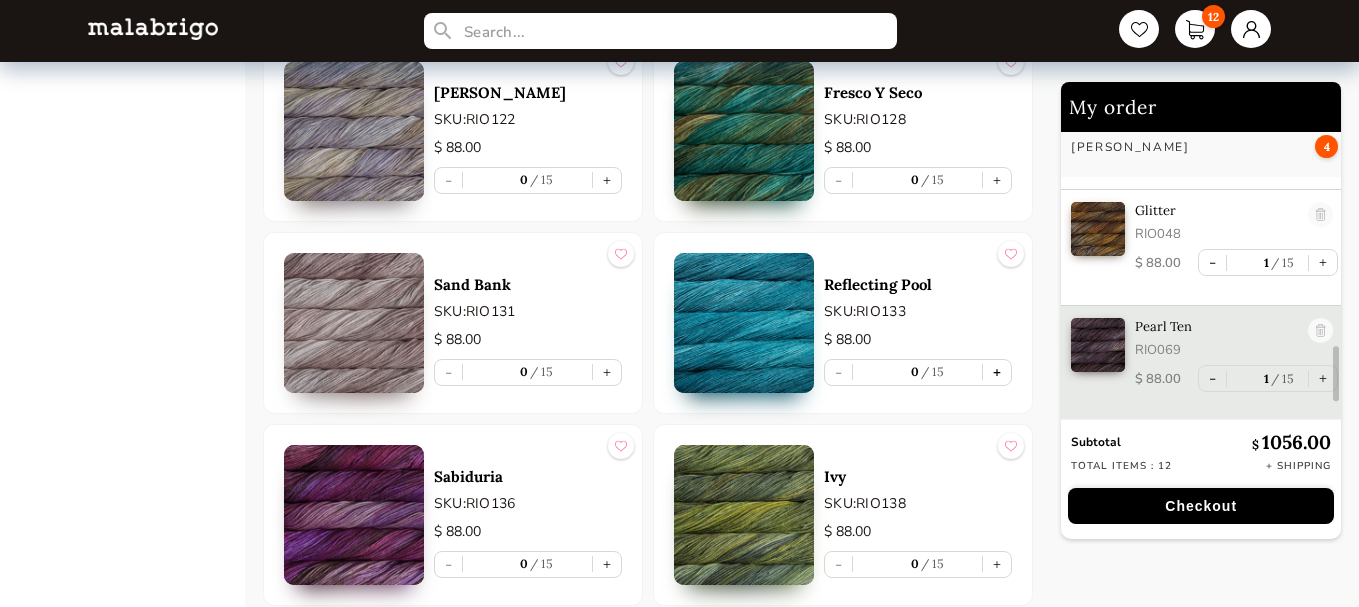 click on "+" at bounding box center (997, 372) 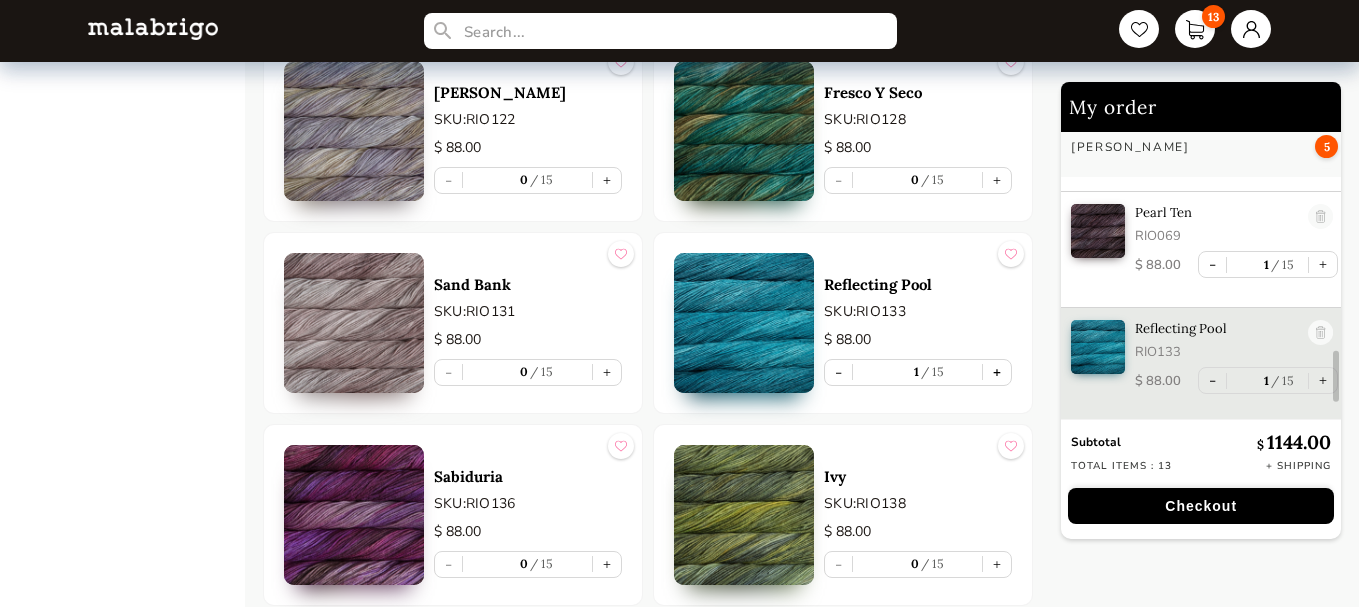 scroll, scrollTop: 1305, scrollLeft: 0, axis: vertical 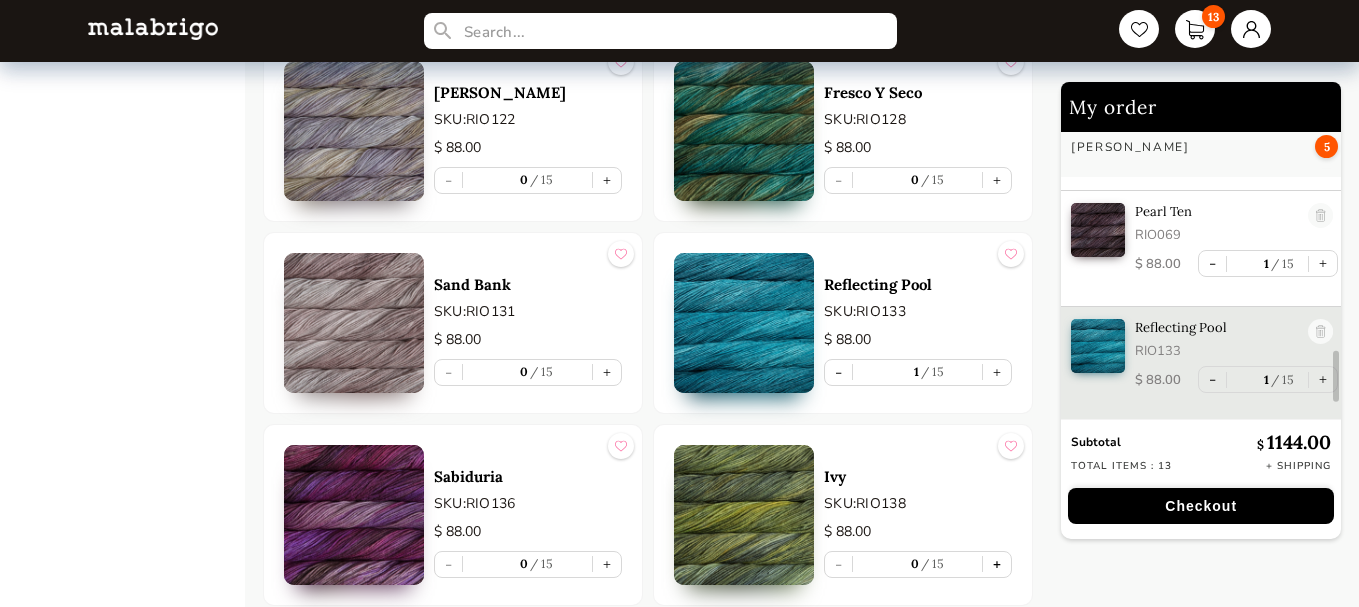 click on "+" at bounding box center (997, 564) 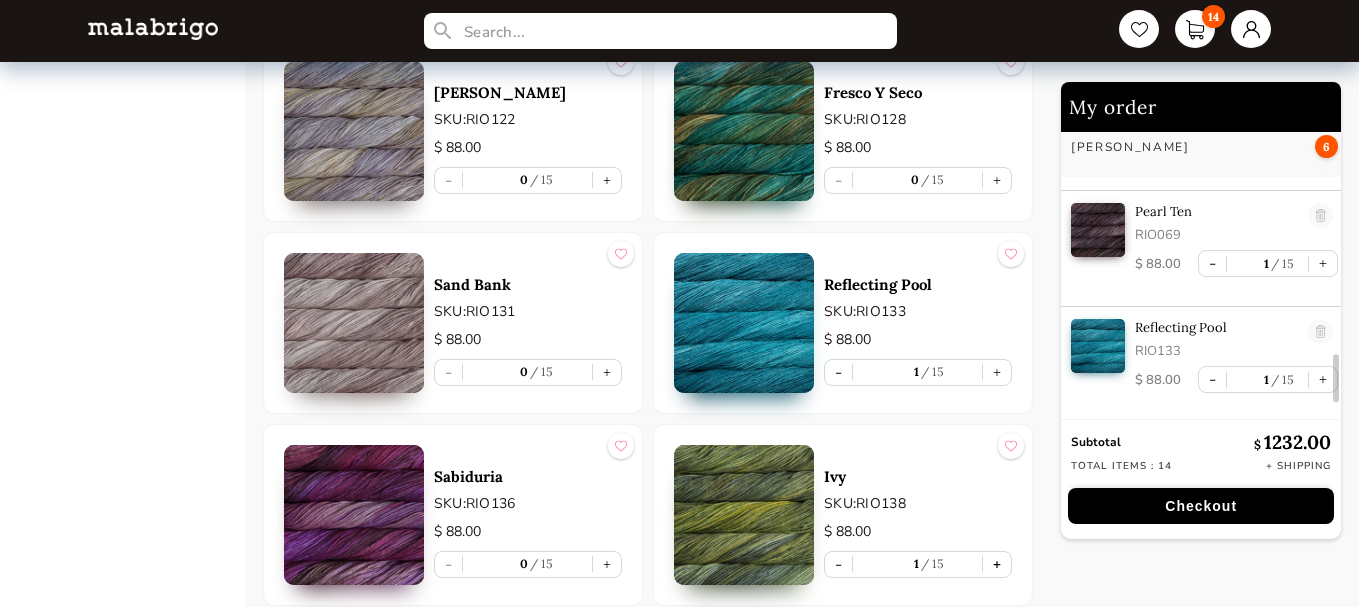 scroll, scrollTop: 1421, scrollLeft: 0, axis: vertical 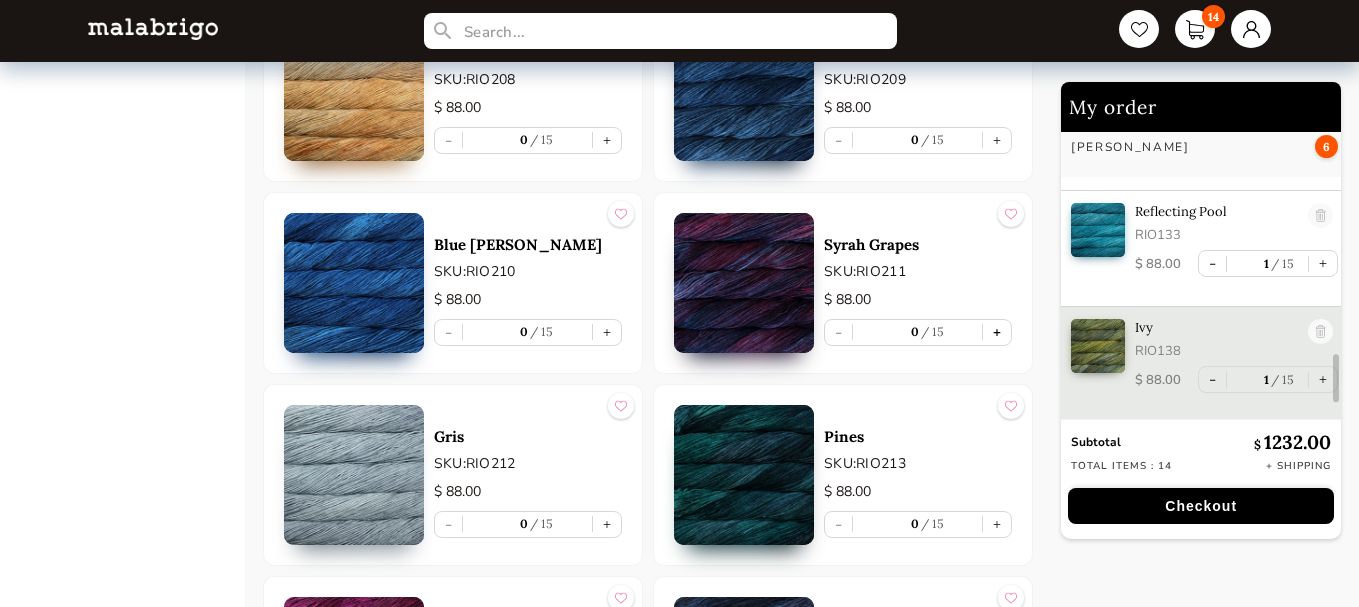 click on "+" at bounding box center (997, 332) 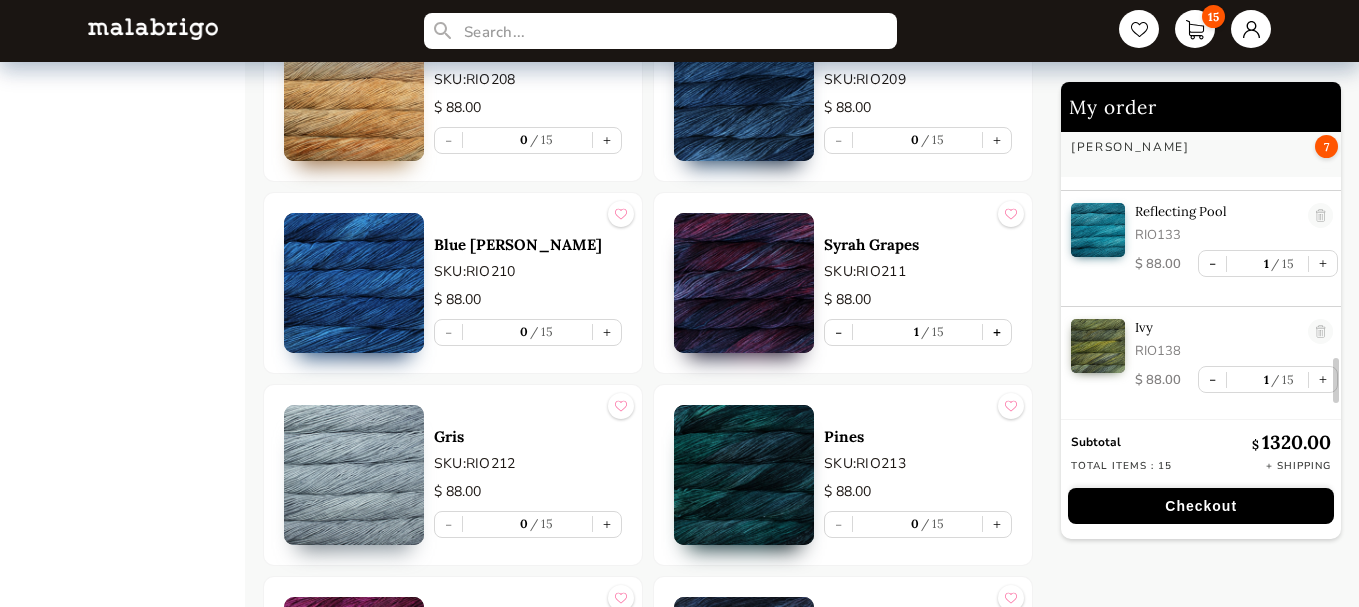 scroll, scrollTop: 1538, scrollLeft: 0, axis: vertical 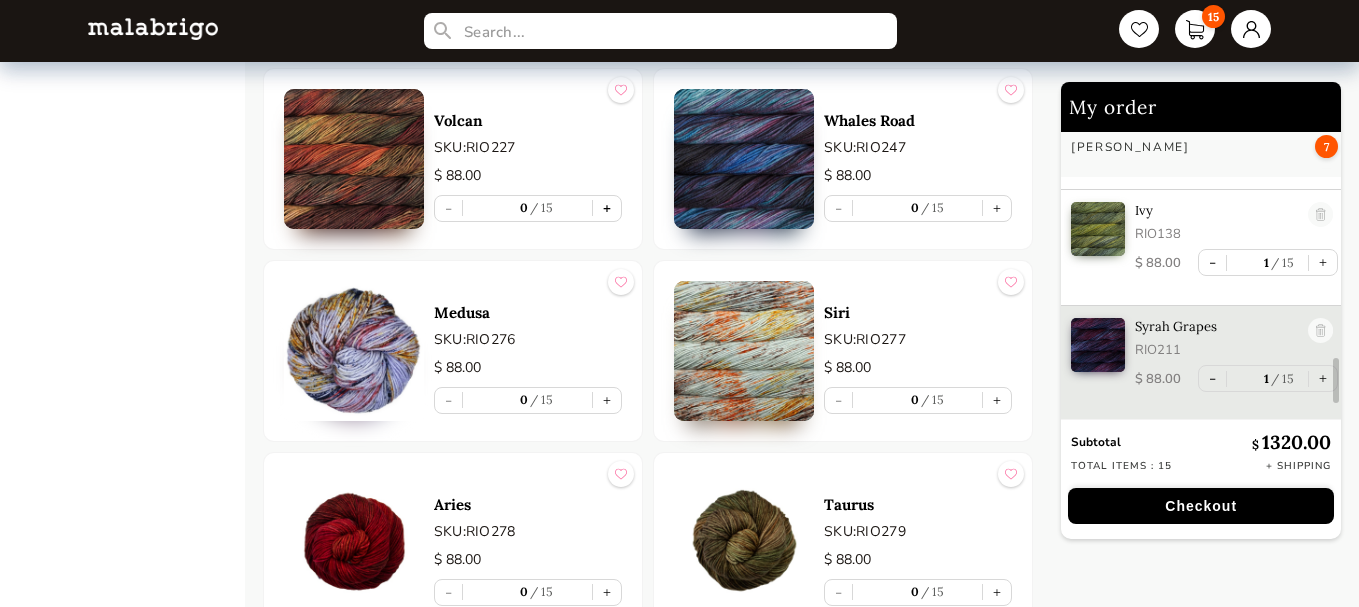 click on "+" at bounding box center [607, 208] 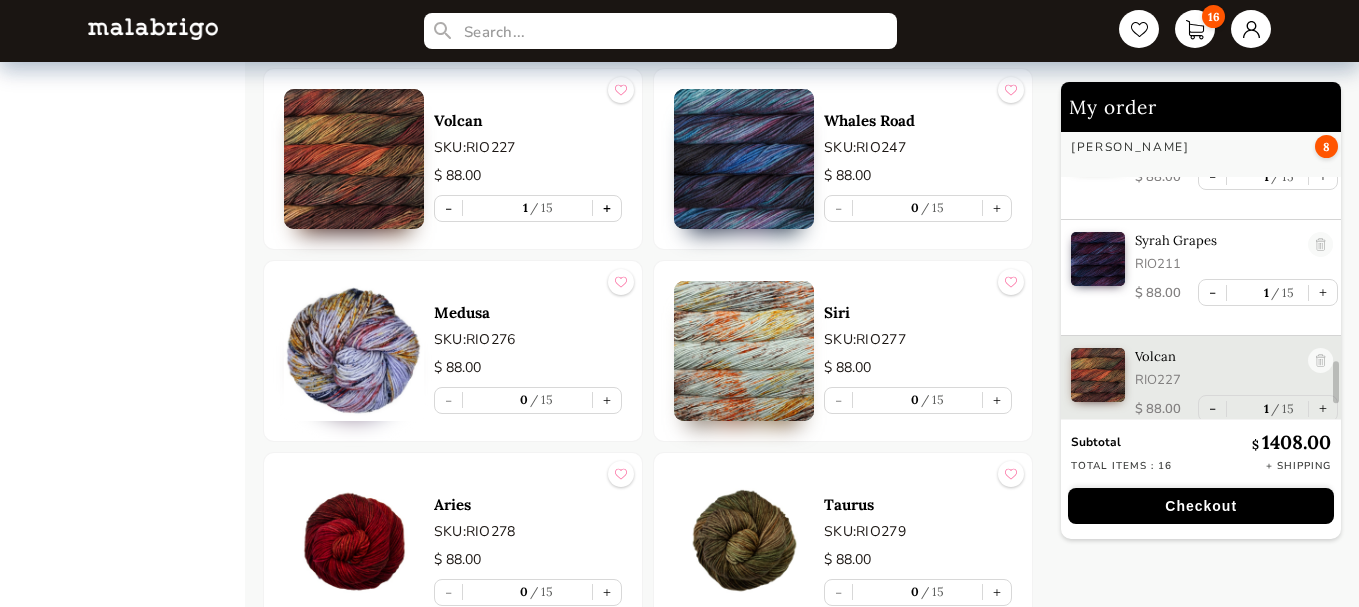 scroll, scrollTop: 1654, scrollLeft: 0, axis: vertical 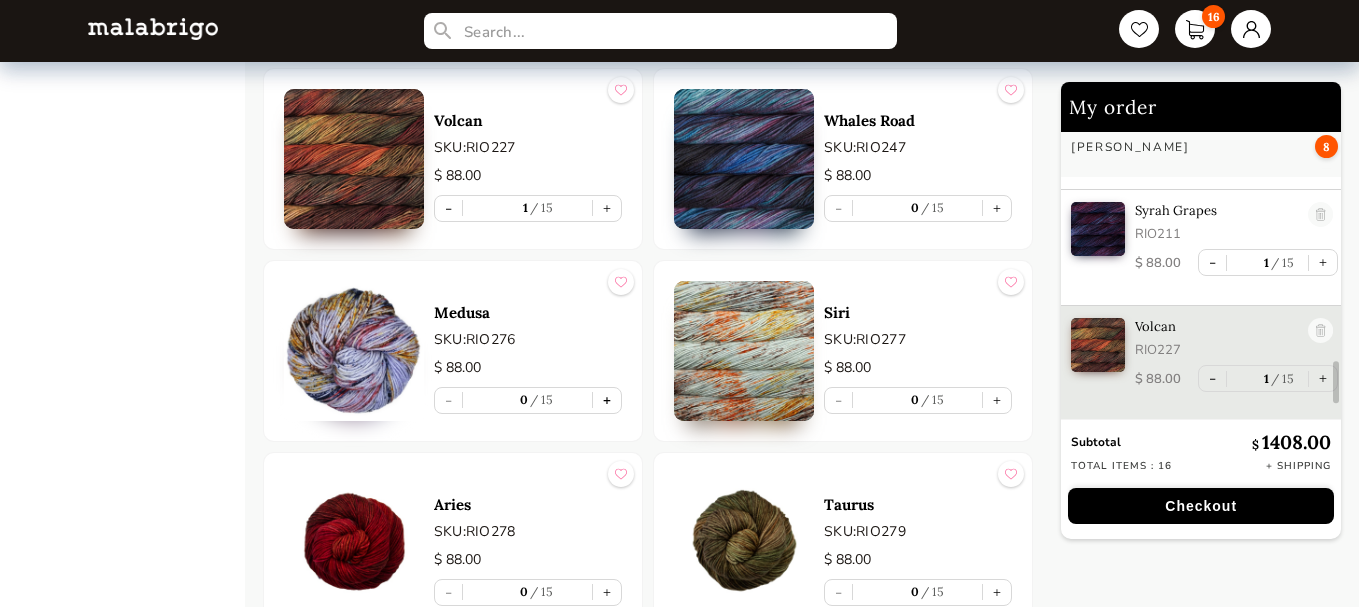 click on "+" at bounding box center [607, 400] 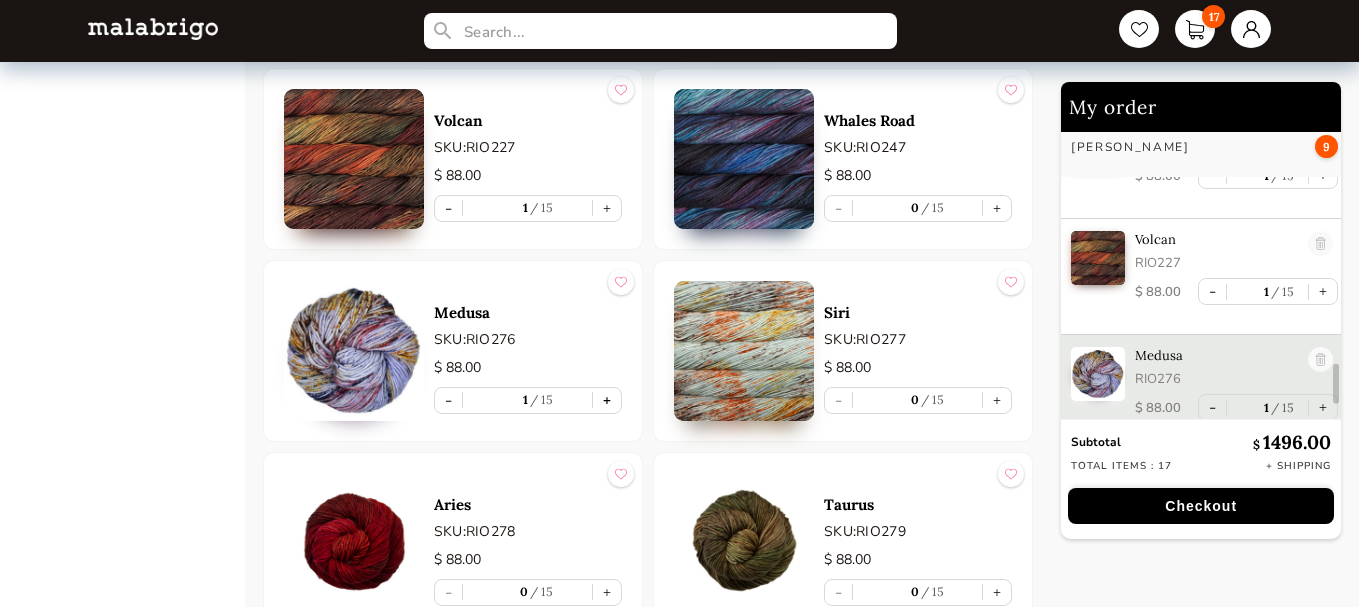 scroll, scrollTop: 1771, scrollLeft: 0, axis: vertical 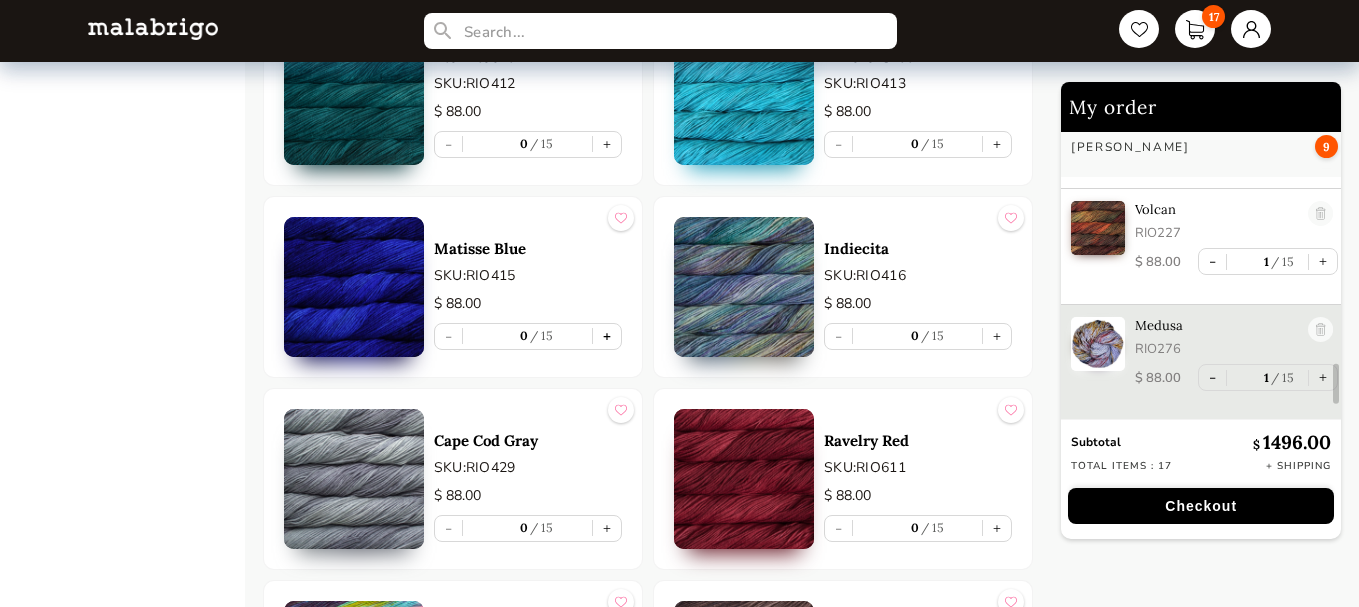 click on "+" at bounding box center [607, 336] 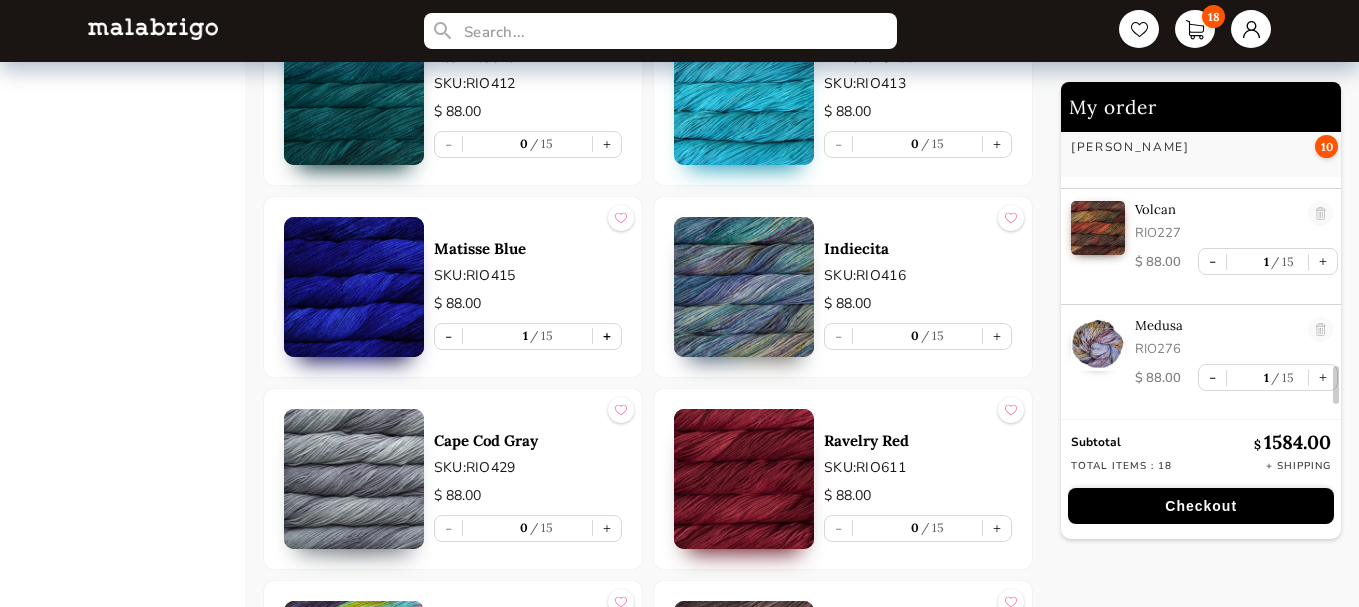 scroll, scrollTop: 1887, scrollLeft: 0, axis: vertical 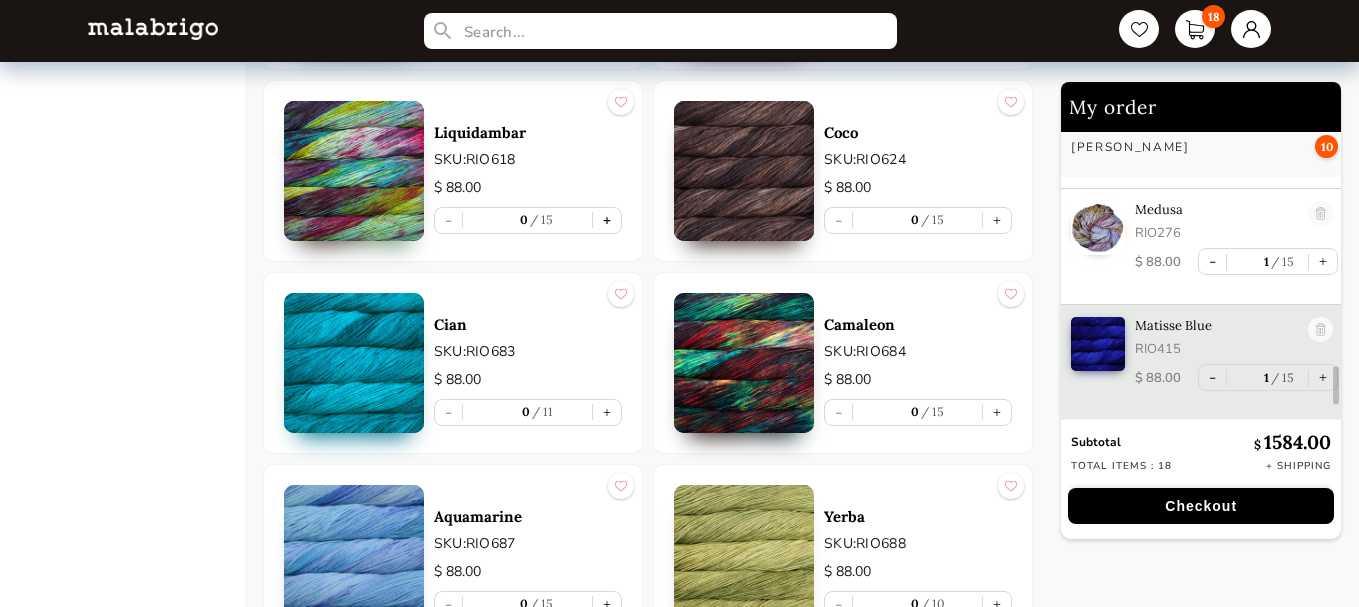 click on "+" at bounding box center (607, 220) 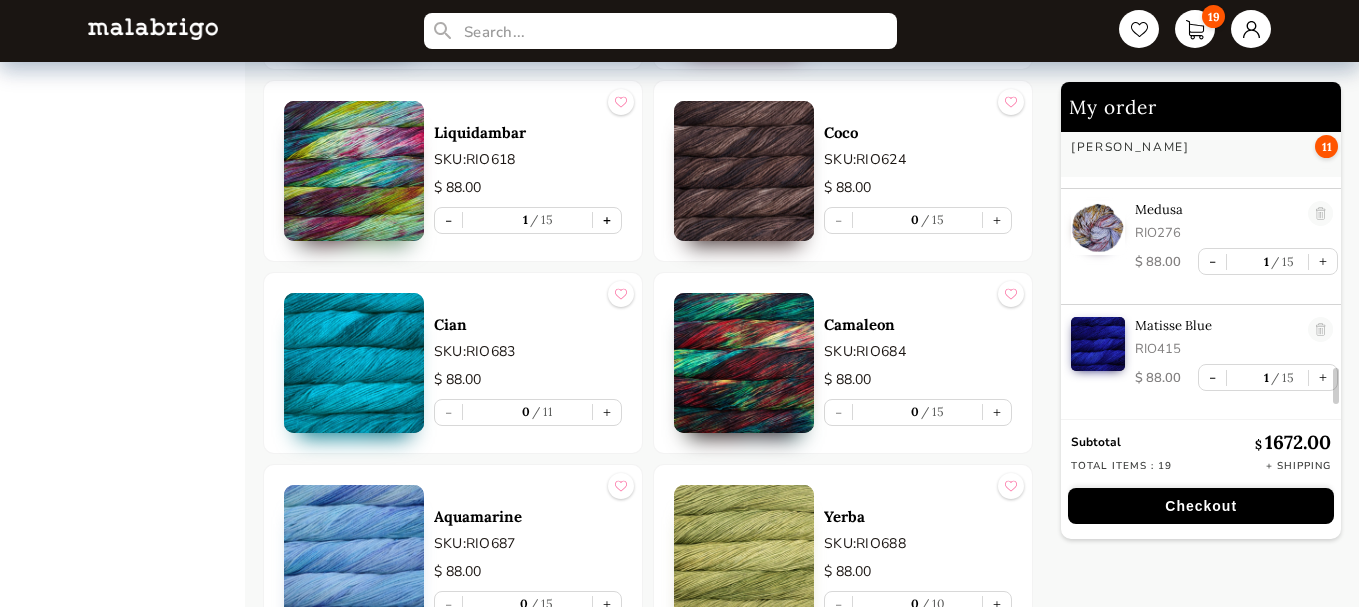 scroll, scrollTop: 2001, scrollLeft: 0, axis: vertical 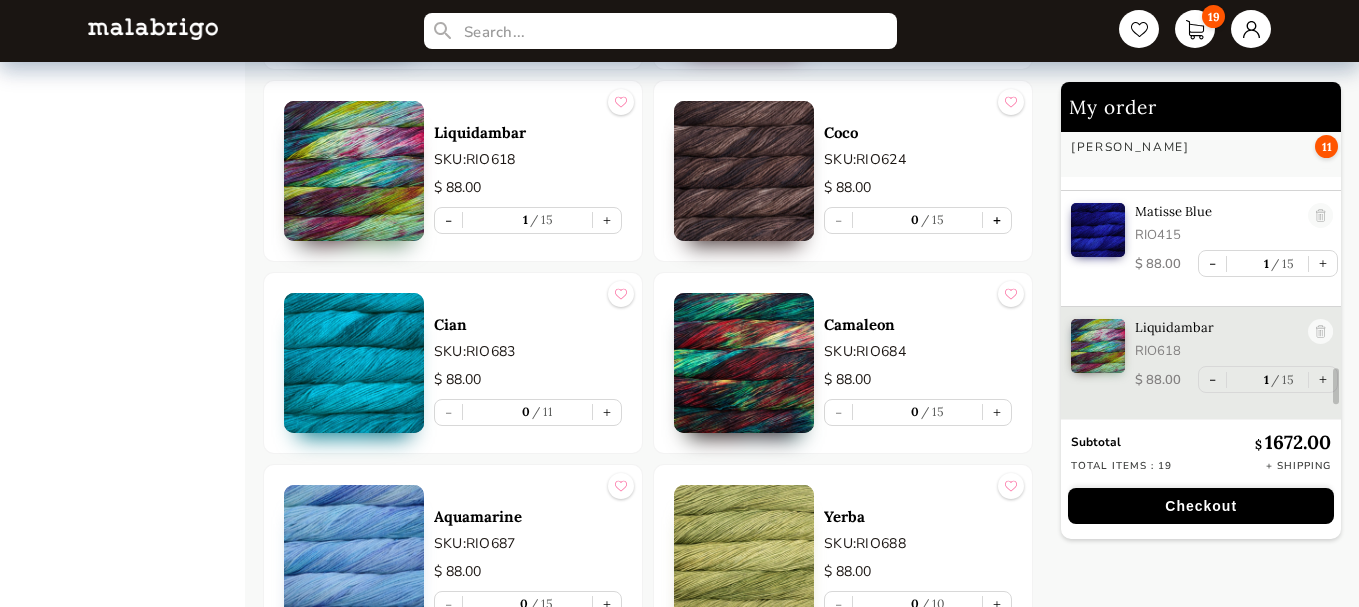 click on "+" at bounding box center [997, 220] 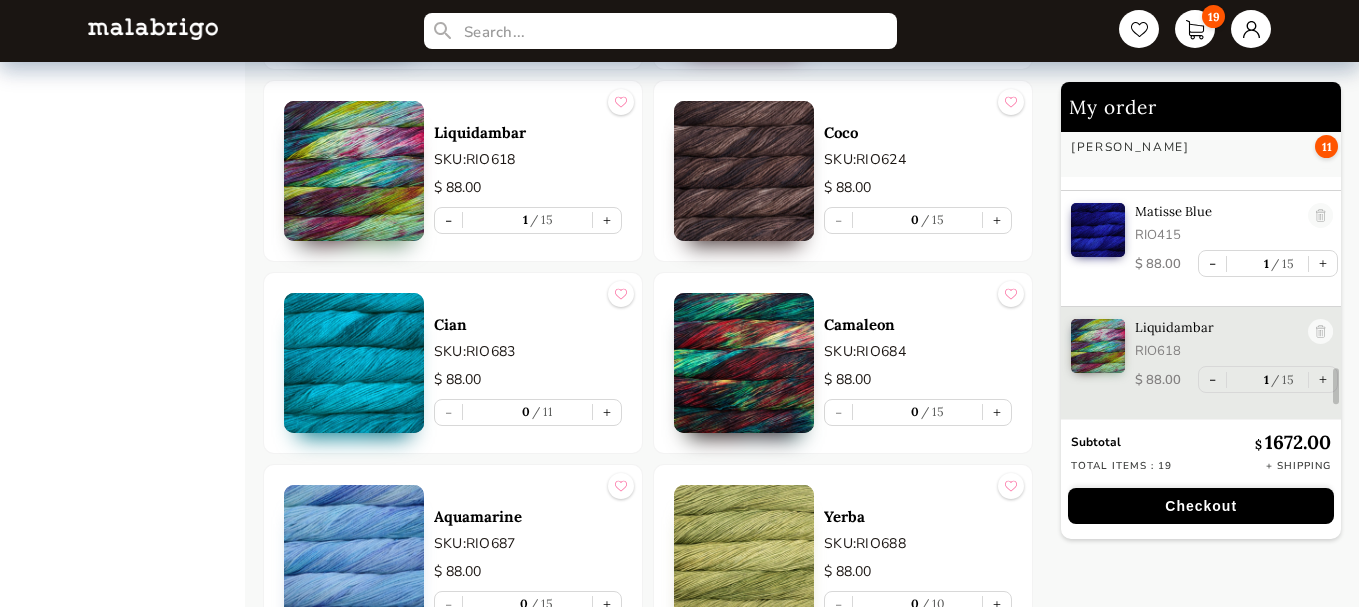 type on "1" 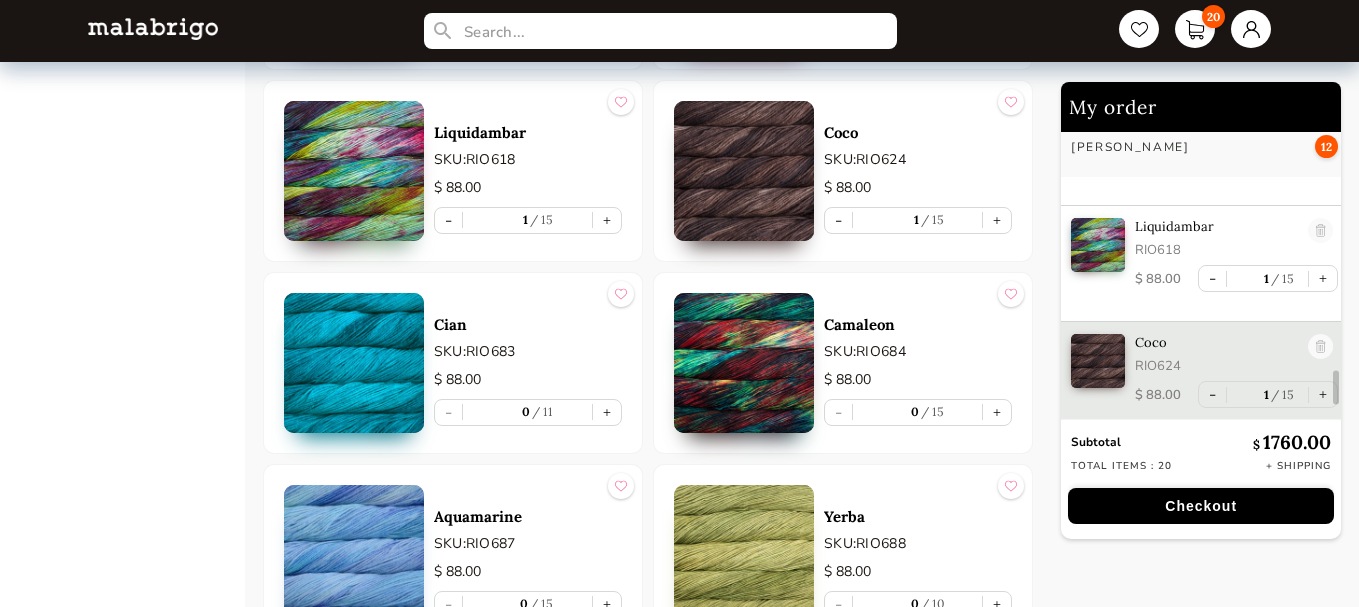 scroll, scrollTop: 2119, scrollLeft: 0, axis: vertical 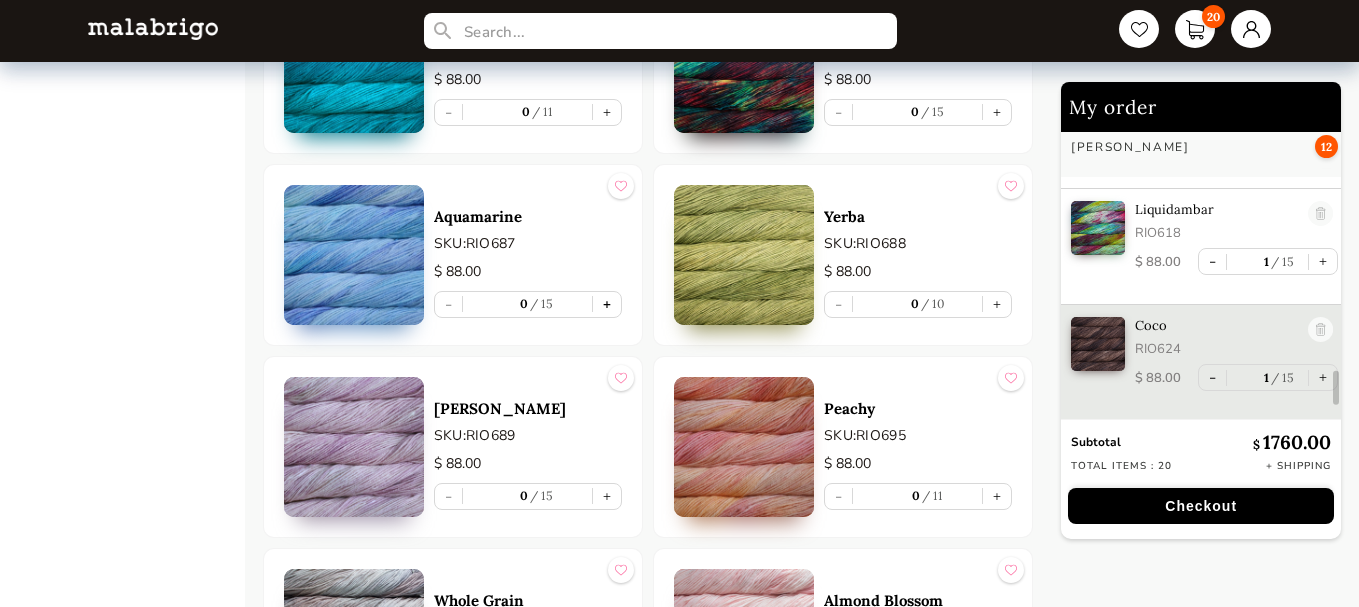 click on "+" at bounding box center [607, 304] 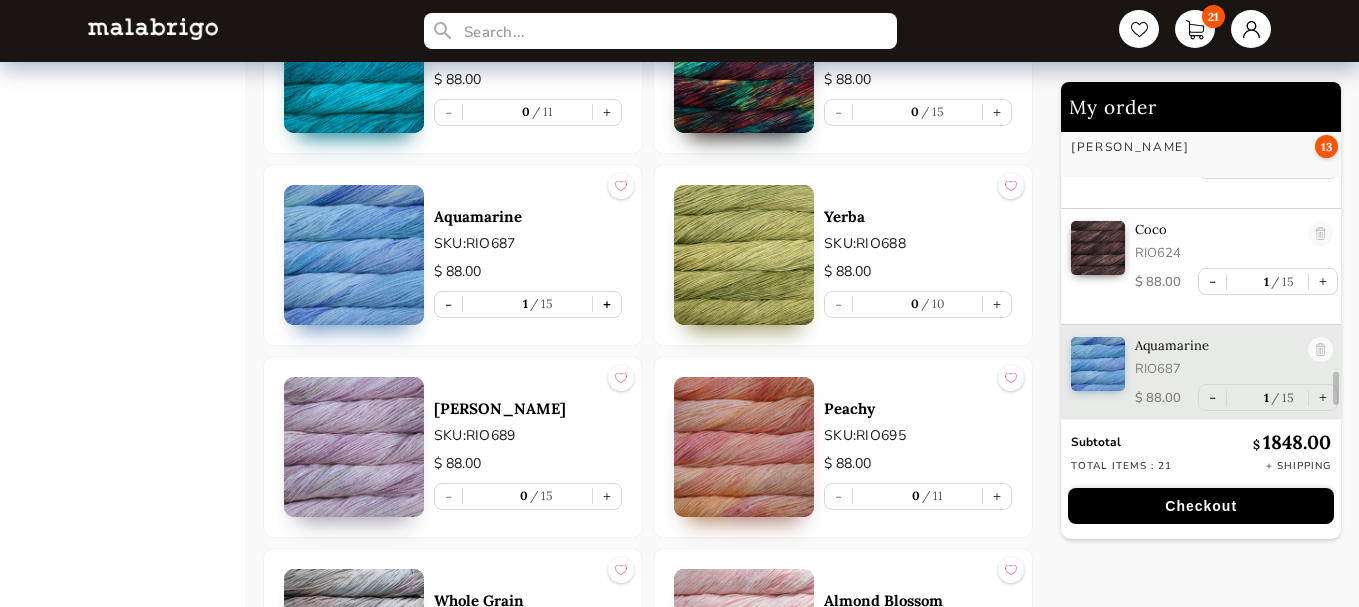 scroll, scrollTop: 2233, scrollLeft: 0, axis: vertical 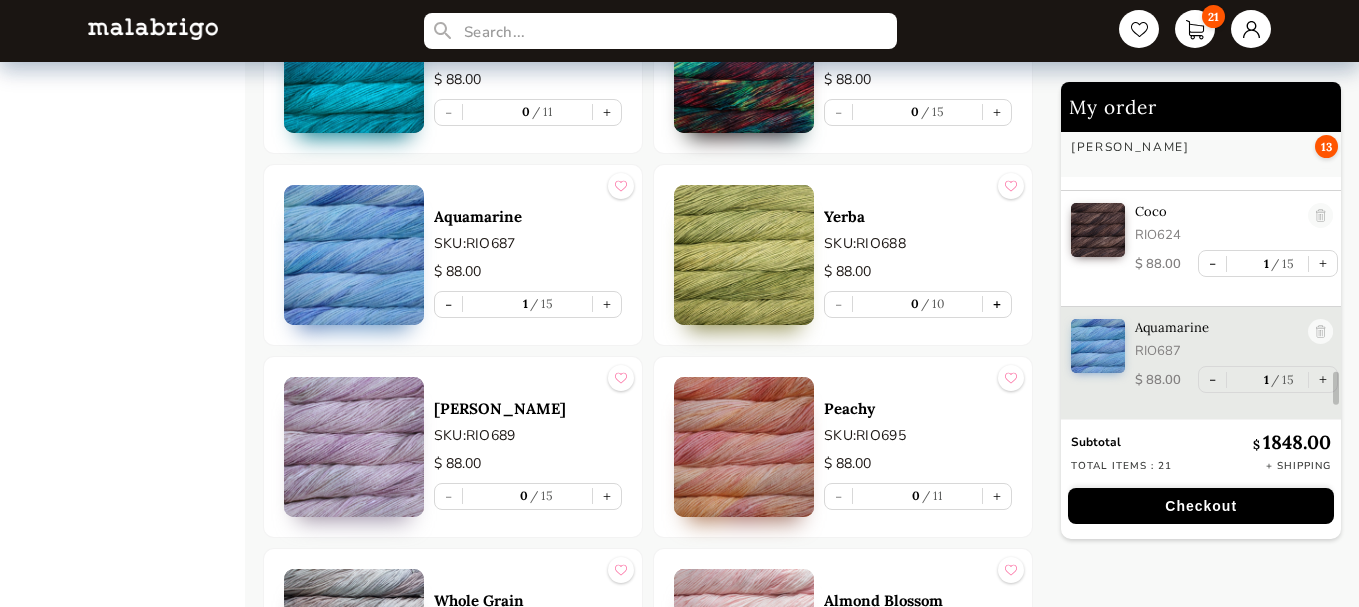 click on "+" at bounding box center [997, 304] 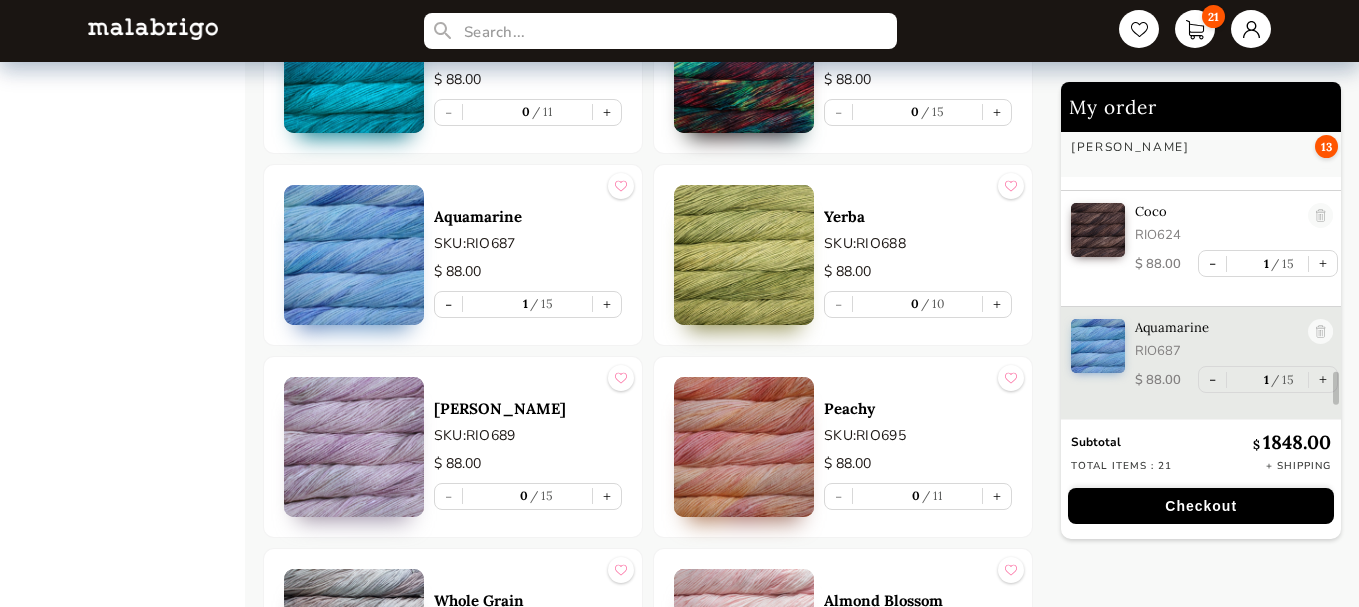 type on "1" 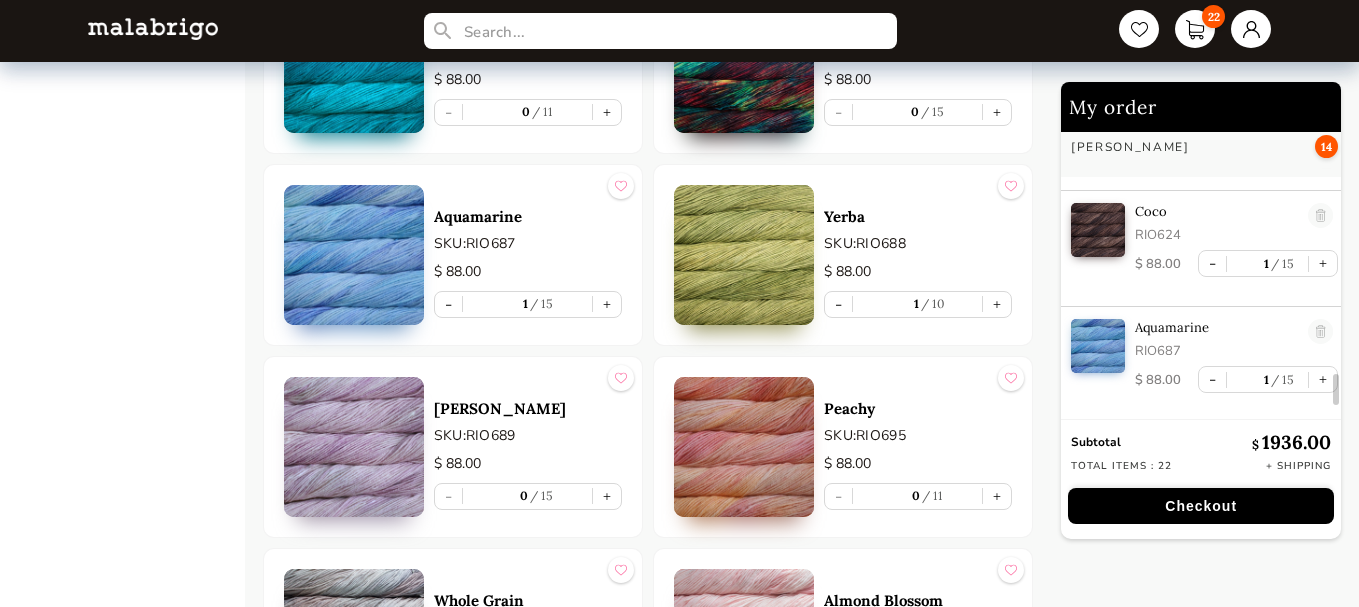 scroll, scrollTop: 2350, scrollLeft: 0, axis: vertical 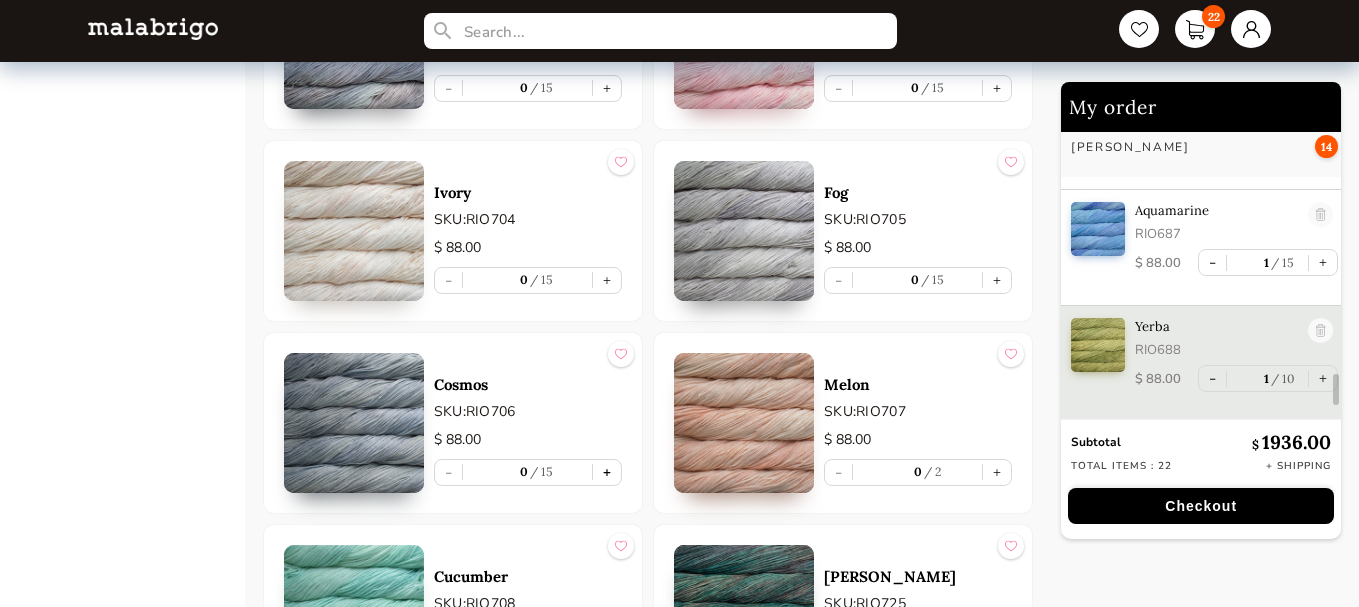 click on "+" at bounding box center [607, 472] 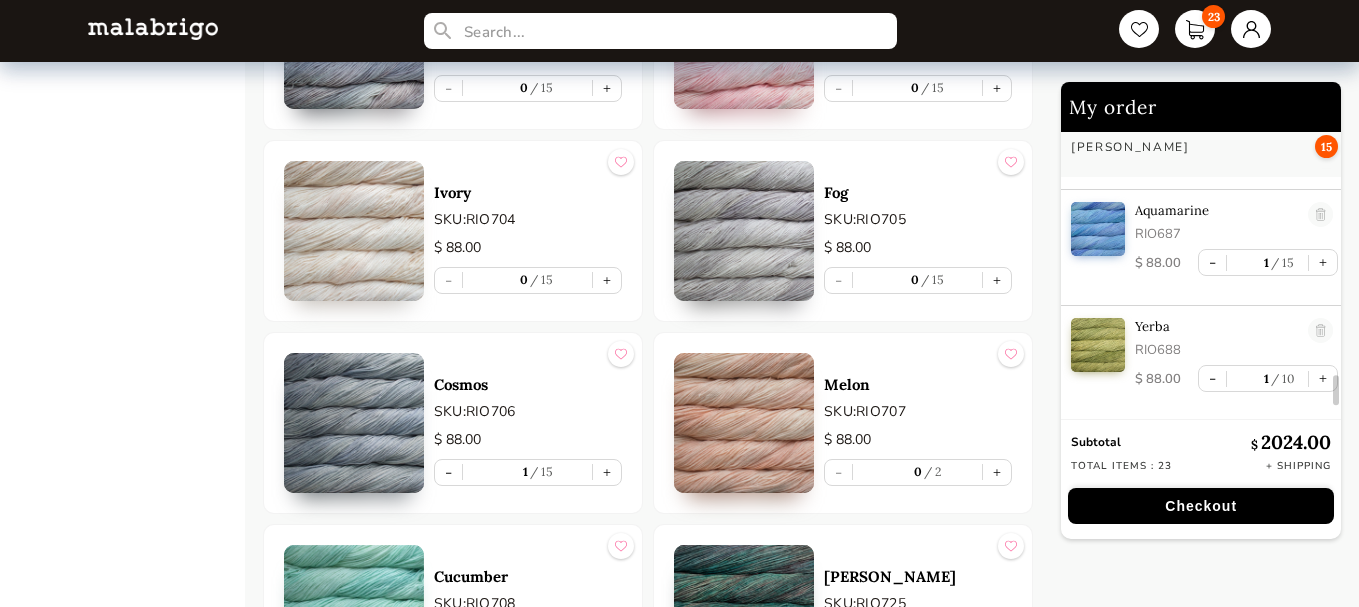 scroll, scrollTop: 2465, scrollLeft: 0, axis: vertical 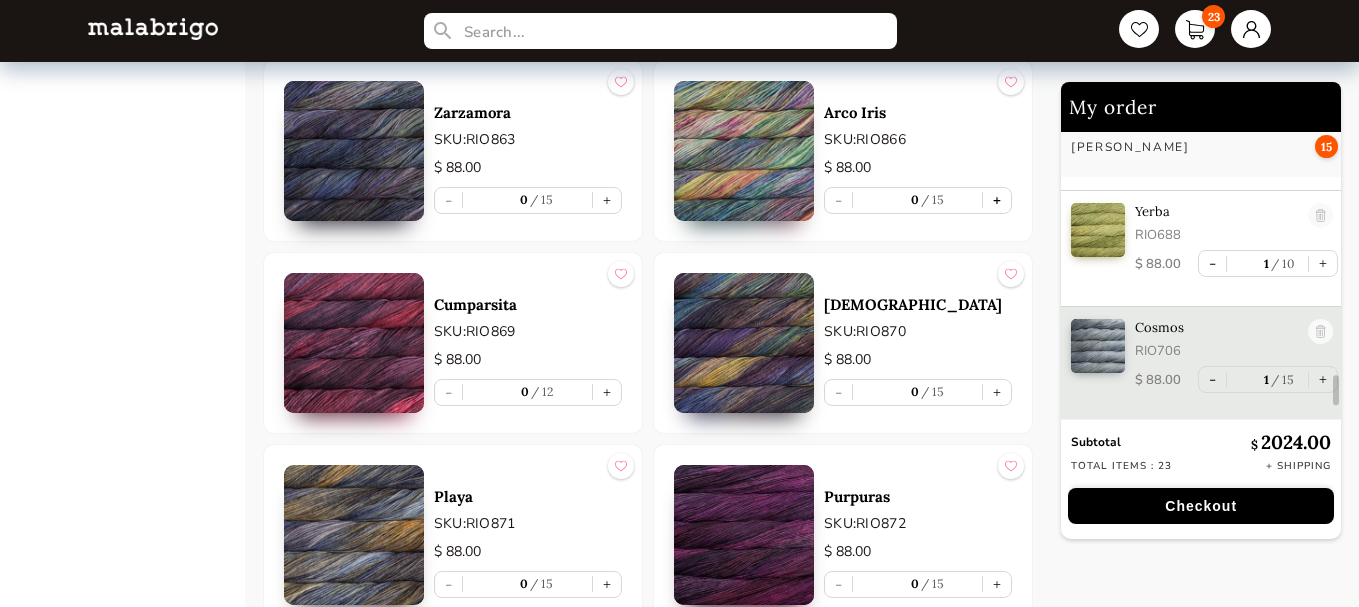 click on "+" at bounding box center (997, 200) 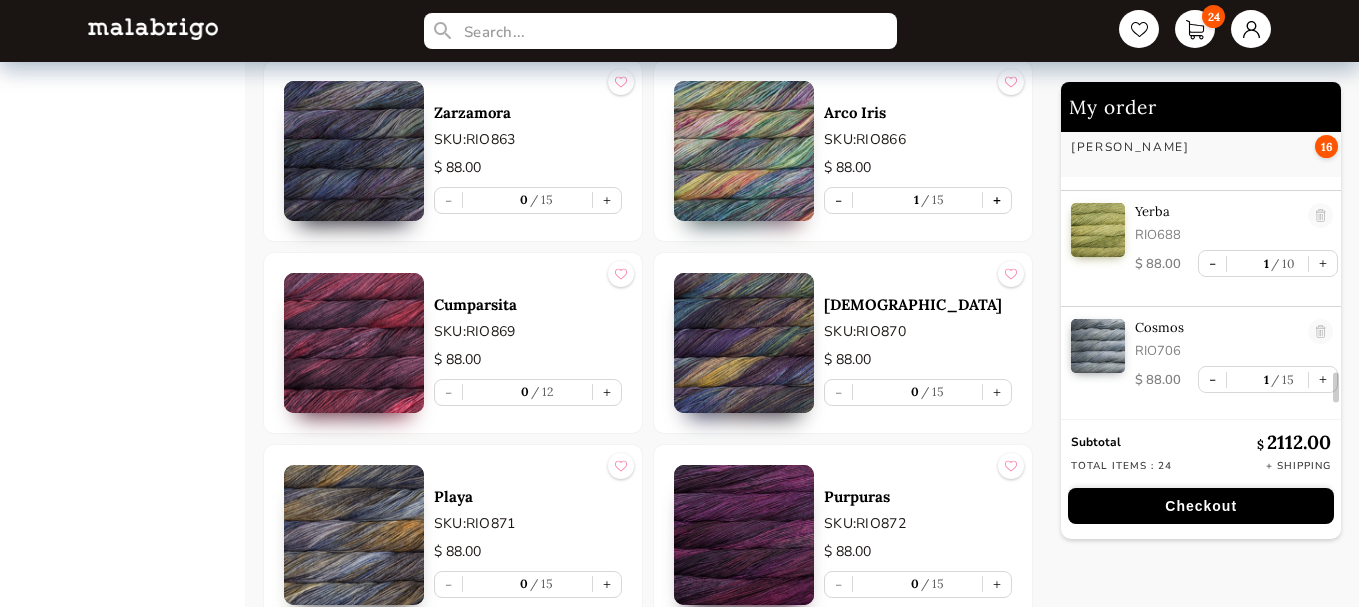 scroll, scrollTop: 2581, scrollLeft: 0, axis: vertical 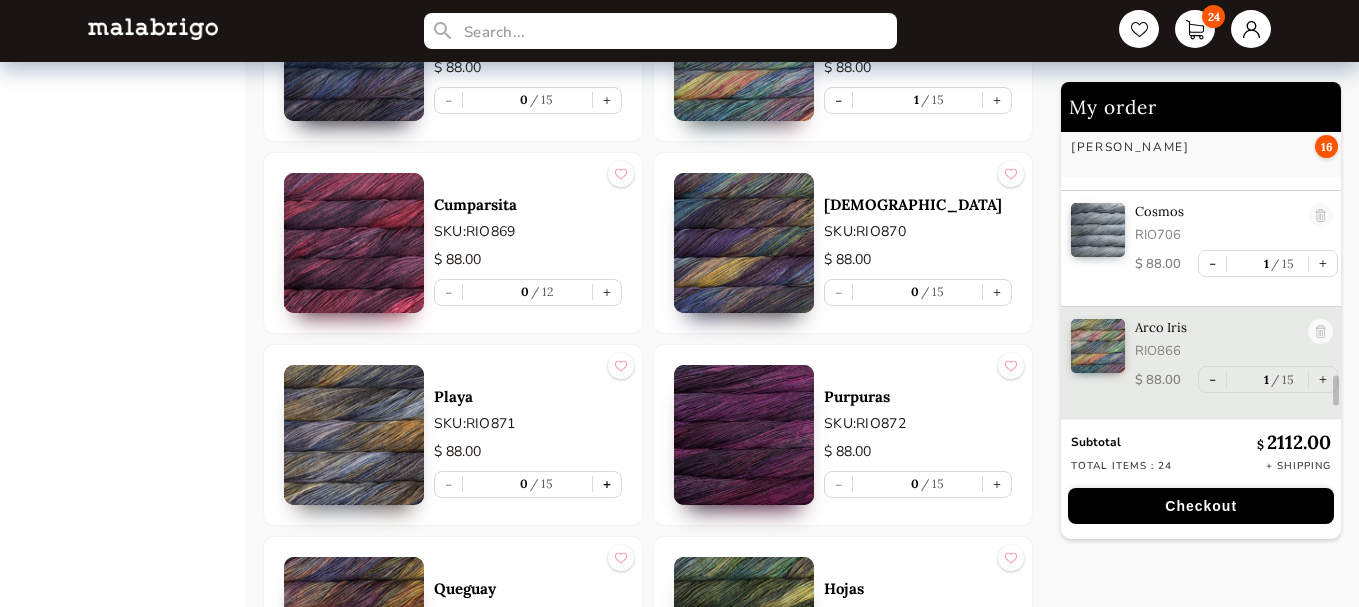 click on "+" at bounding box center [607, 484] 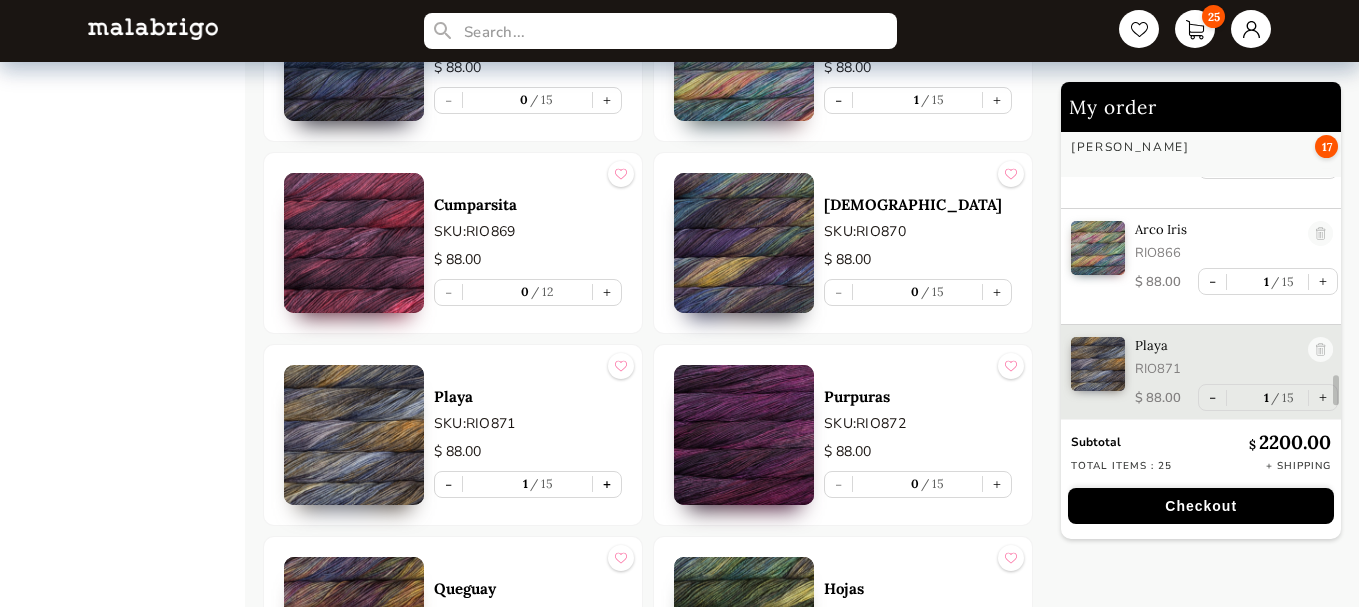 scroll, scrollTop: 2694, scrollLeft: 0, axis: vertical 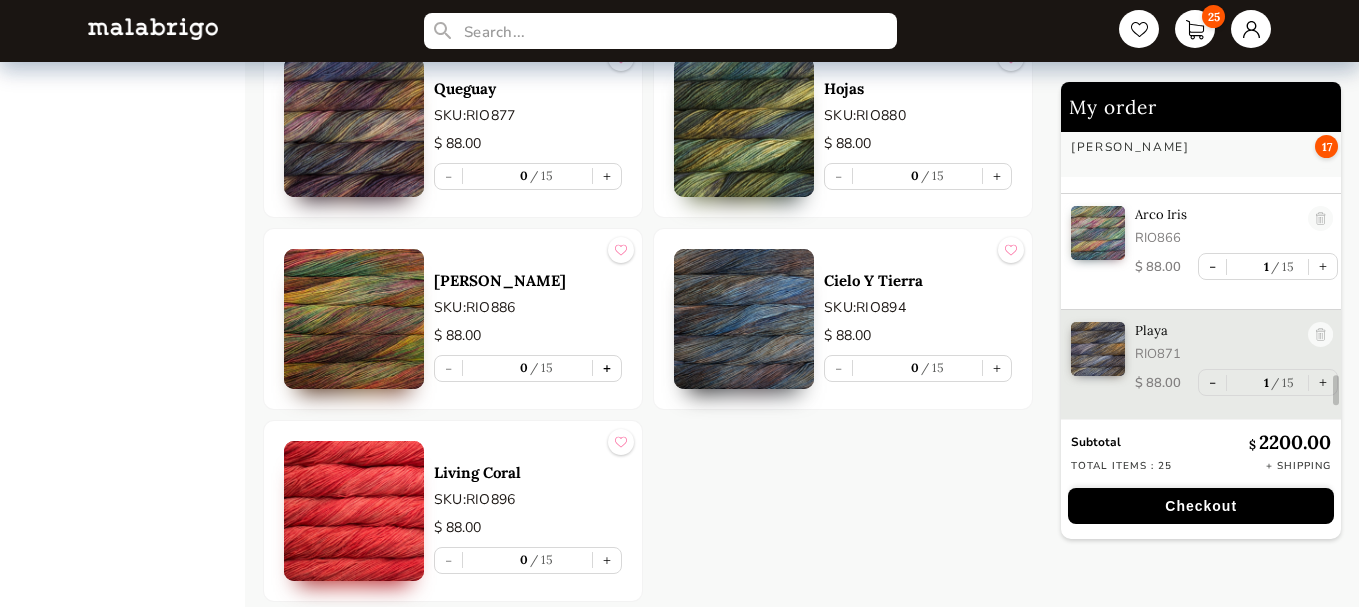 click on "+" at bounding box center [607, 368] 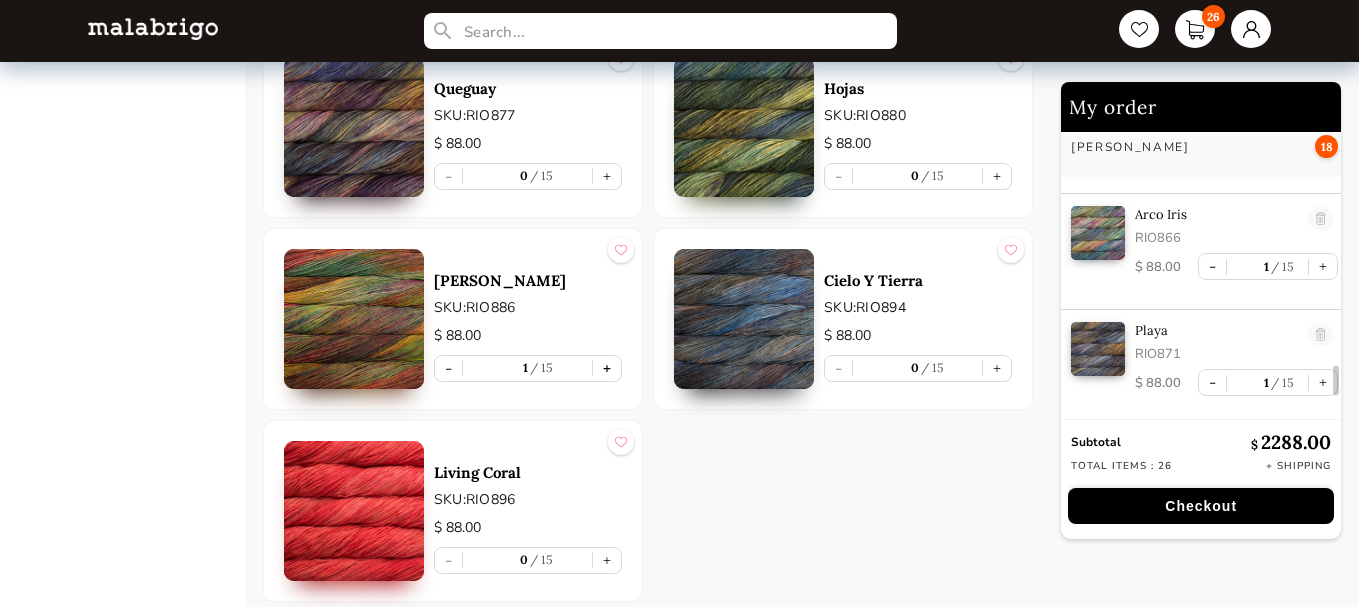 scroll, scrollTop: 2813, scrollLeft: 0, axis: vertical 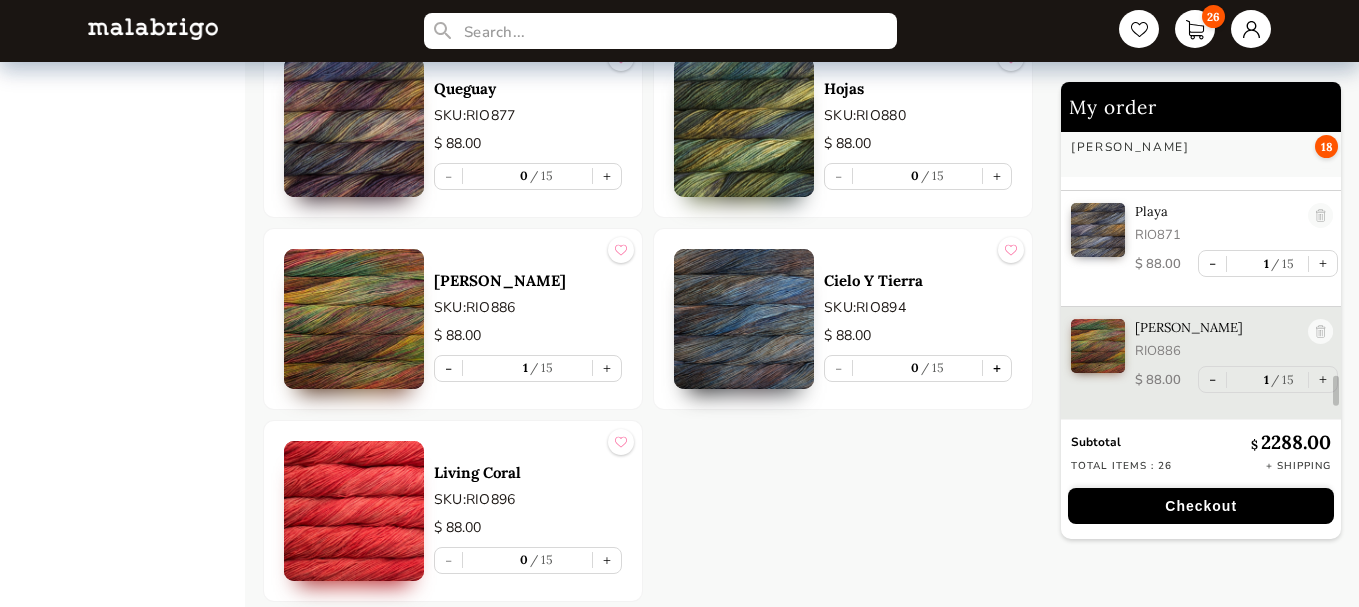 click on "+" at bounding box center (997, 368) 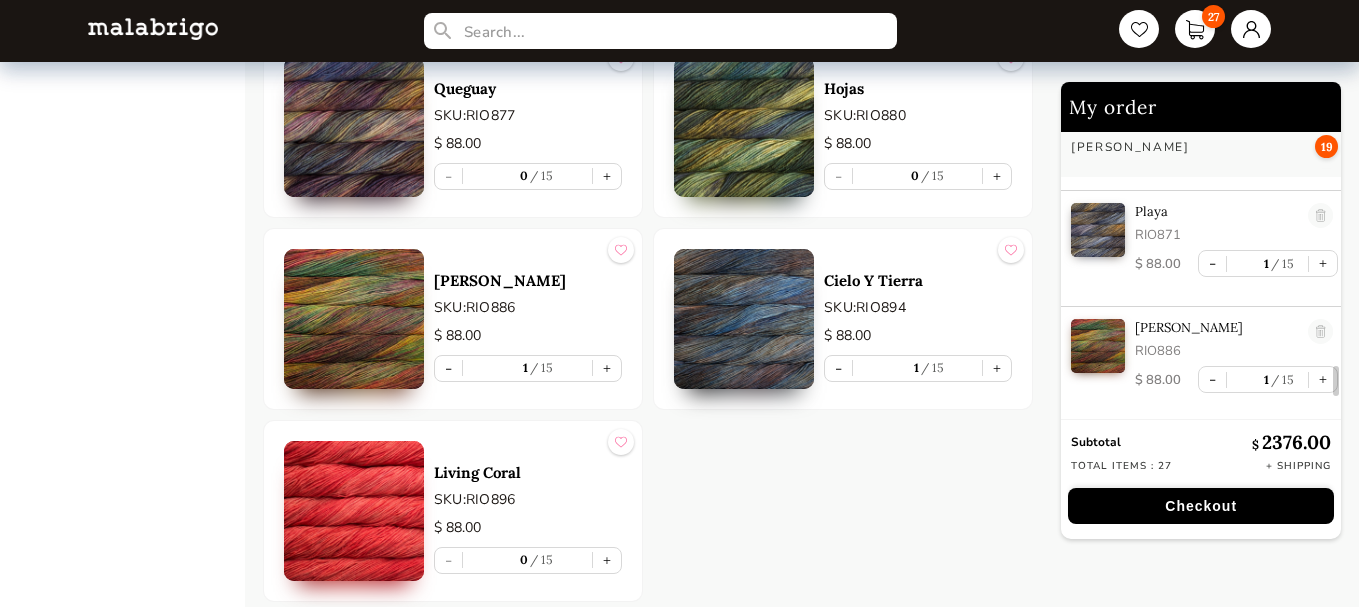 type on "1" 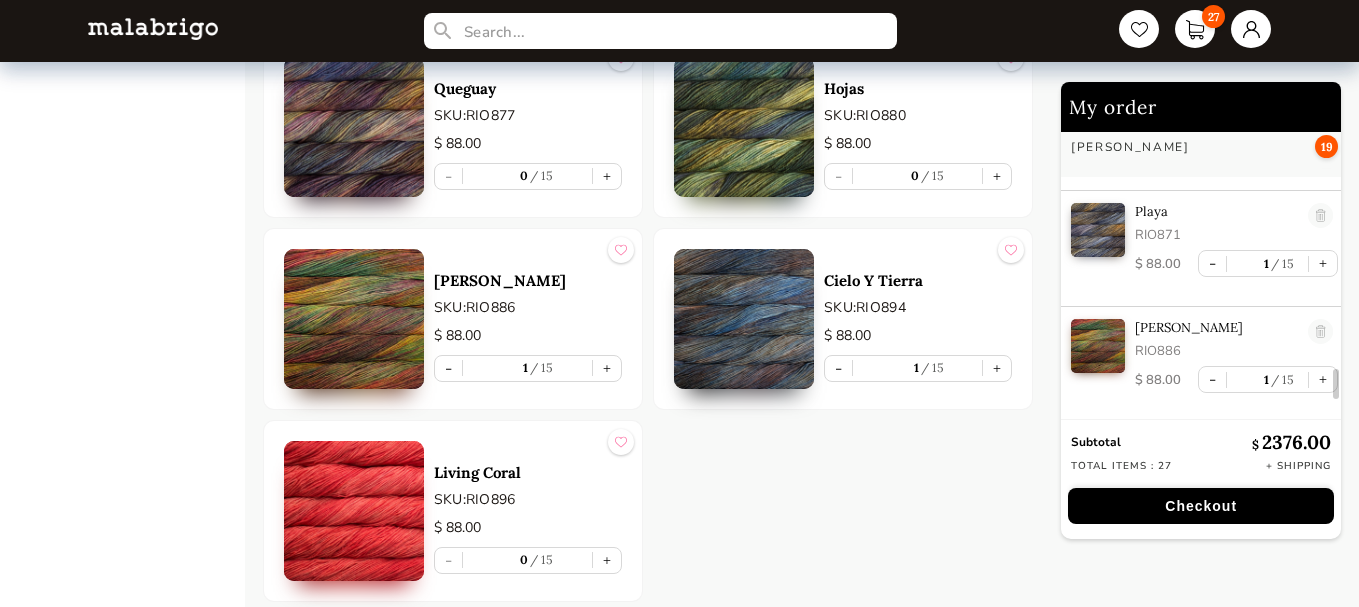 scroll, scrollTop: 2930, scrollLeft: 0, axis: vertical 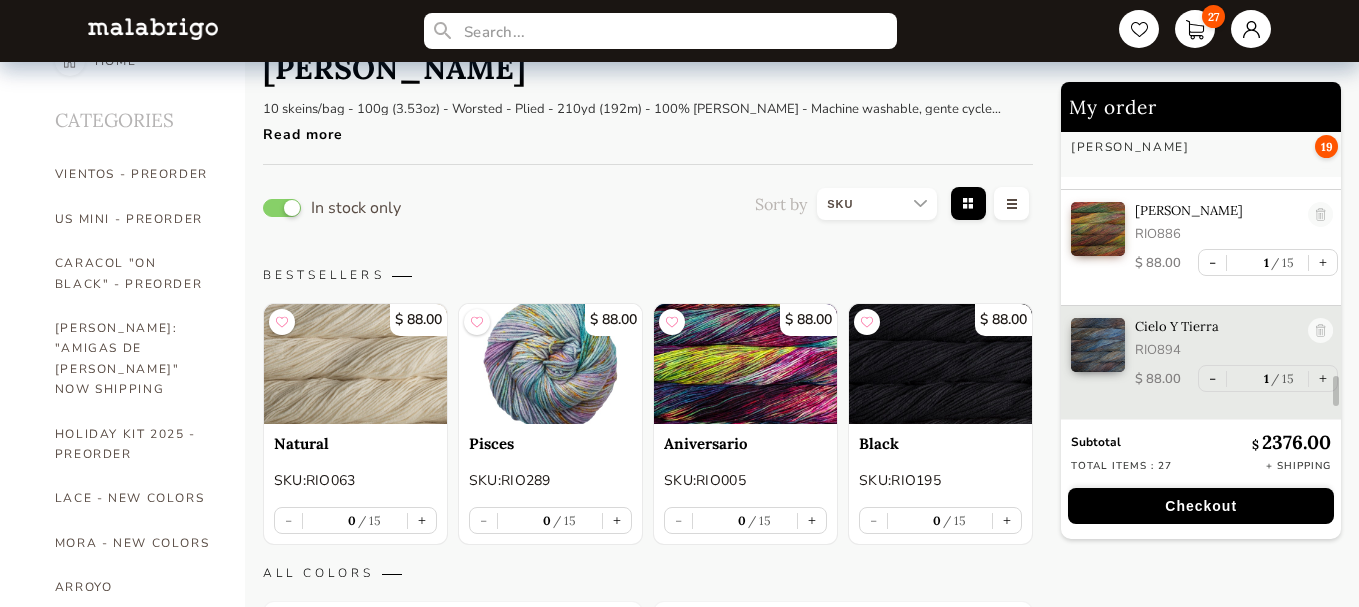 click at bounding box center (877, 204) 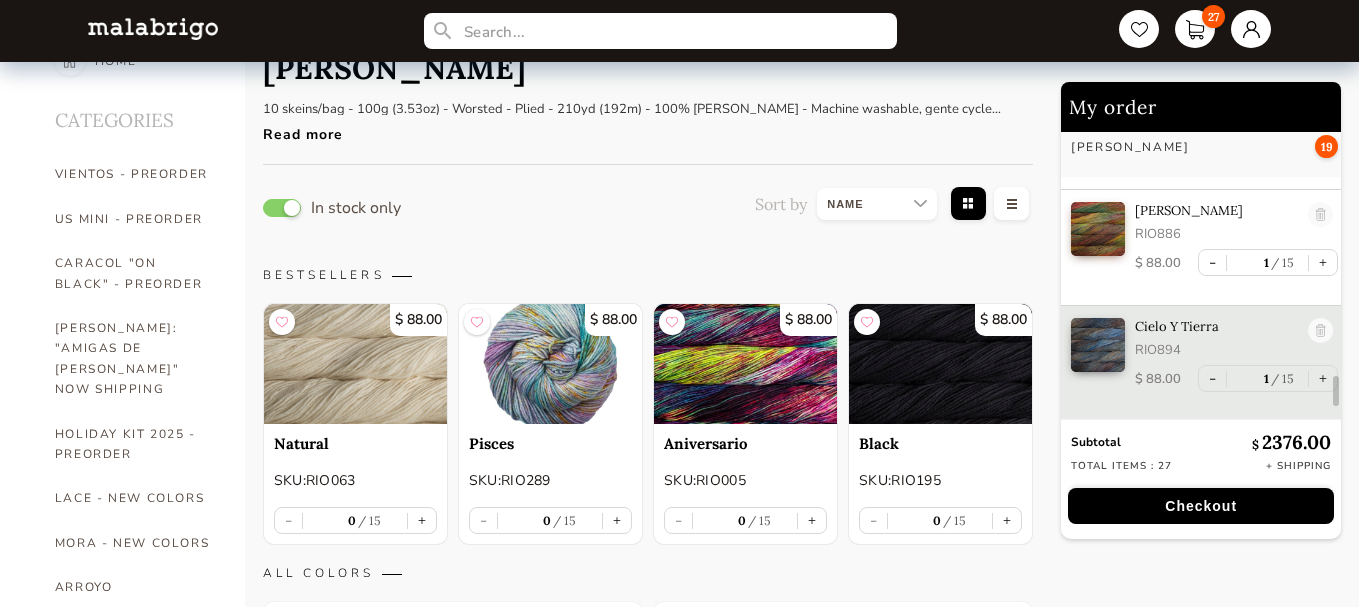 click at bounding box center (877, 204) 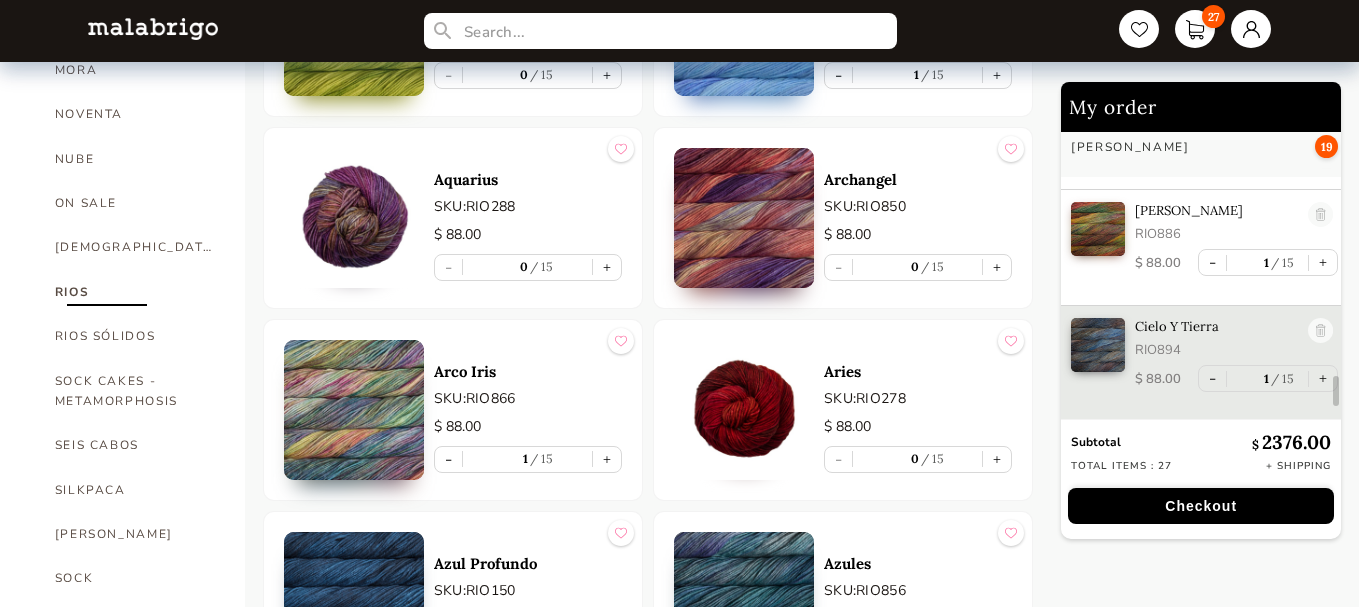 scroll, scrollTop: 1100, scrollLeft: 0, axis: vertical 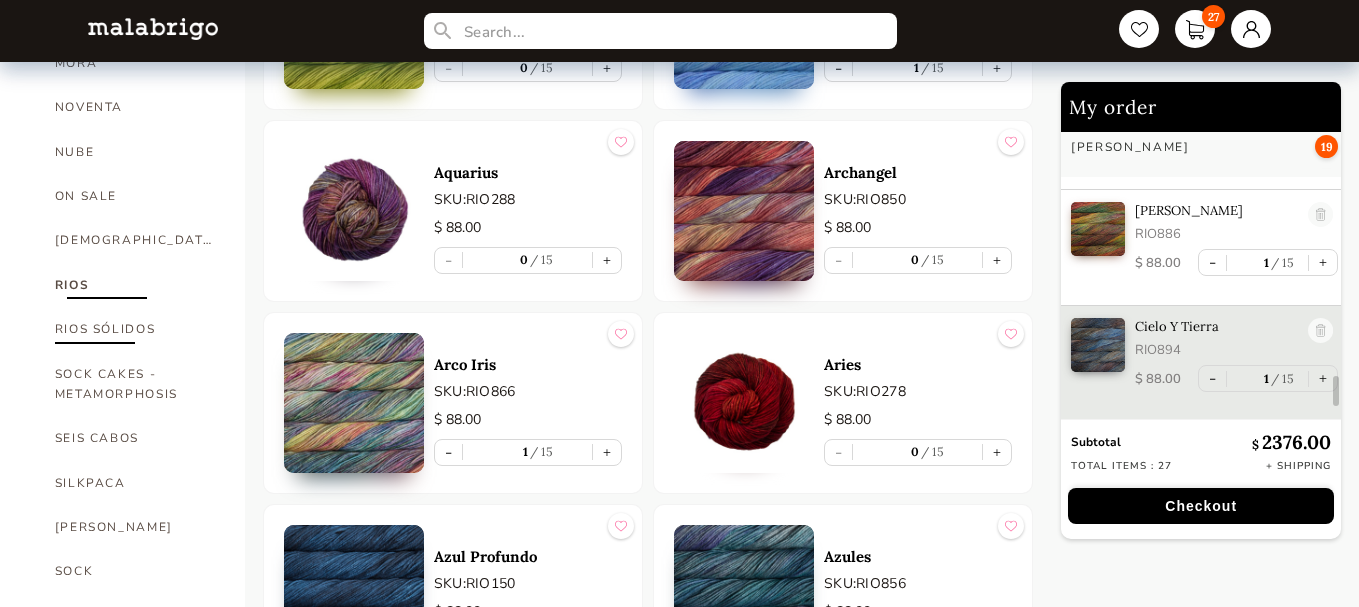 click on "RIOS SÓLIDOS" at bounding box center (135, 329) 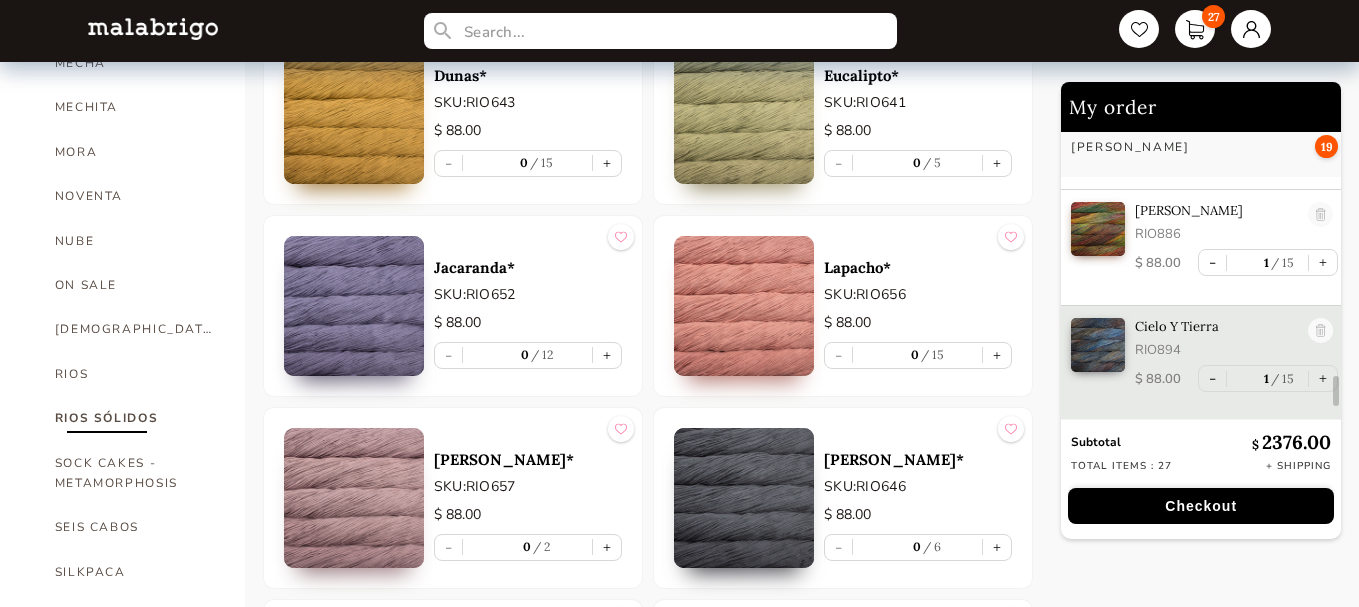 scroll, scrollTop: 911, scrollLeft: 0, axis: vertical 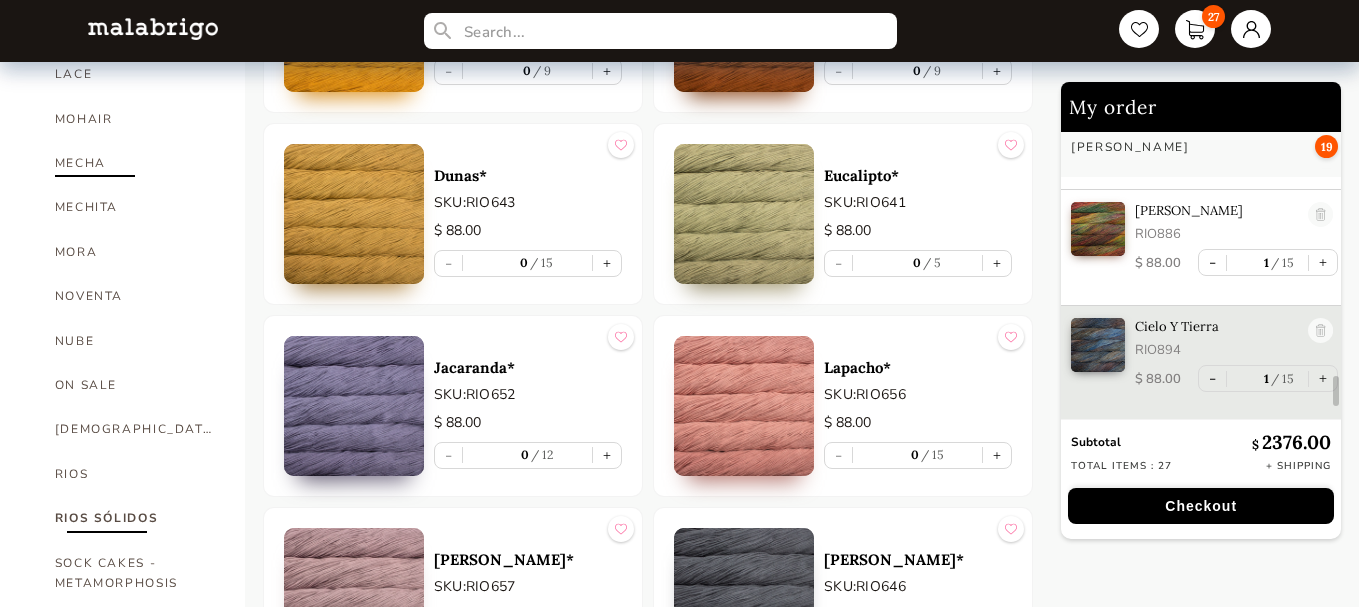 click on "MECHA" at bounding box center [135, 163] 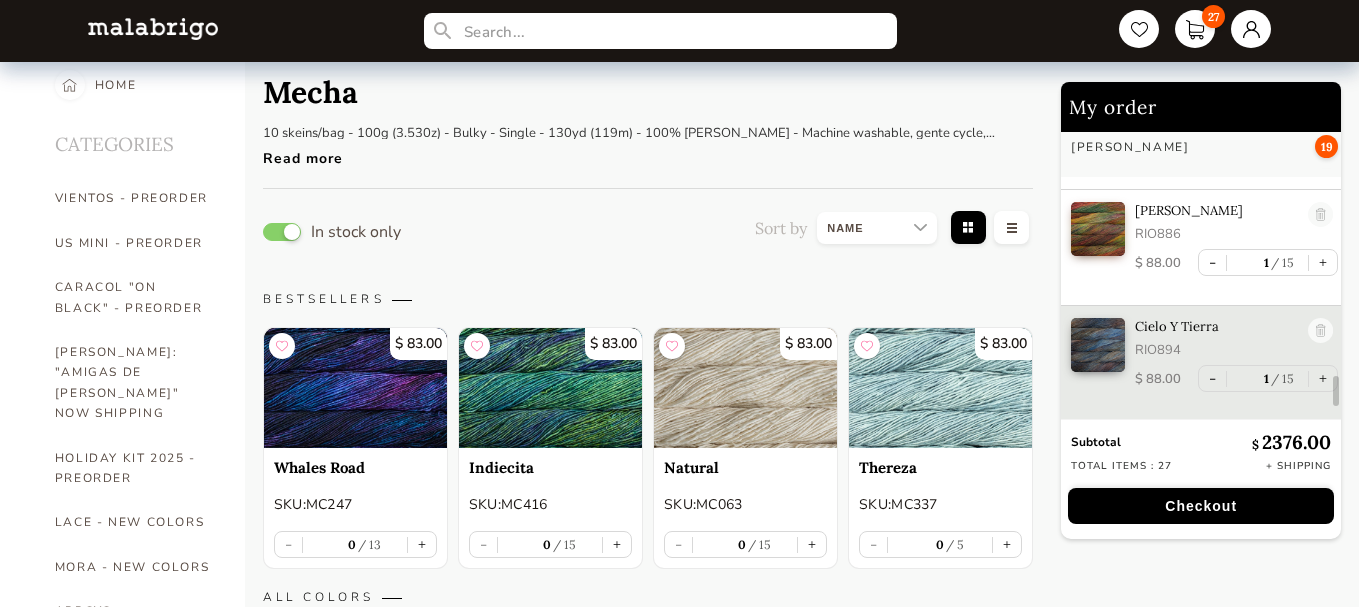 scroll, scrollTop: 0, scrollLeft: 0, axis: both 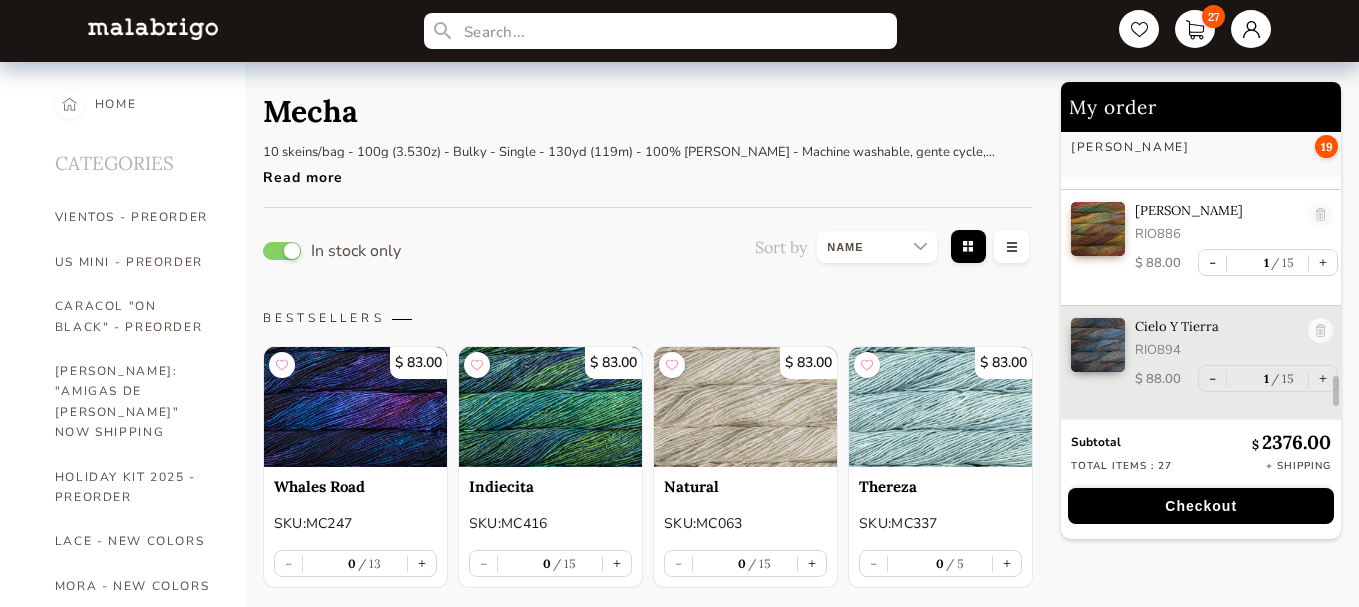click at bounding box center (877, 247) 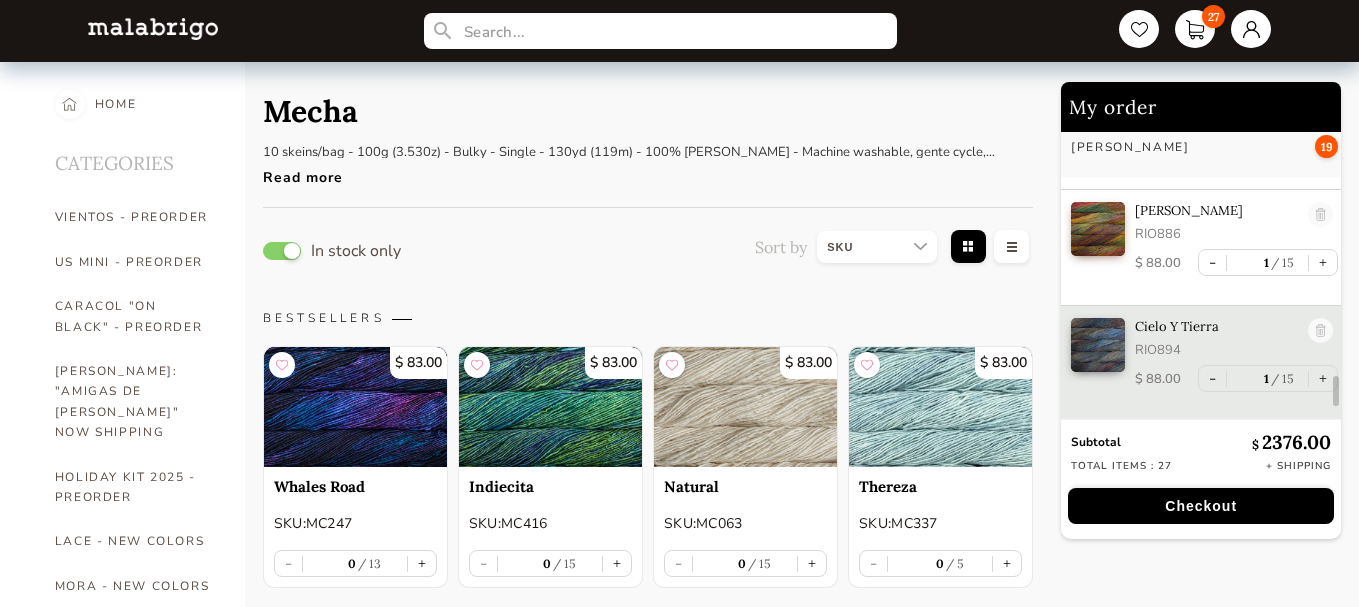 click at bounding box center (877, 247) 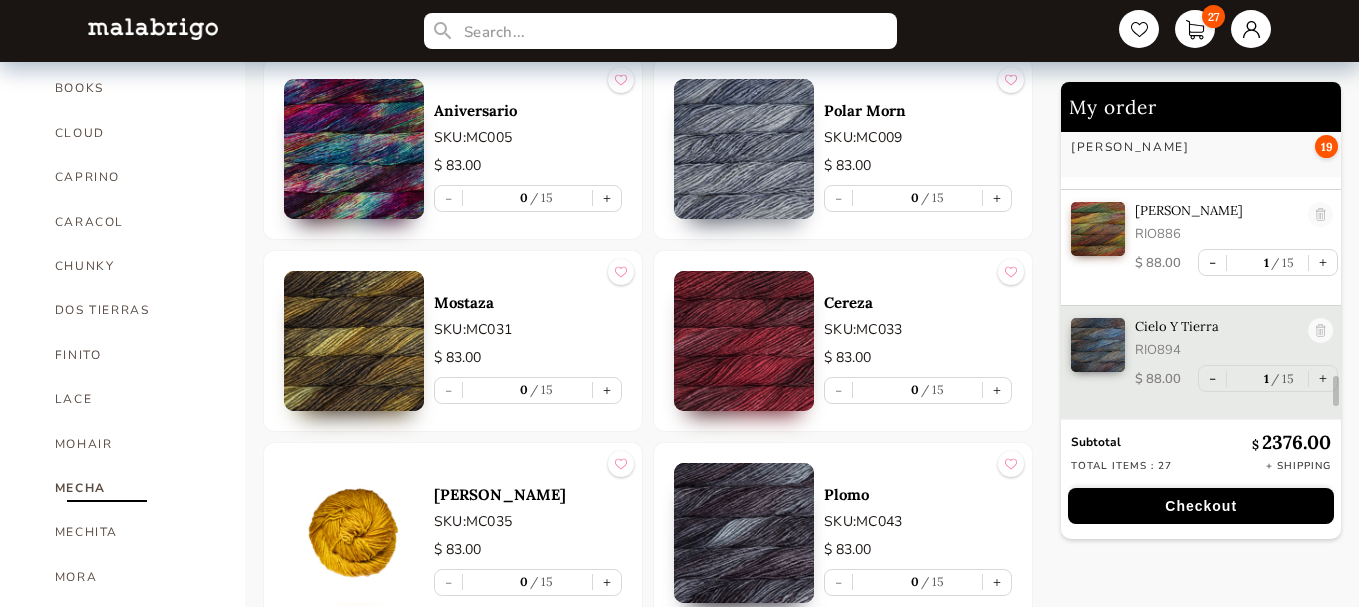 scroll, scrollTop: 700, scrollLeft: 0, axis: vertical 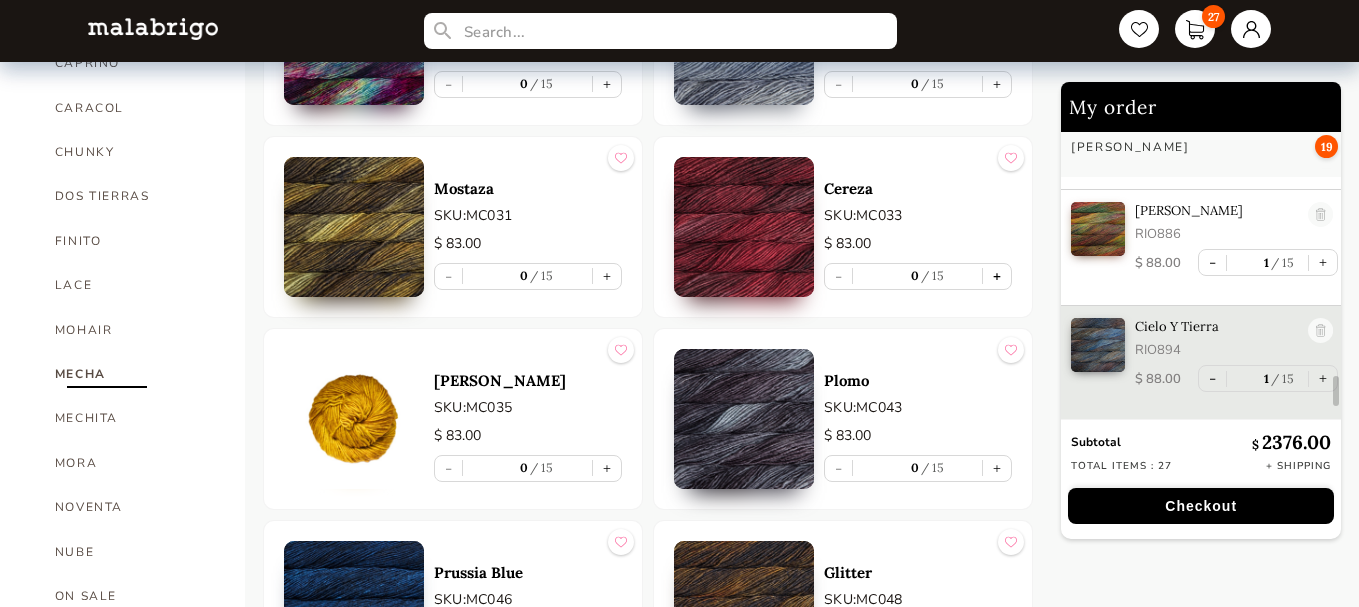 click on "+" at bounding box center [997, 276] 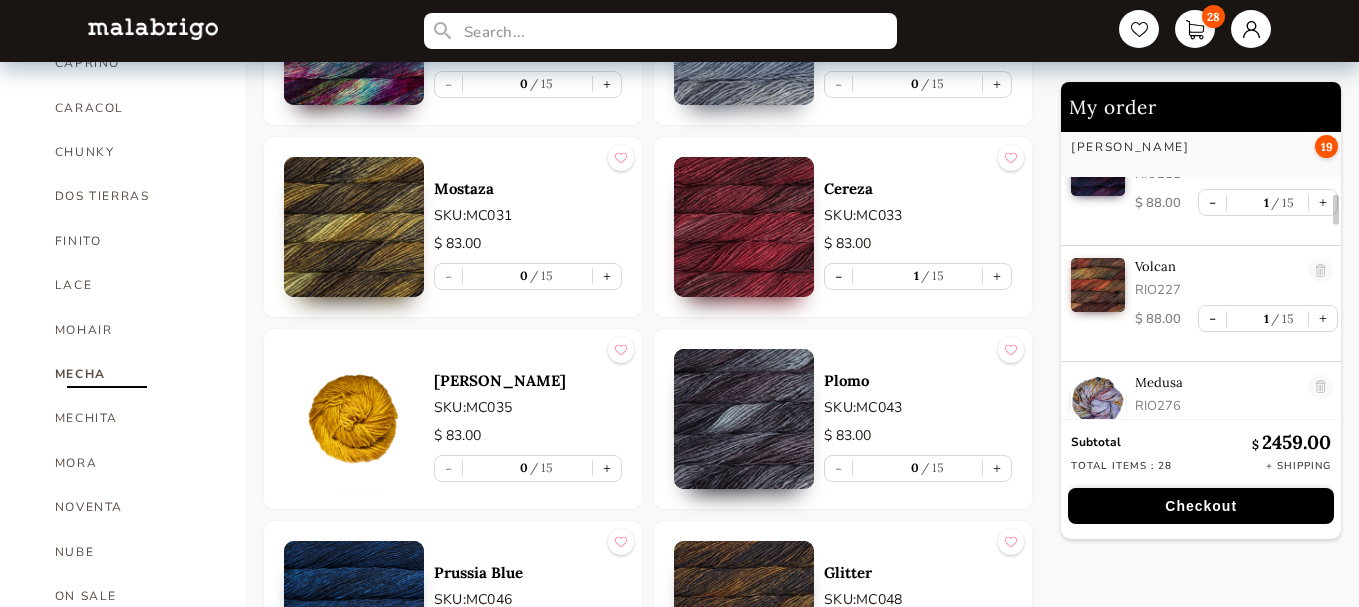 scroll, scrollTop: 841, scrollLeft: 0, axis: vertical 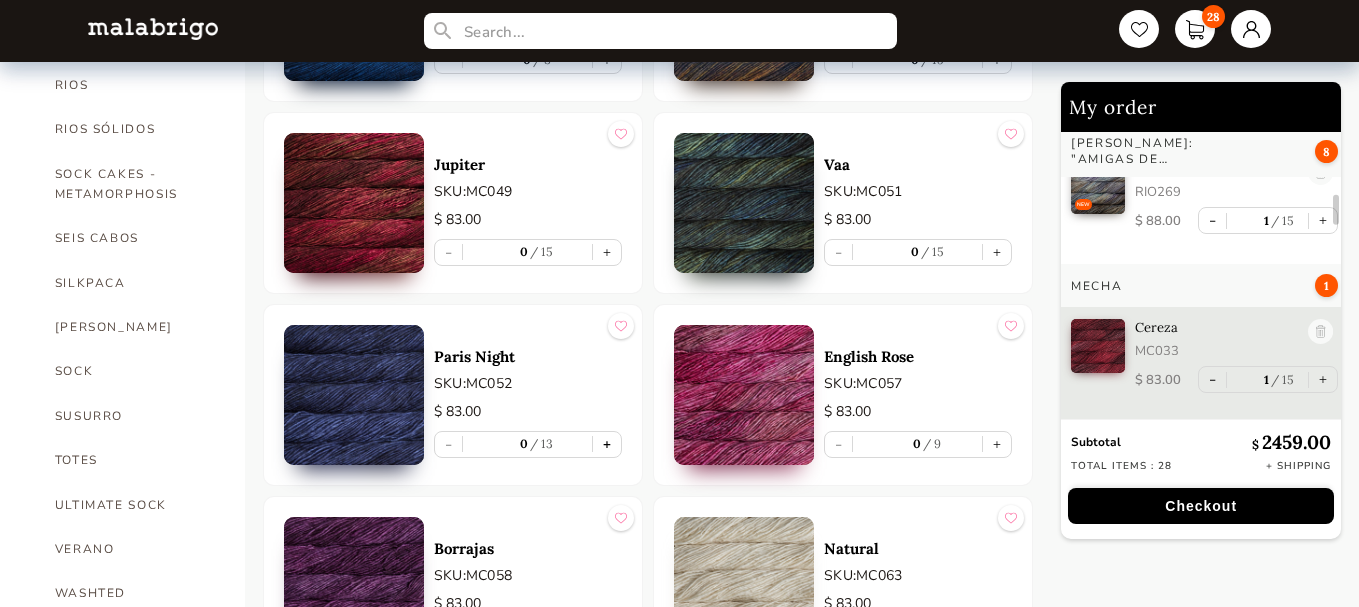 click on "+" at bounding box center [607, 444] 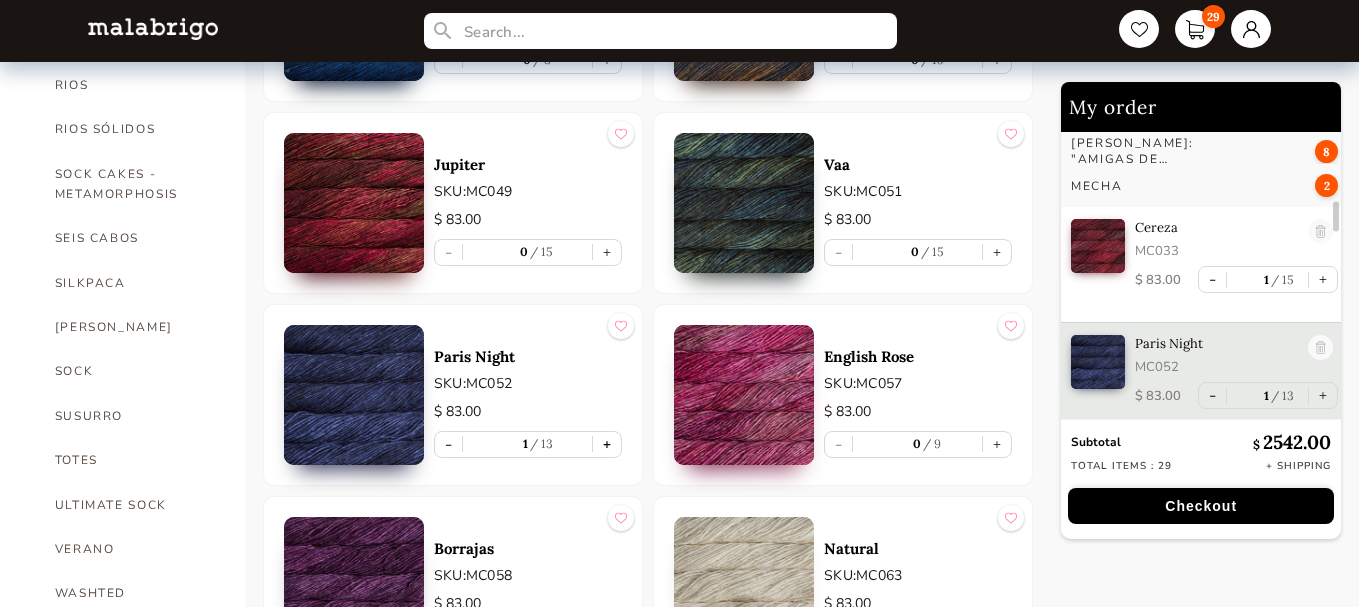 scroll, scrollTop: 957, scrollLeft: 0, axis: vertical 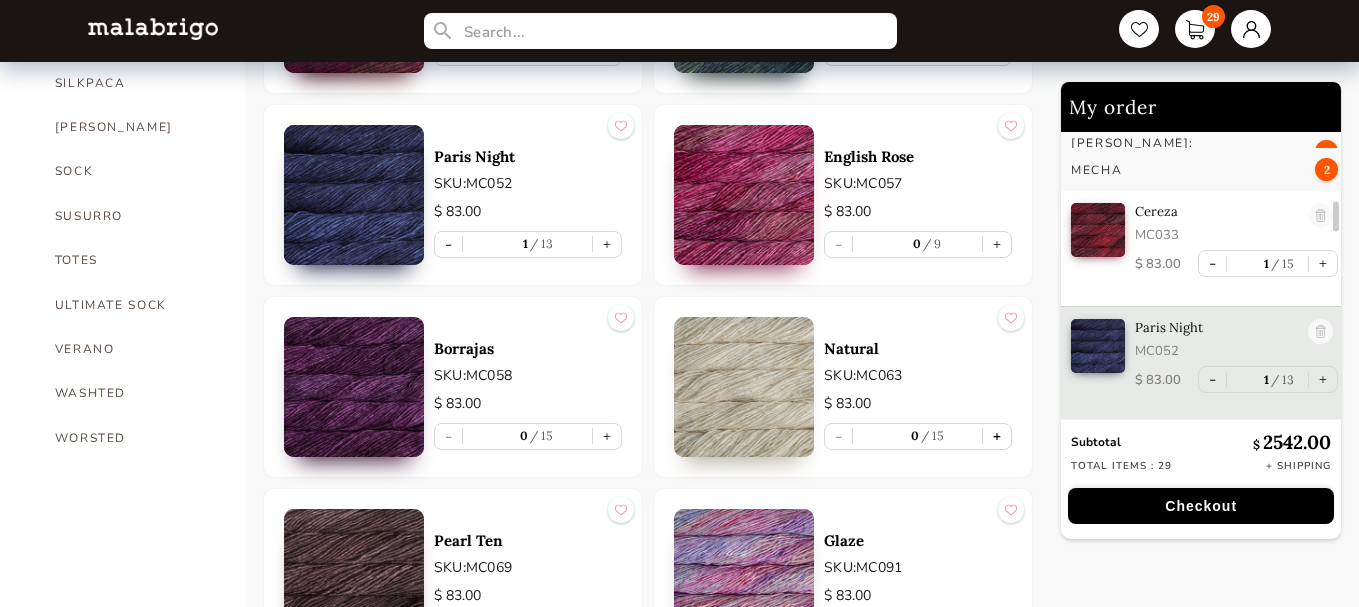 click on "+" at bounding box center [997, 436] 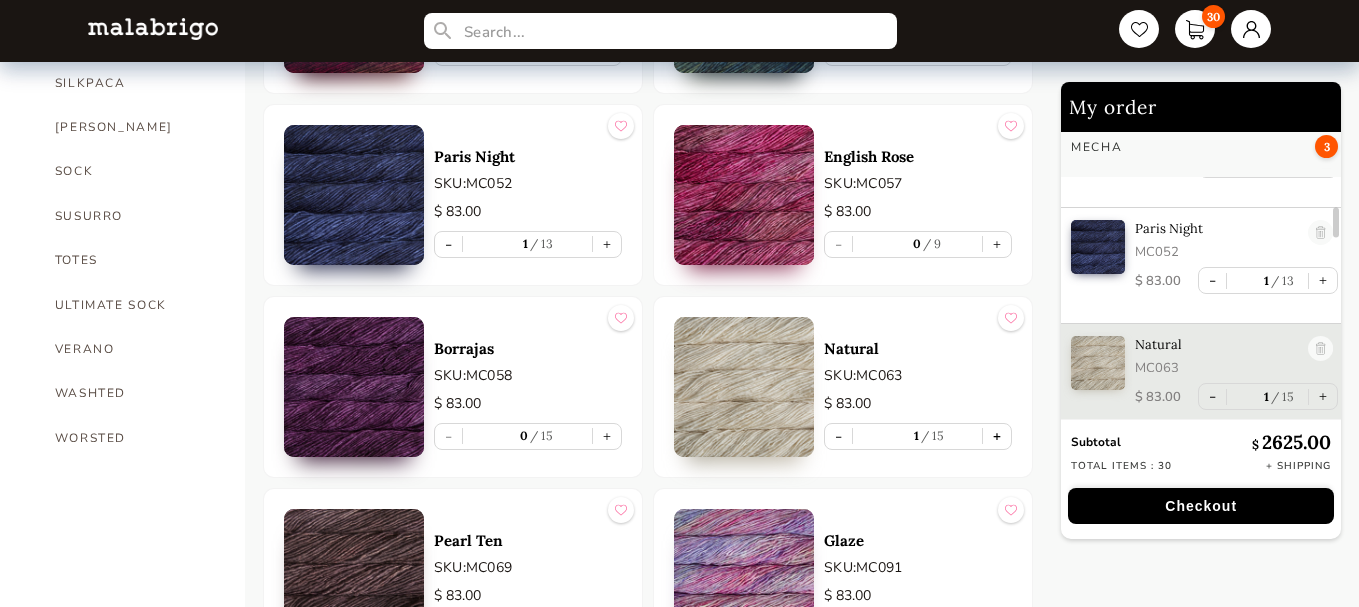 scroll, scrollTop: 1070, scrollLeft: 0, axis: vertical 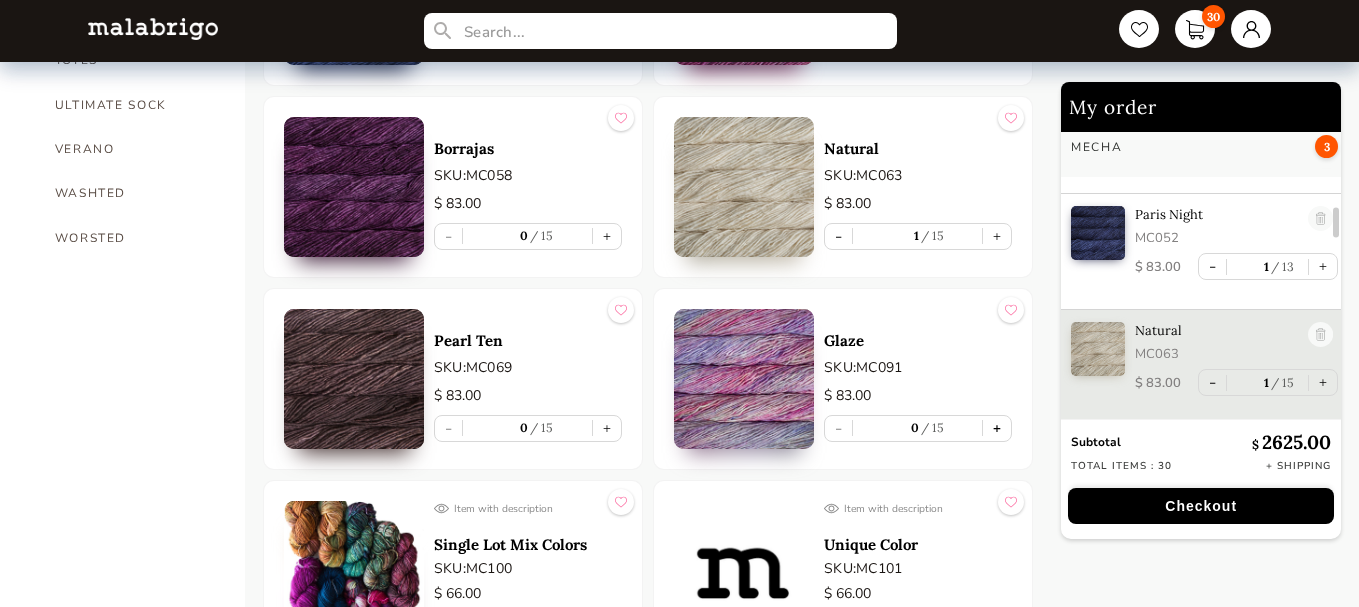 click on "+" at bounding box center (997, 428) 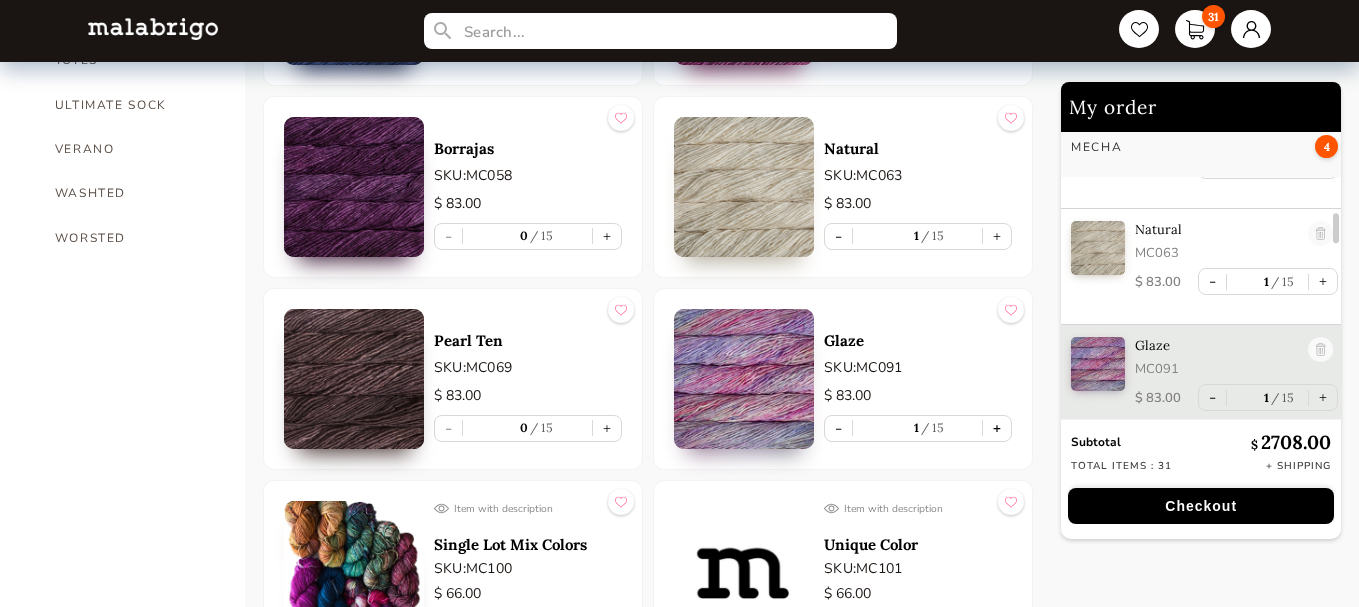 scroll, scrollTop: 1188, scrollLeft: 0, axis: vertical 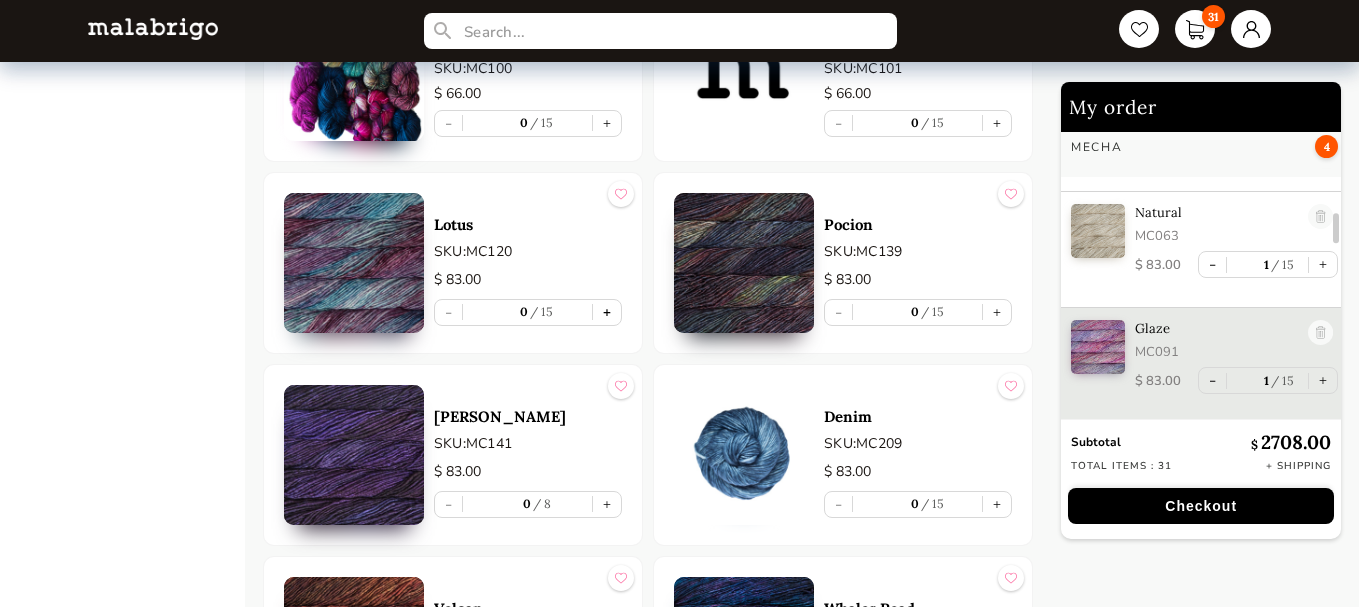 click on "+" at bounding box center [607, 312] 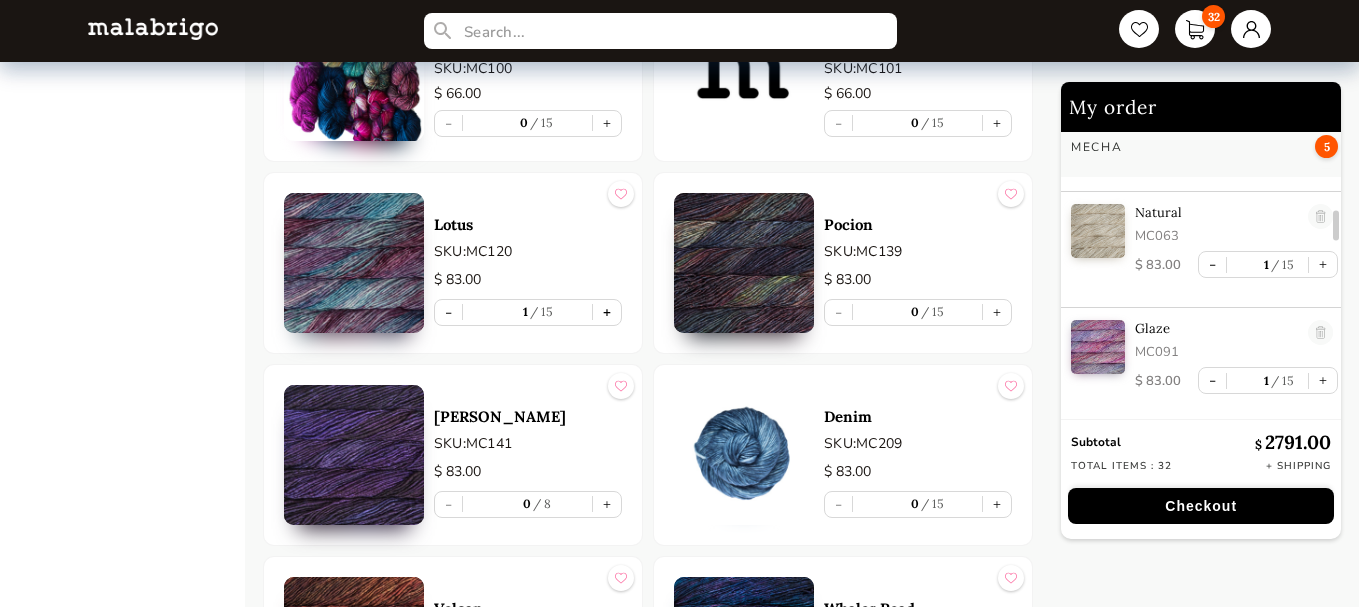 scroll, scrollTop: 1304, scrollLeft: 0, axis: vertical 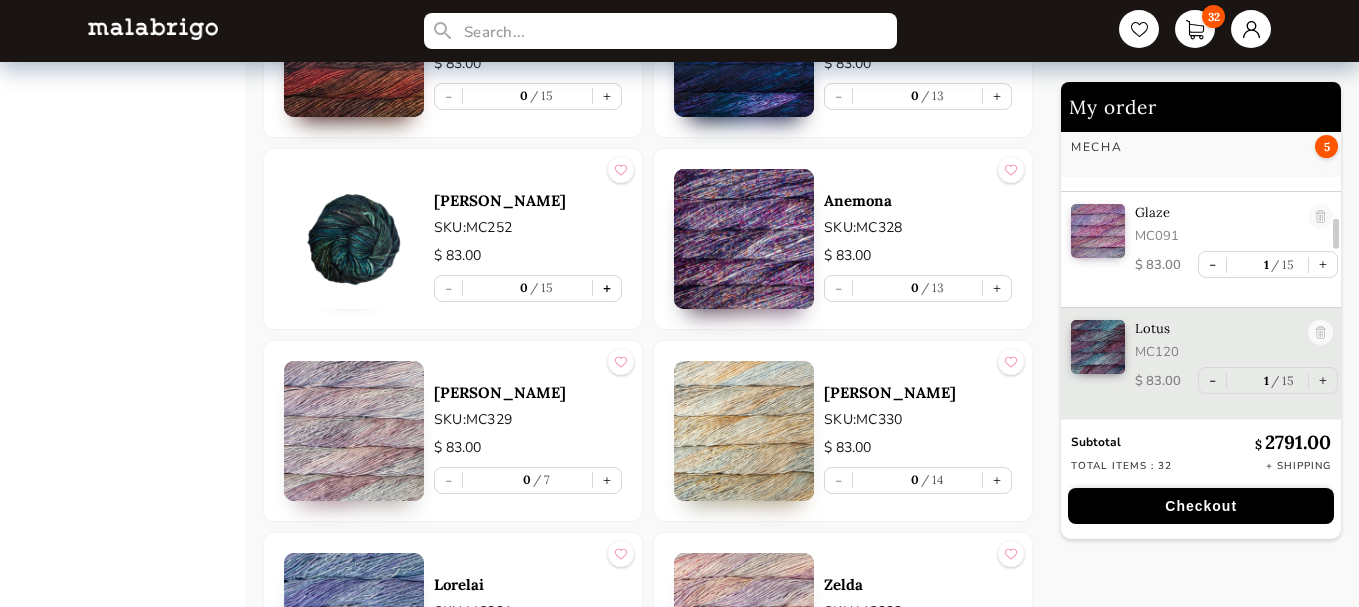 click on "+" at bounding box center [607, 288] 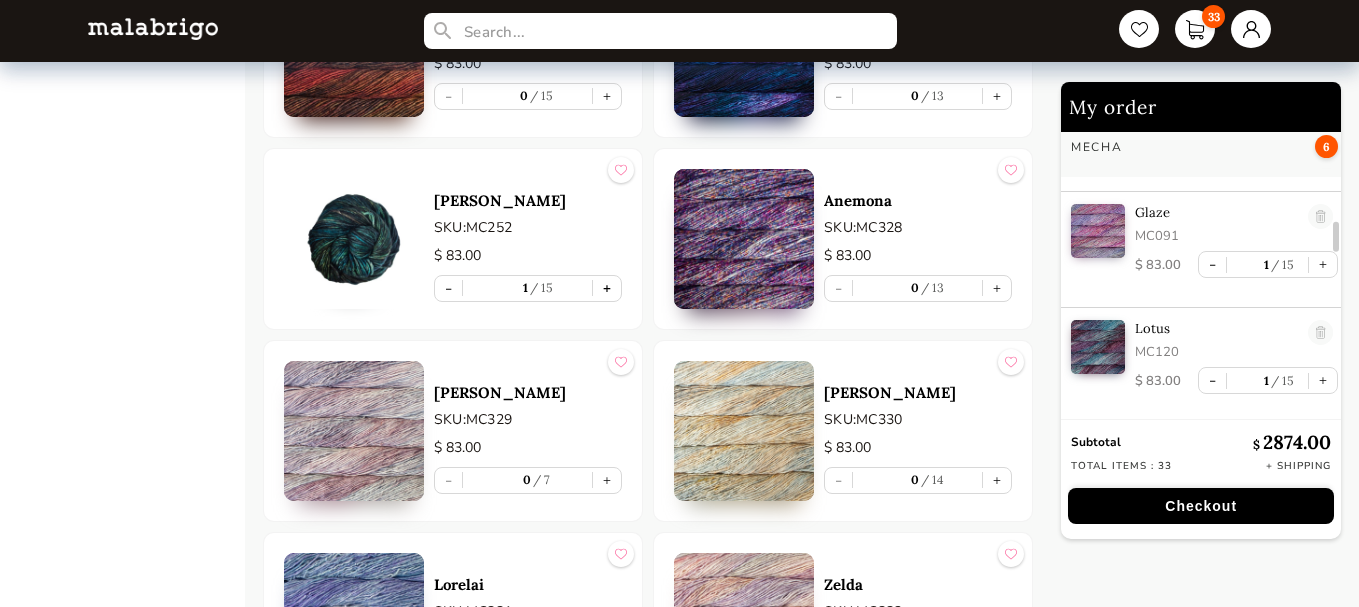 scroll, scrollTop: 1423, scrollLeft: 0, axis: vertical 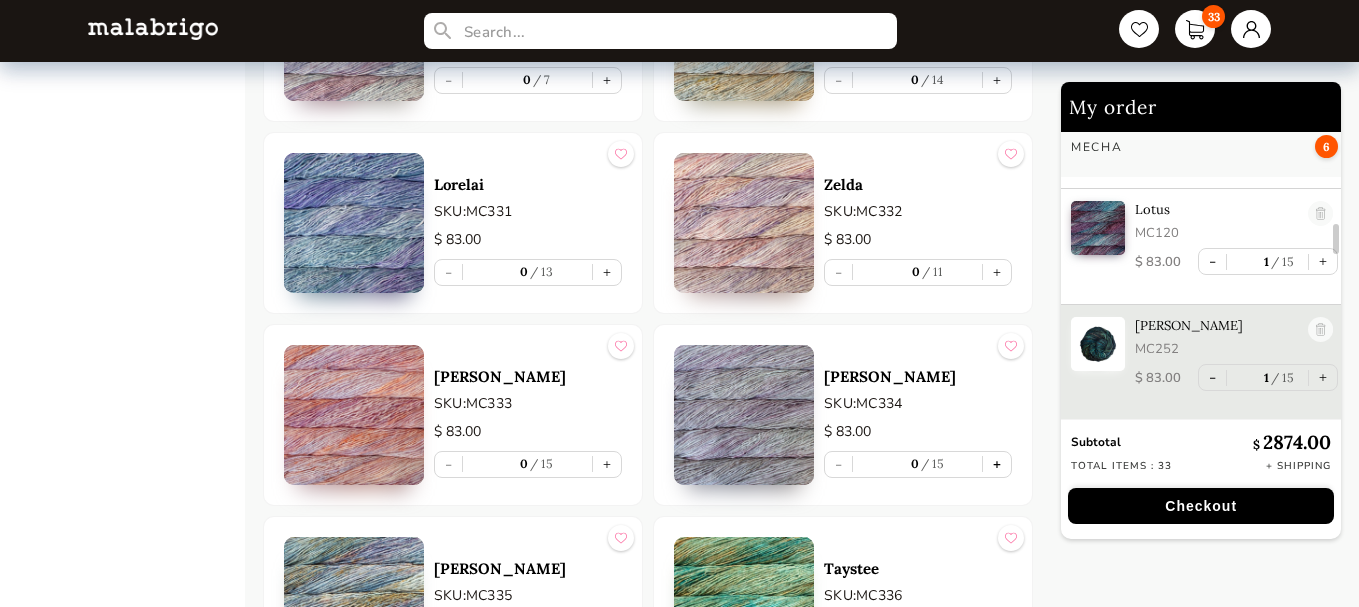 click on "+" at bounding box center [997, 464] 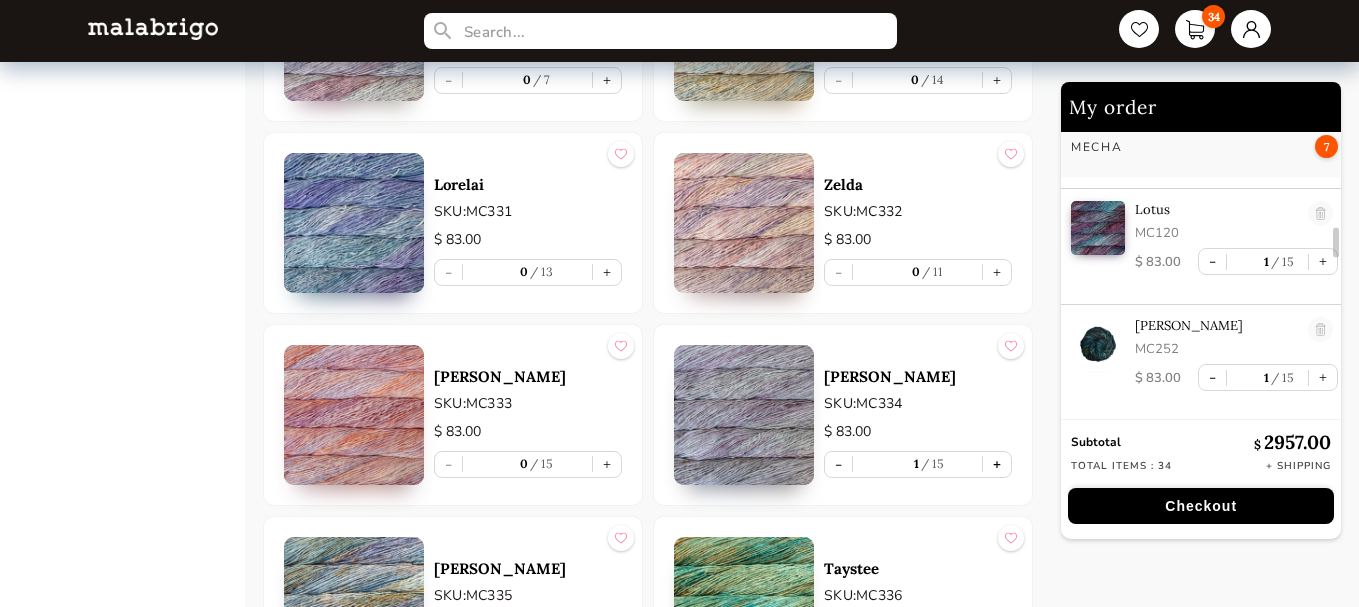 scroll, scrollTop: 1538, scrollLeft: 0, axis: vertical 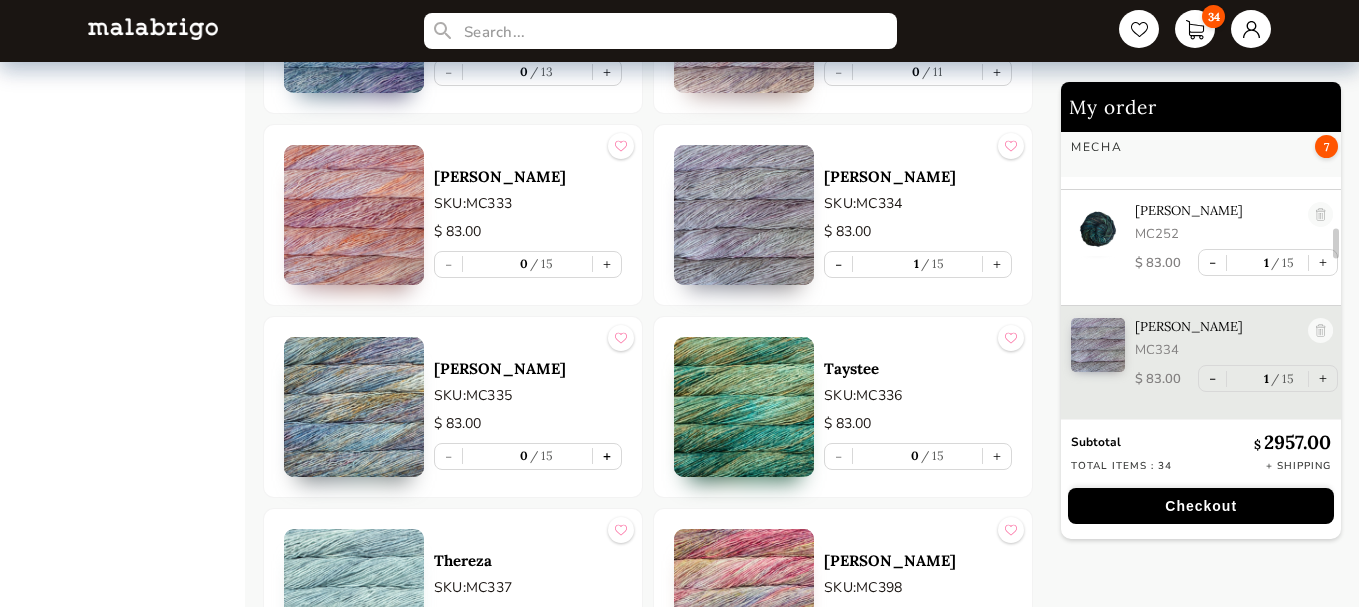 click on "+" at bounding box center (607, 456) 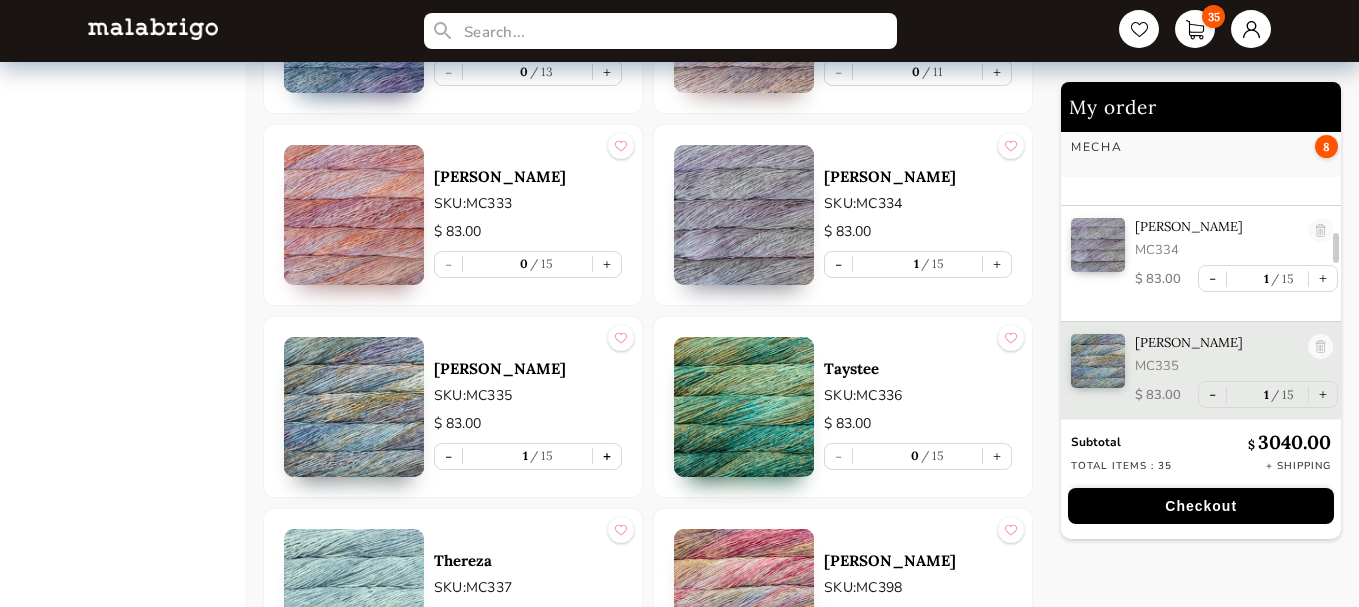 scroll, scrollTop: 1654, scrollLeft: 0, axis: vertical 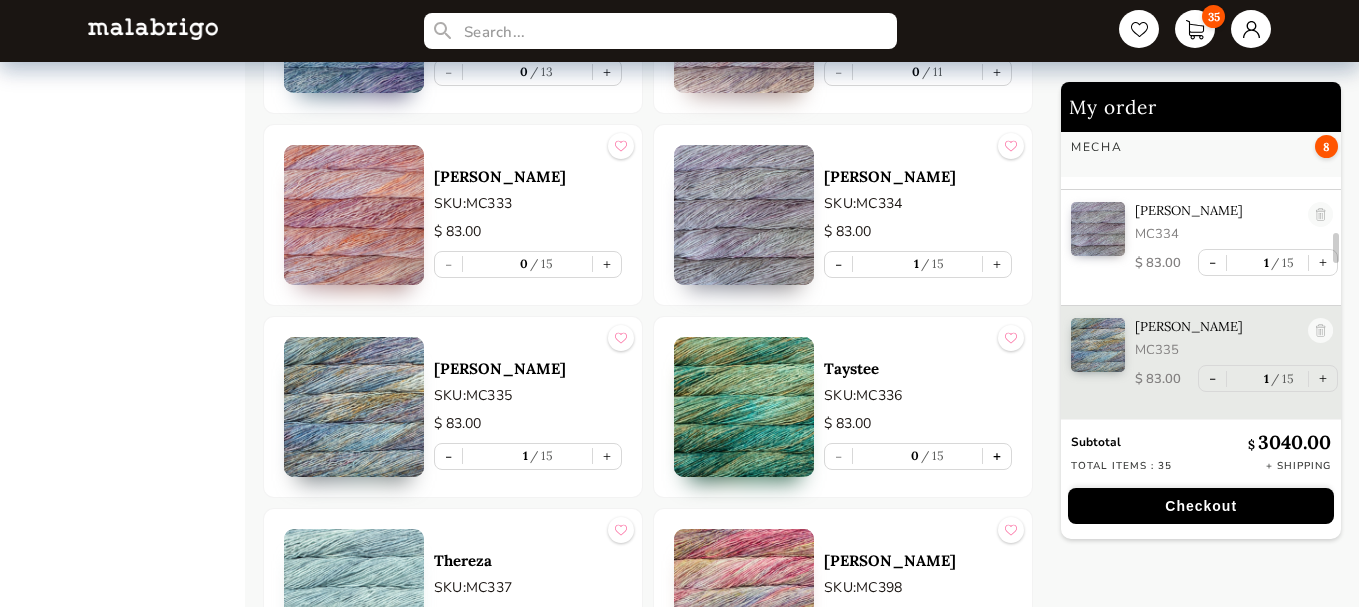 click on "+" at bounding box center [997, 456] 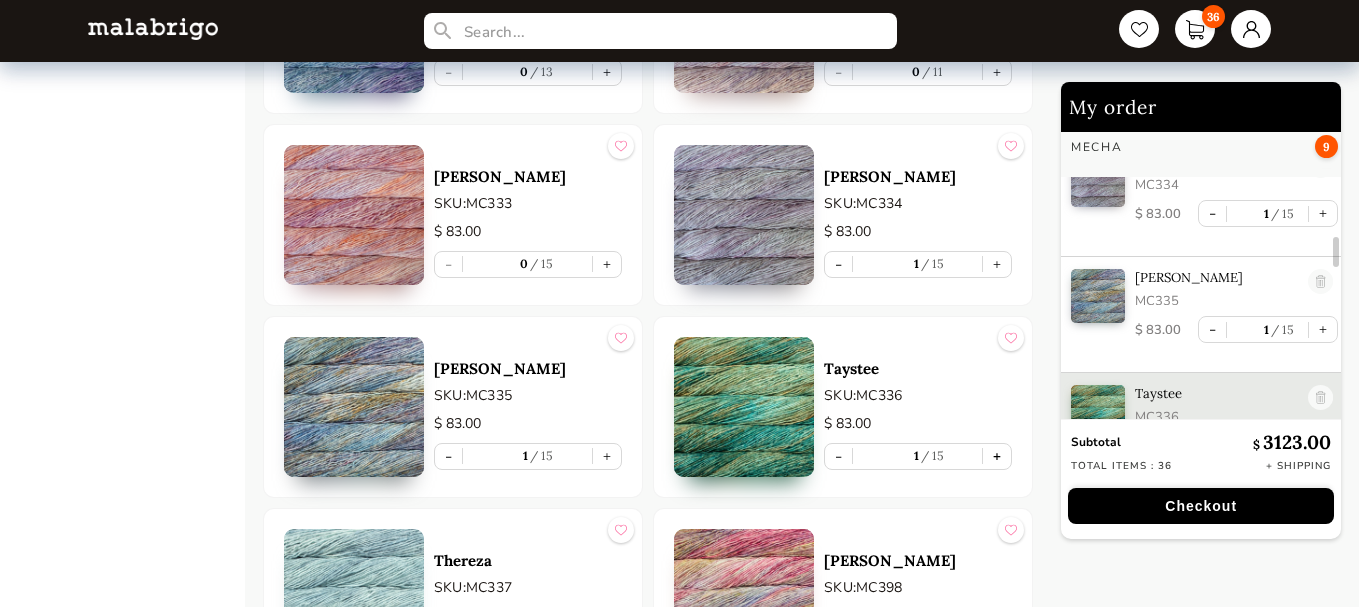 scroll, scrollTop: 1768, scrollLeft: 0, axis: vertical 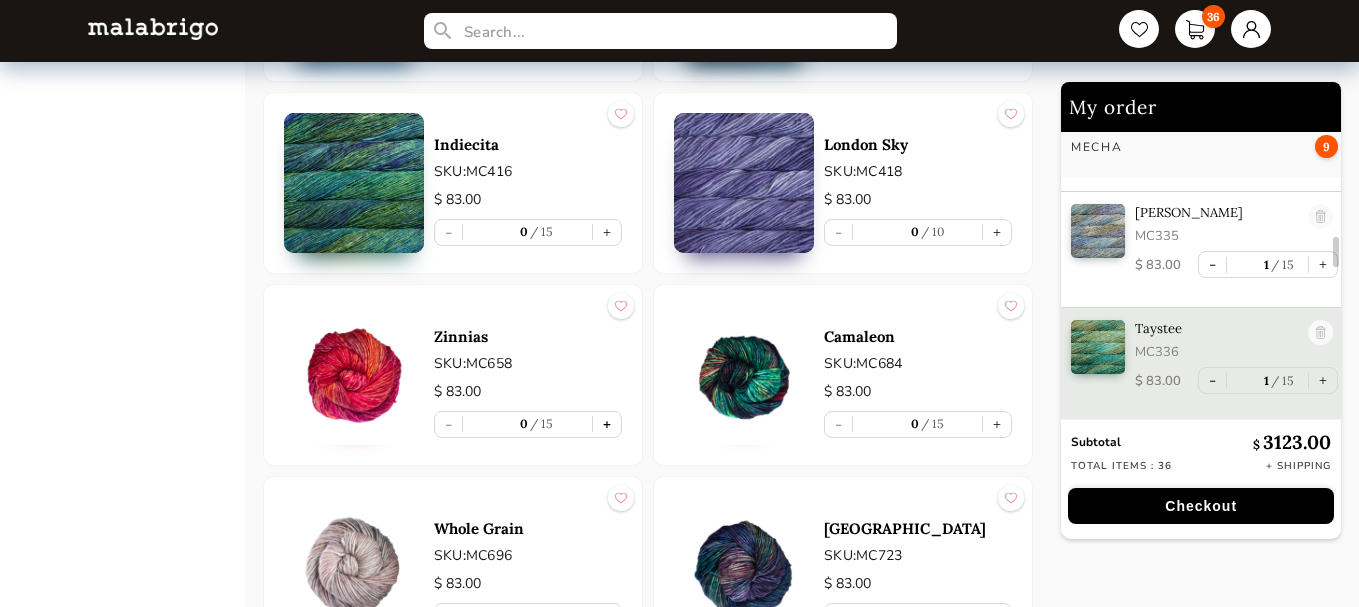 click on "+" at bounding box center [607, 424] 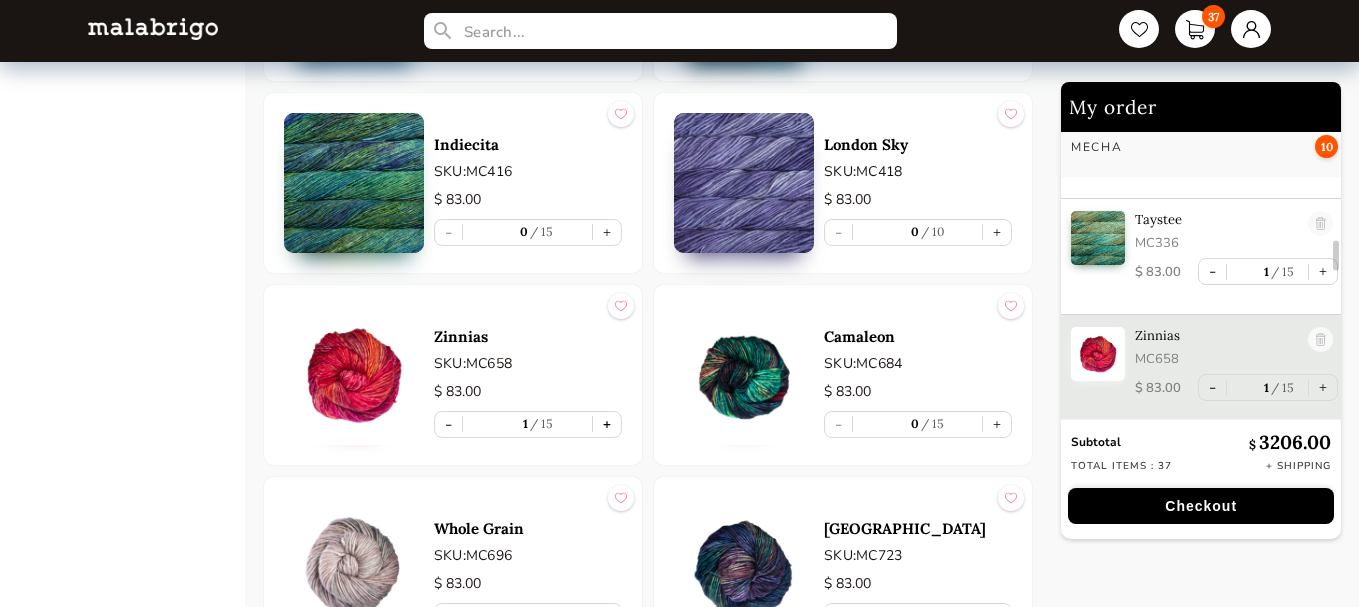 scroll, scrollTop: 1884, scrollLeft: 0, axis: vertical 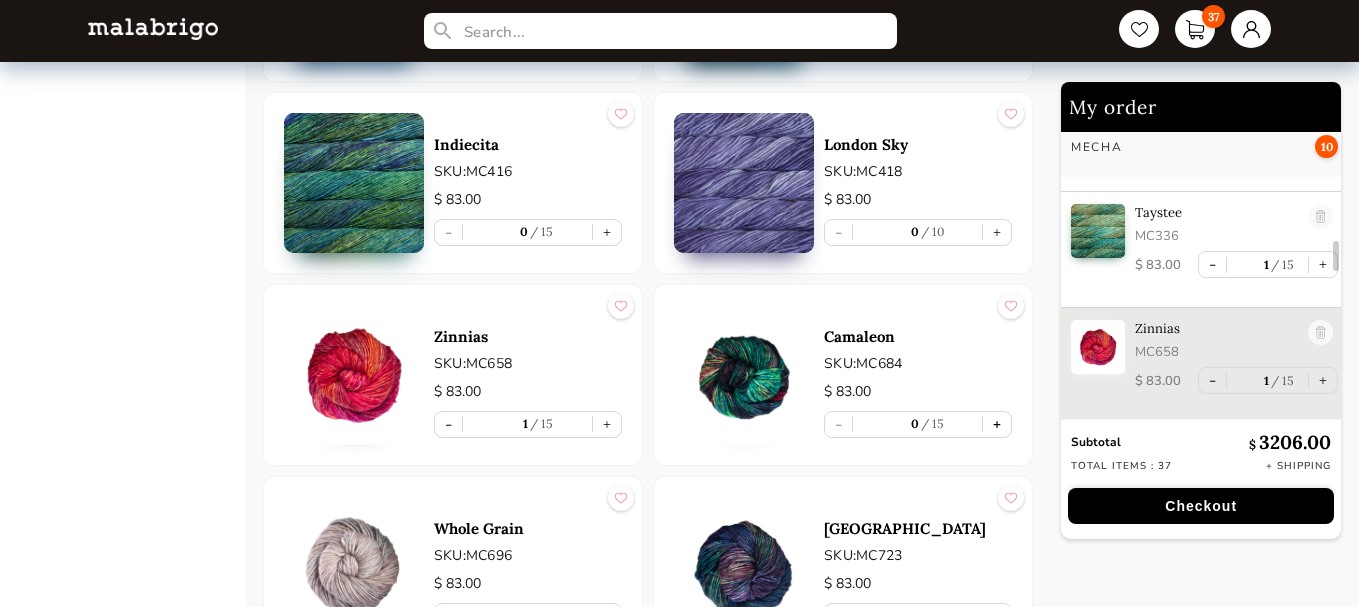 click on "+" at bounding box center (997, 424) 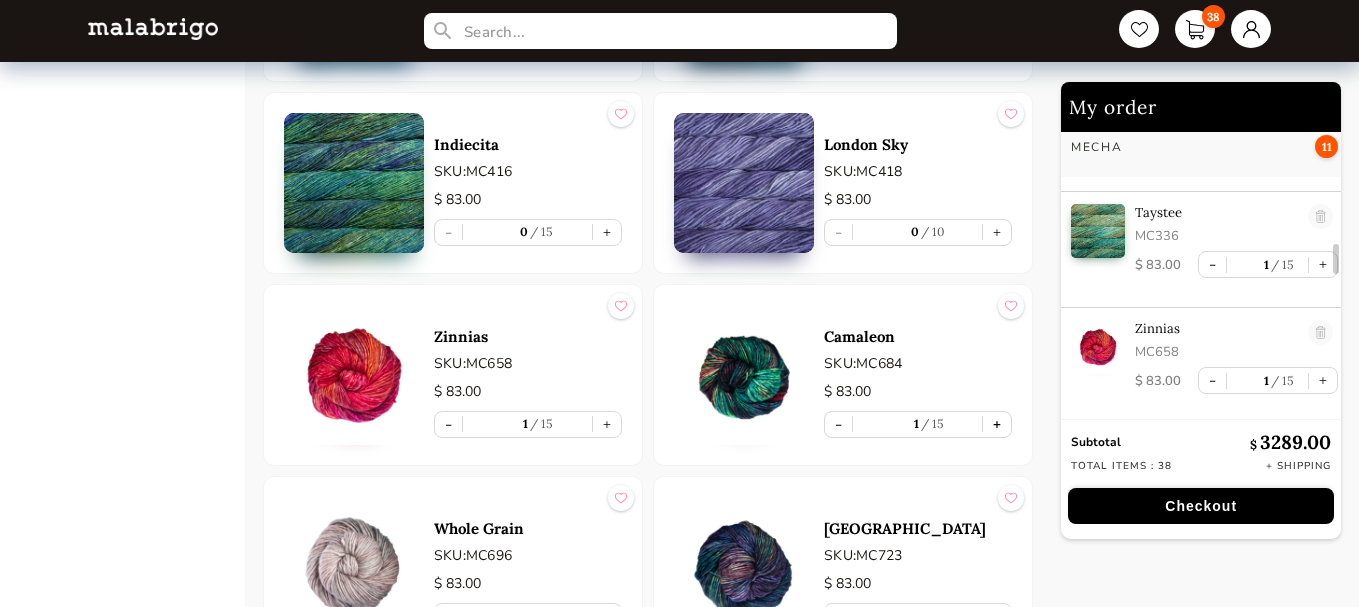 scroll, scrollTop: 1988, scrollLeft: 0, axis: vertical 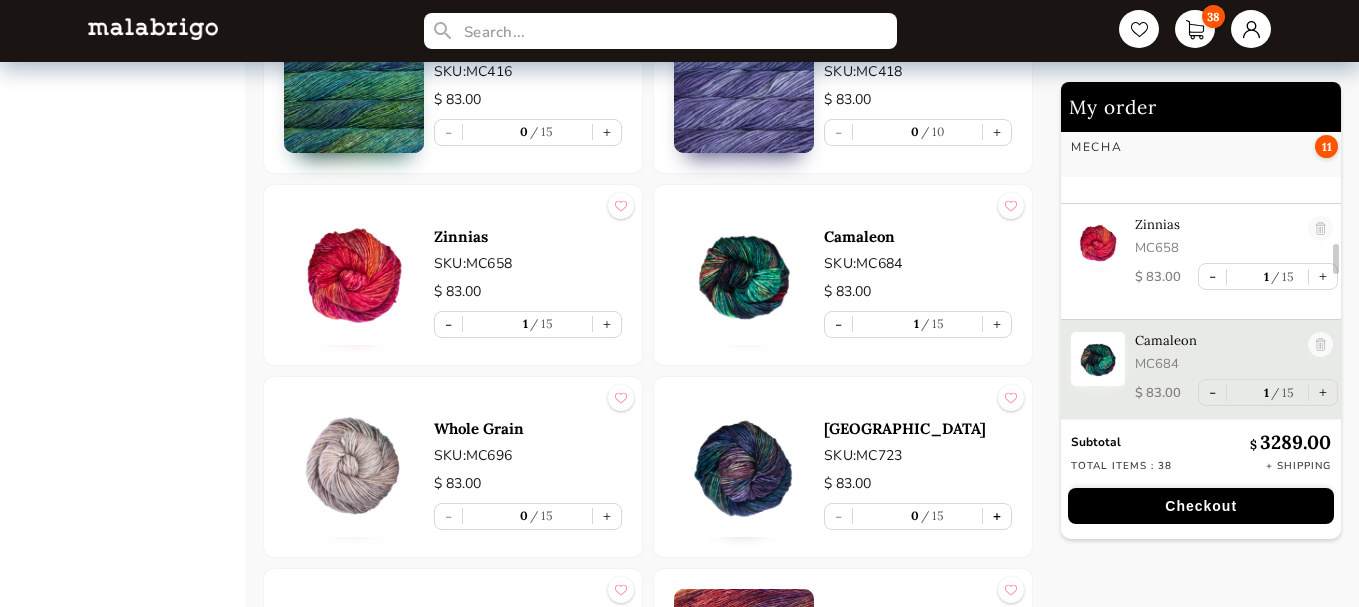 drag, startPoint x: 998, startPoint y: 519, endPoint x: 985, endPoint y: 513, distance: 14.3178215 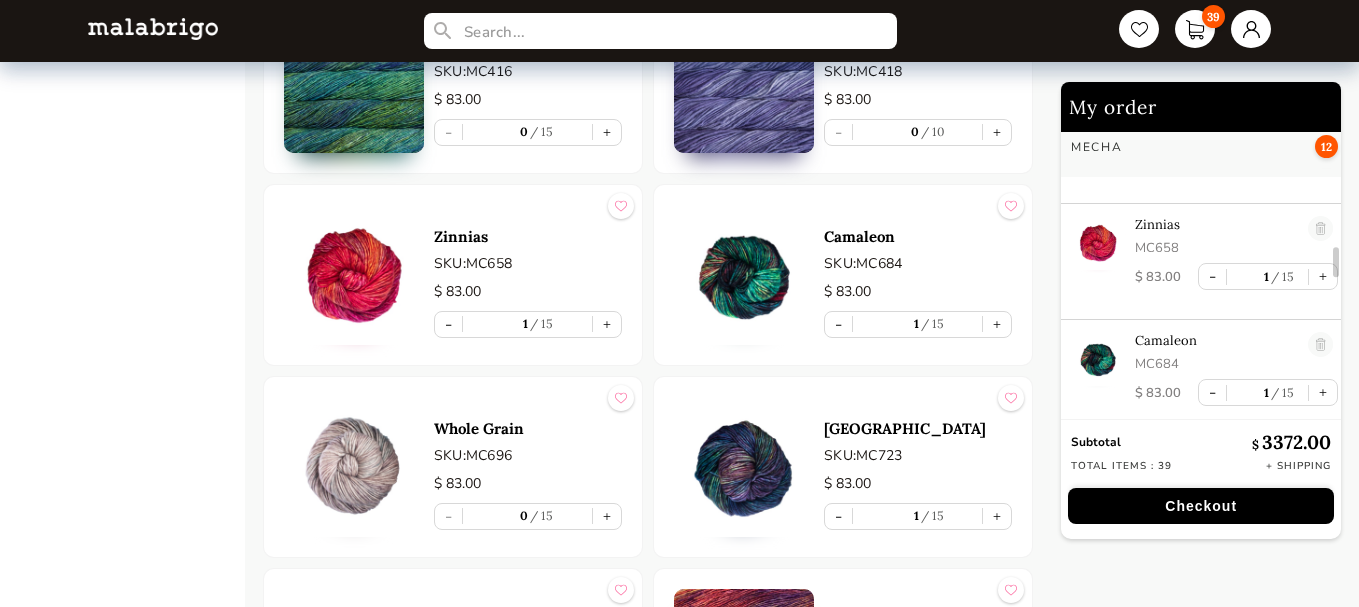 scroll, scrollTop: 2121, scrollLeft: 0, axis: vertical 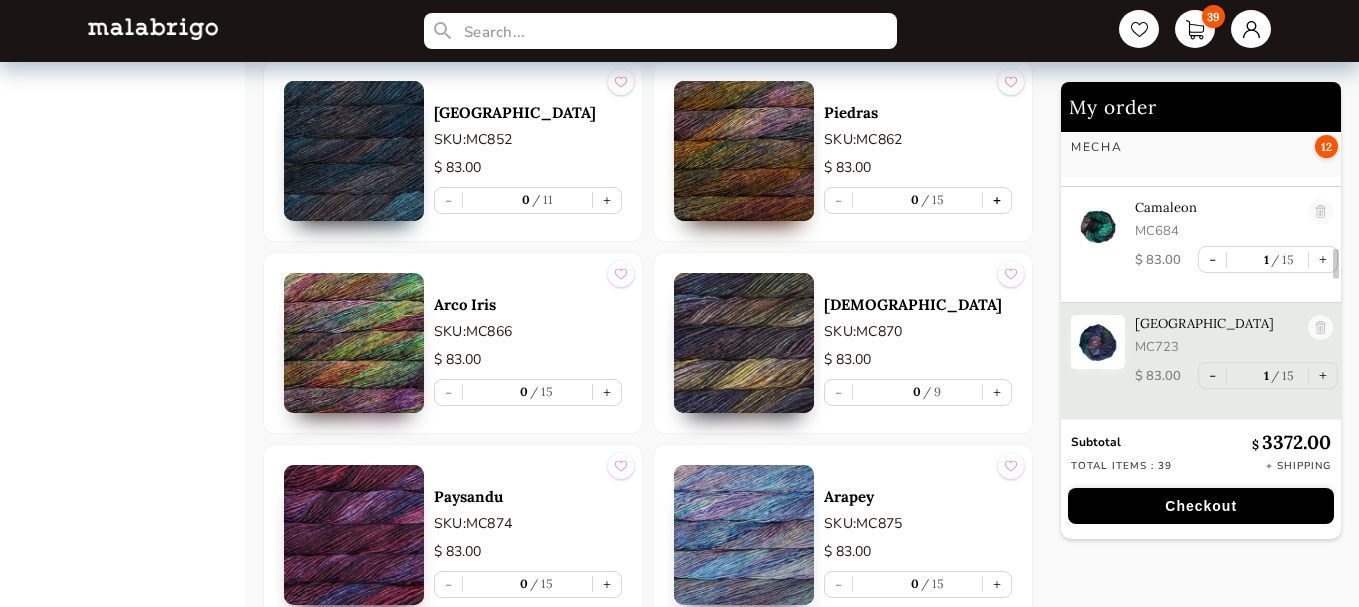 click on "+" at bounding box center (997, 200) 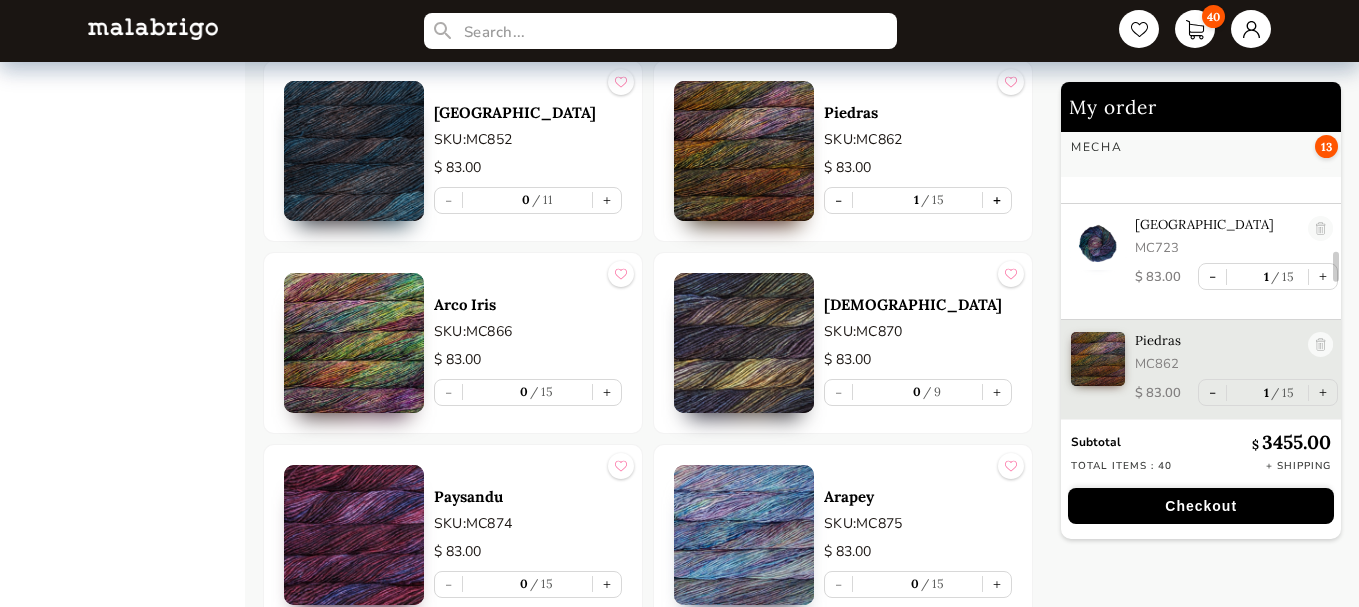 scroll, scrollTop: 2234, scrollLeft: 0, axis: vertical 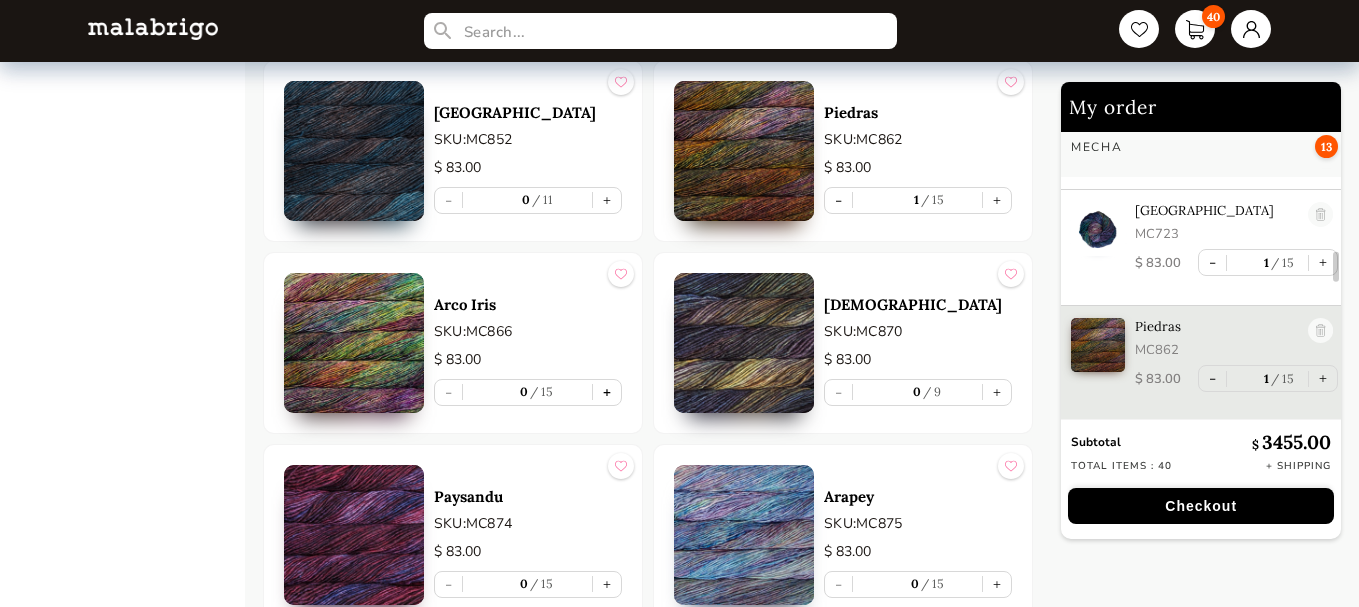 click on "+" at bounding box center [607, 392] 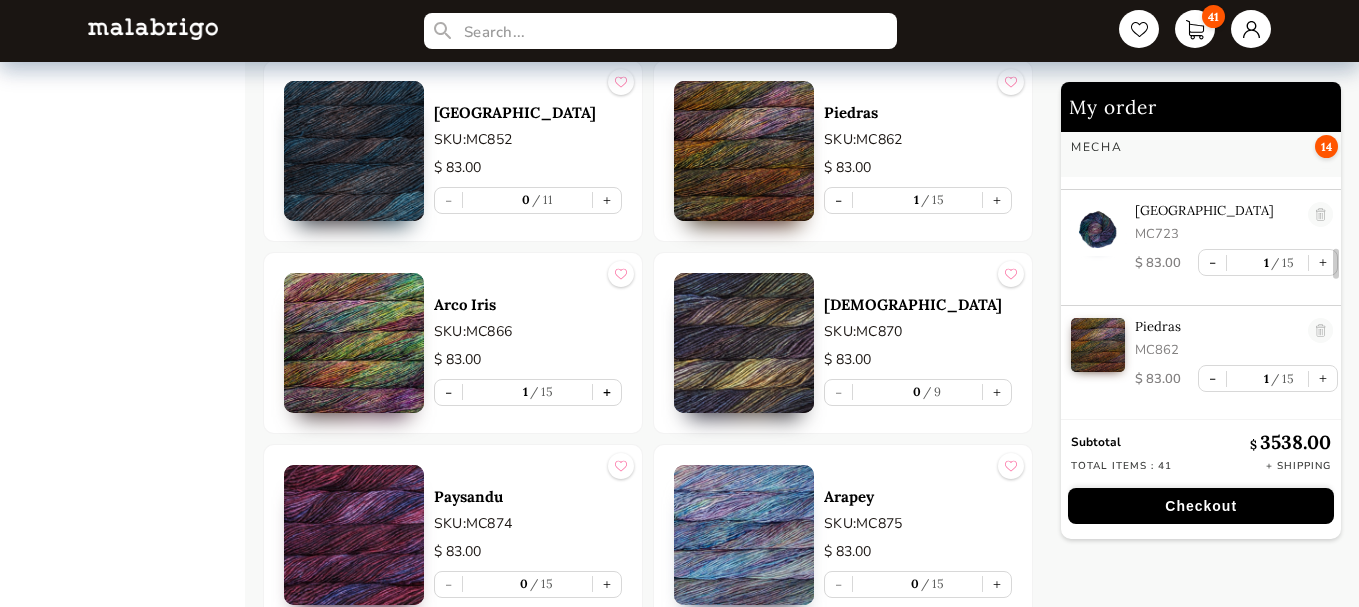 scroll, scrollTop: 2349, scrollLeft: 0, axis: vertical 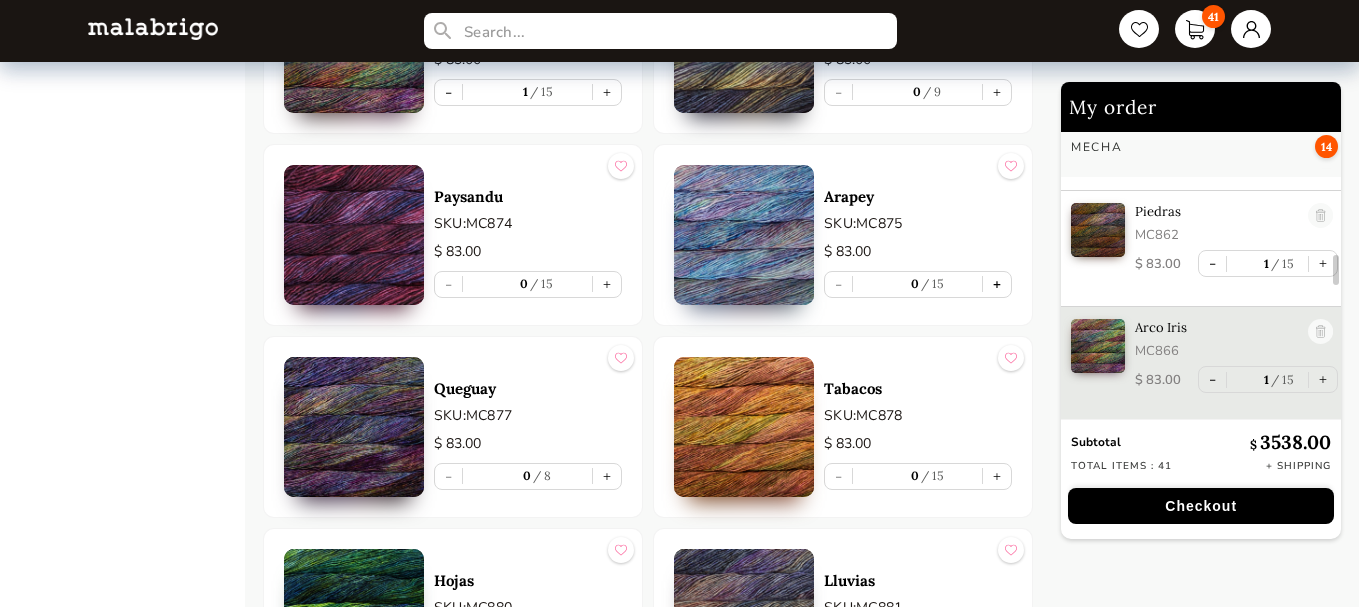 click on "+" at bounding box center [997, 284] 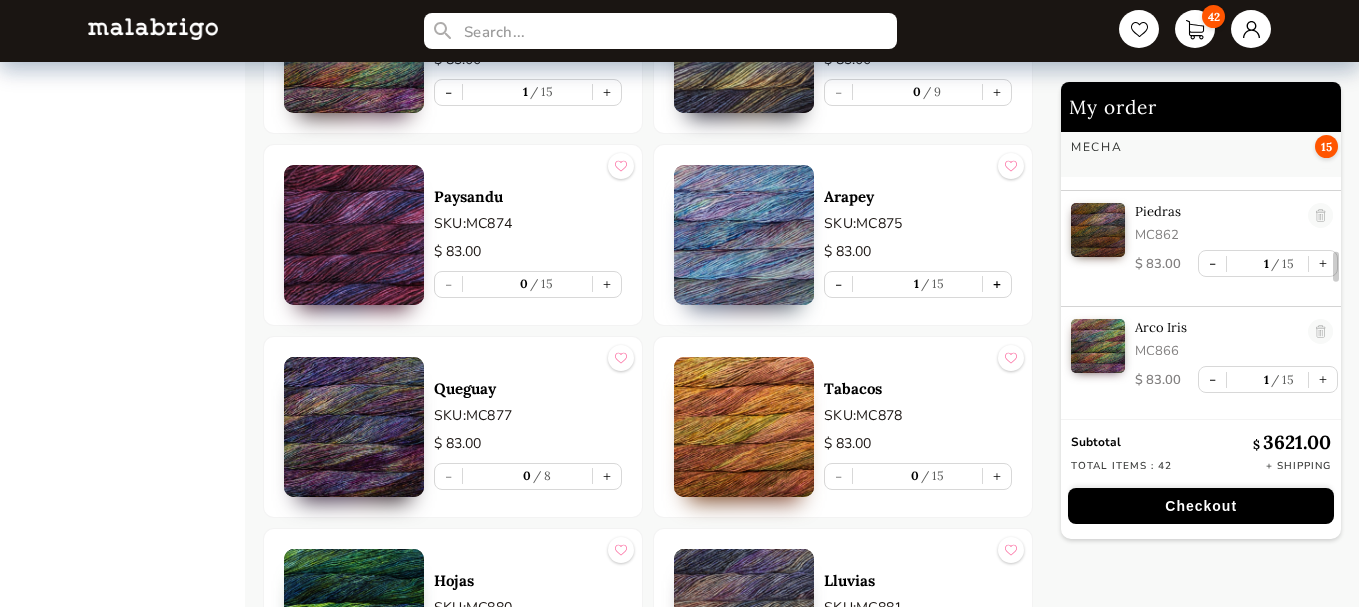 scroll, scrollTop: 2466, scrollLeft: 0, axis: vertical 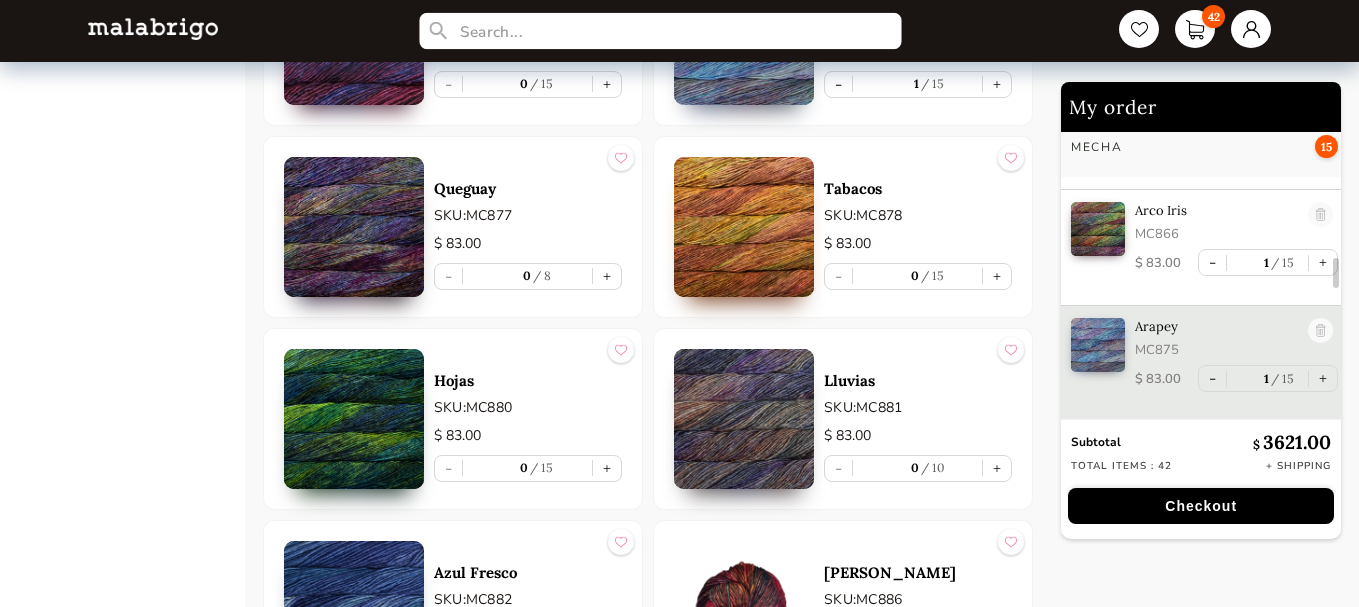 click at bounding box center [660, 31] 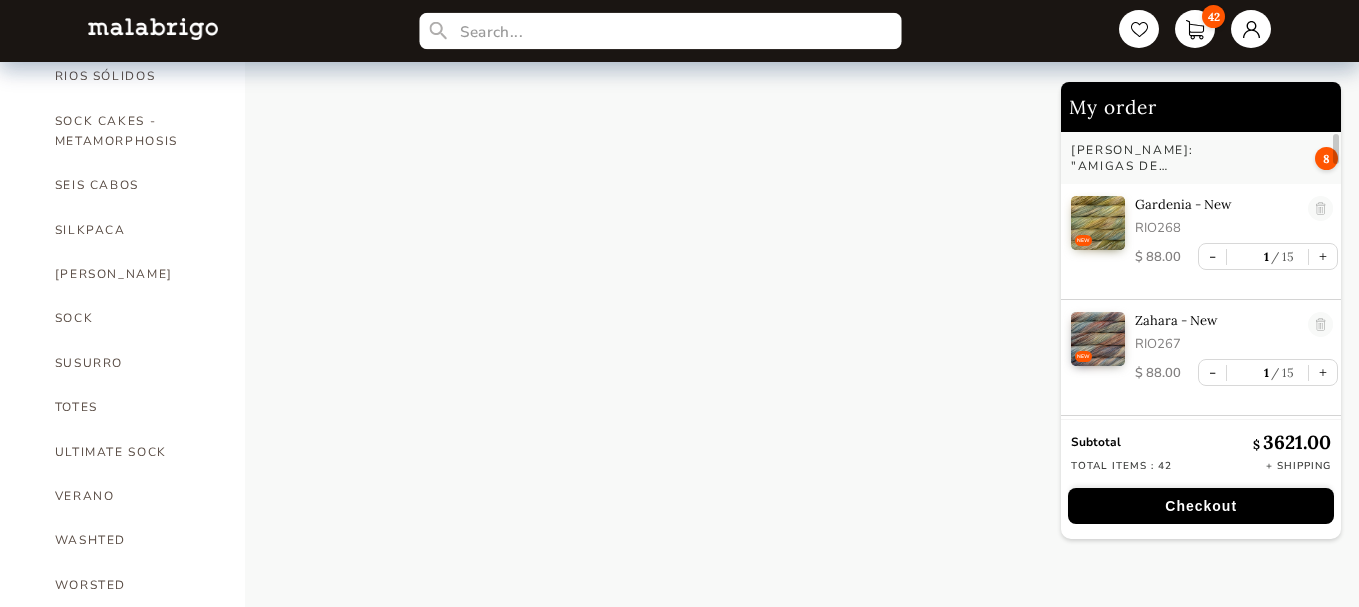 scroll, scrollTop: 1333, scrollLeft: 0, axis: vertical 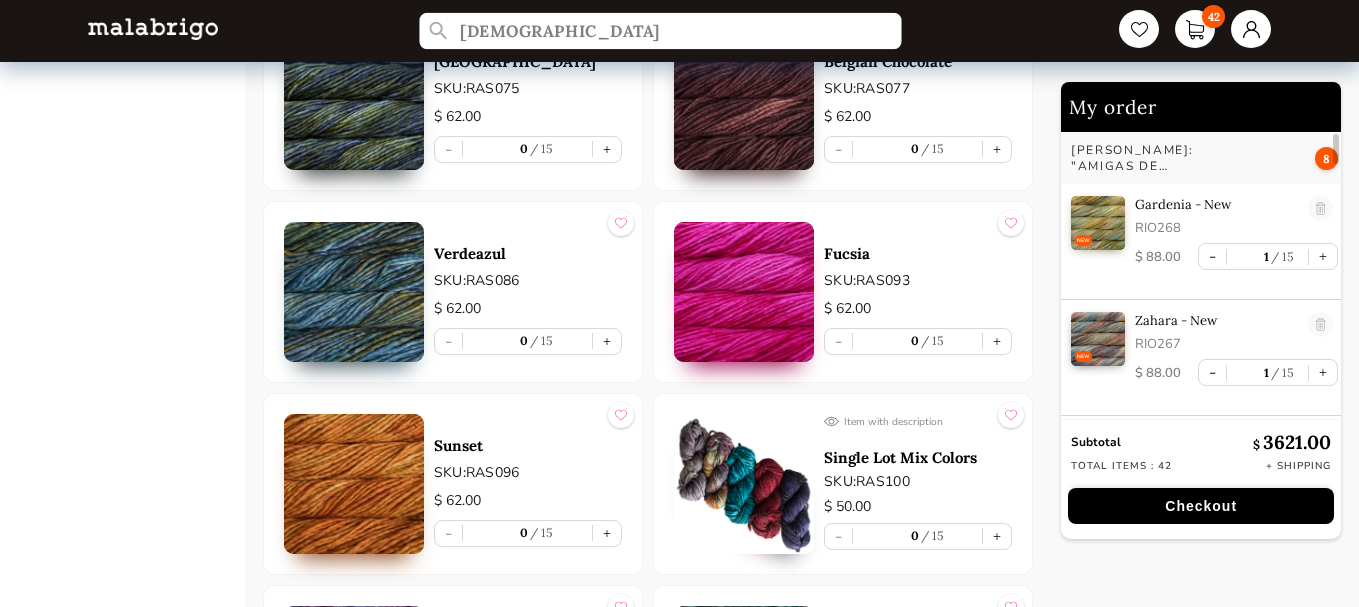 type on "[DEMOGRAPHIC_DATA]" 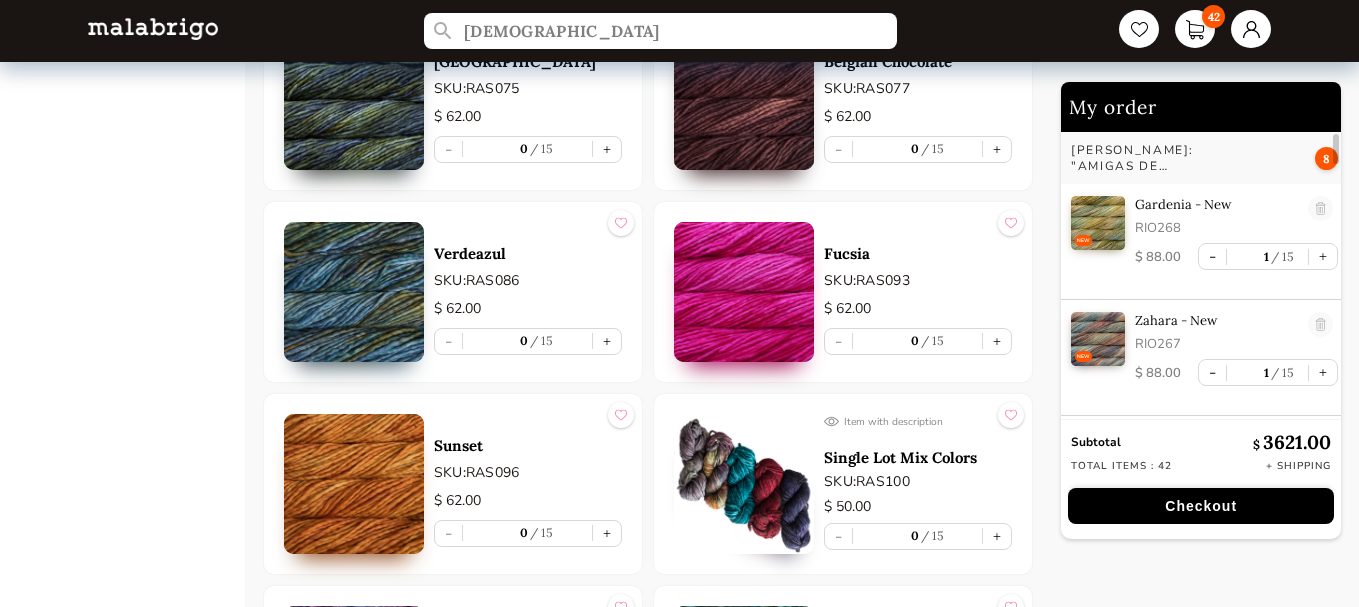 drag, startPoint x: 1358, startPoint y: 280, endPoint x: 1365, endPoint y: -19, distance: 299.08194 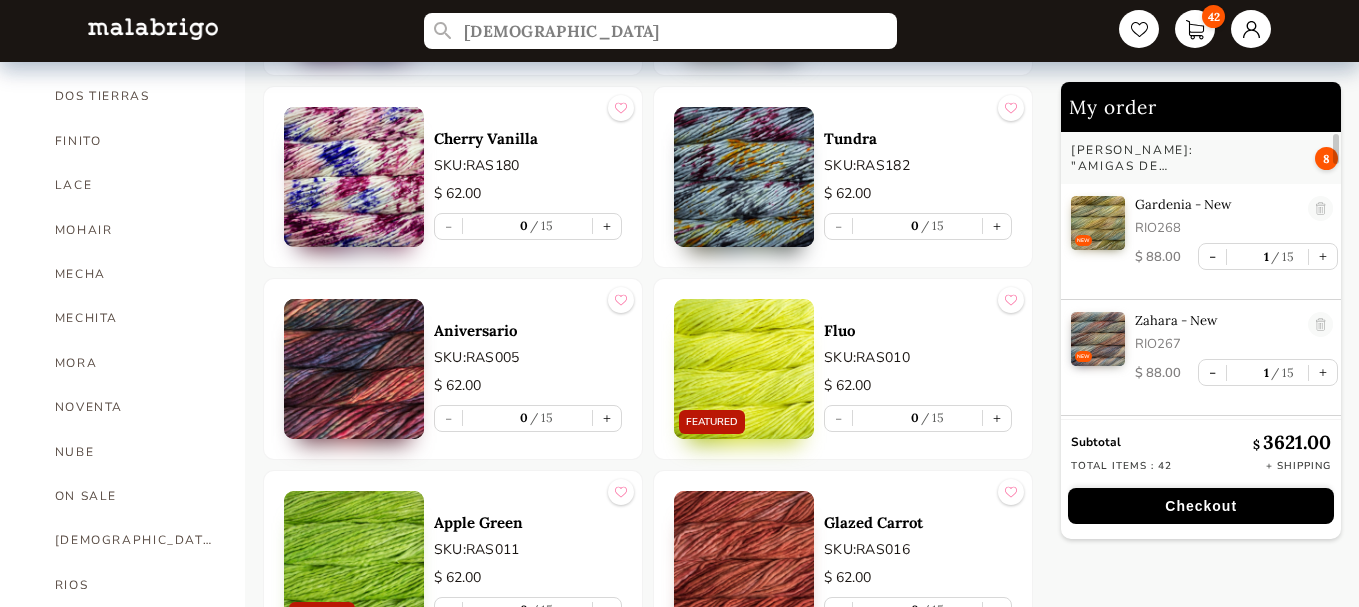 scroll, scrollTop: 1000, scrollLeft: 0, axis: vertical 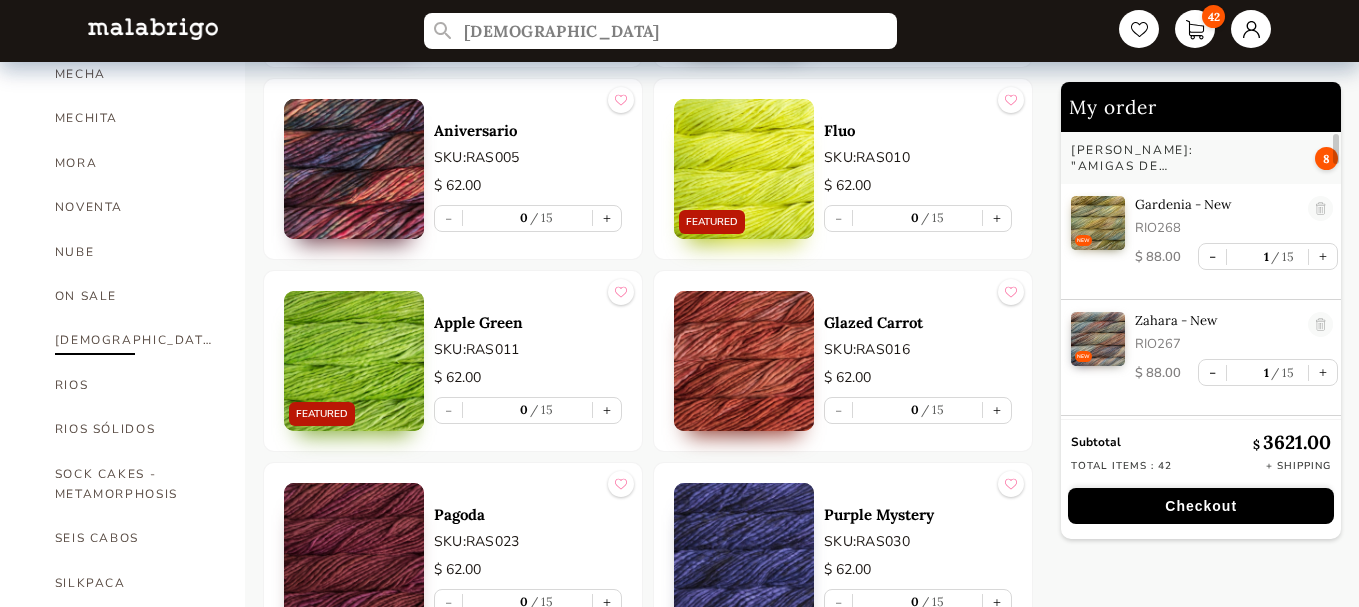 click on "[DEMOGRAPHIC_DATA]" at bounding box center [135, 340] 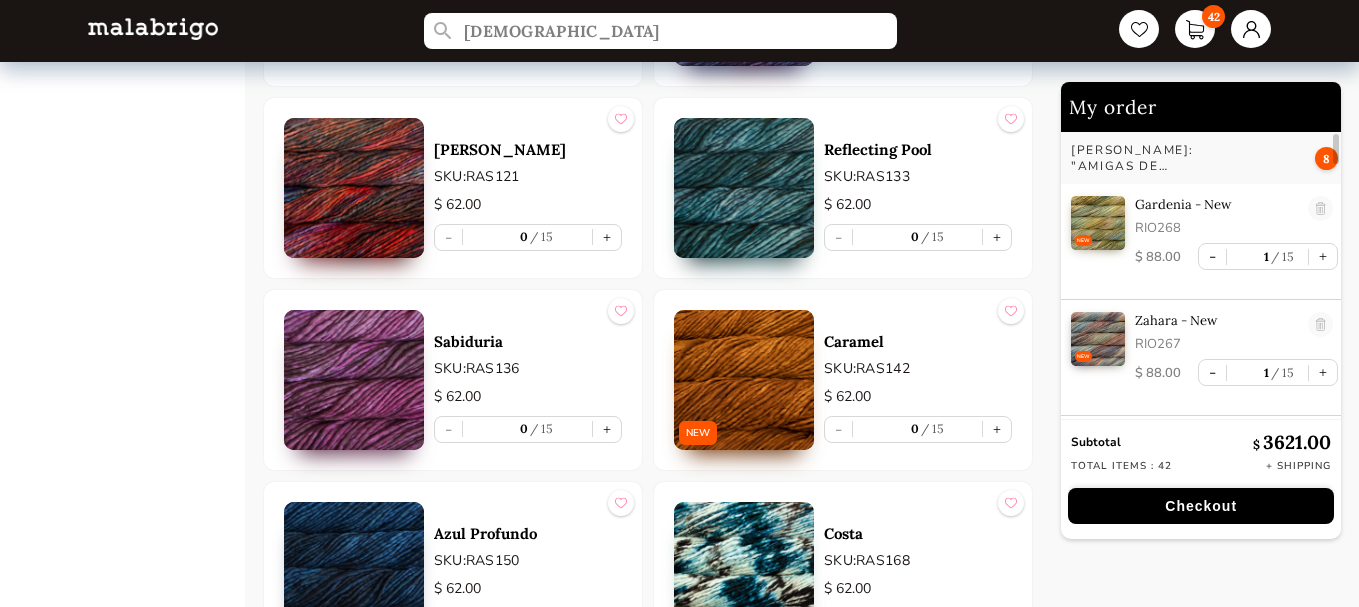 scroll, scrollTop: 3100, scrollLeft: 0, axis: vertical 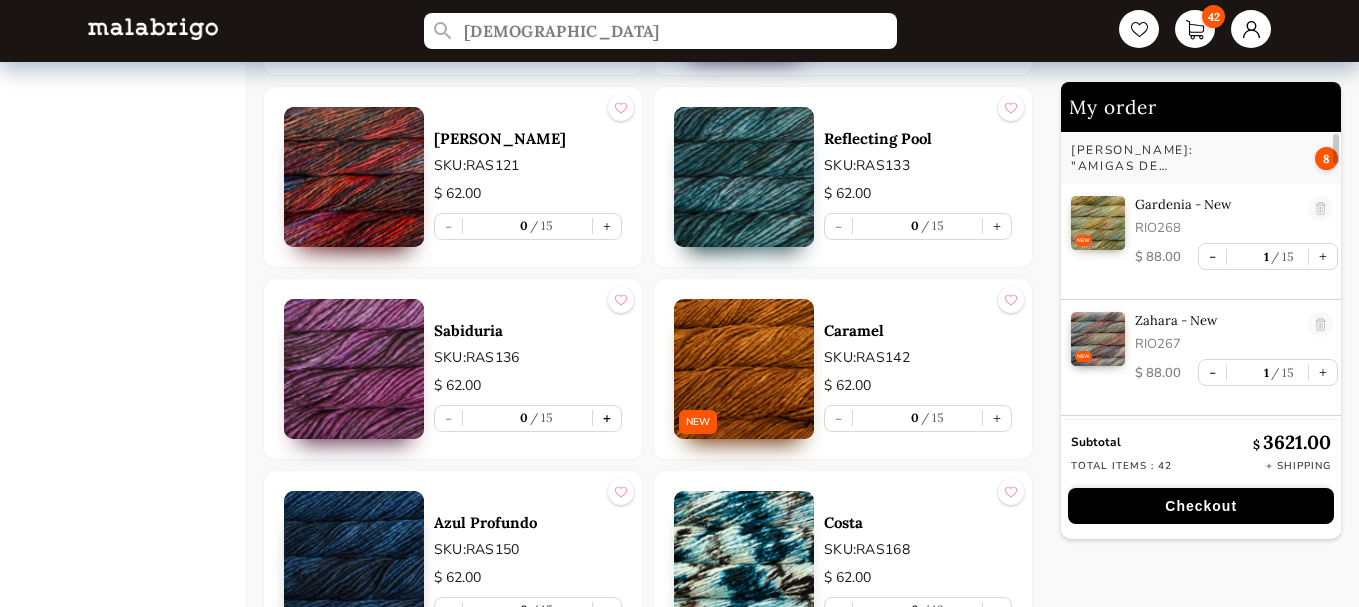 click on "+" at bounding box center (607, 418) 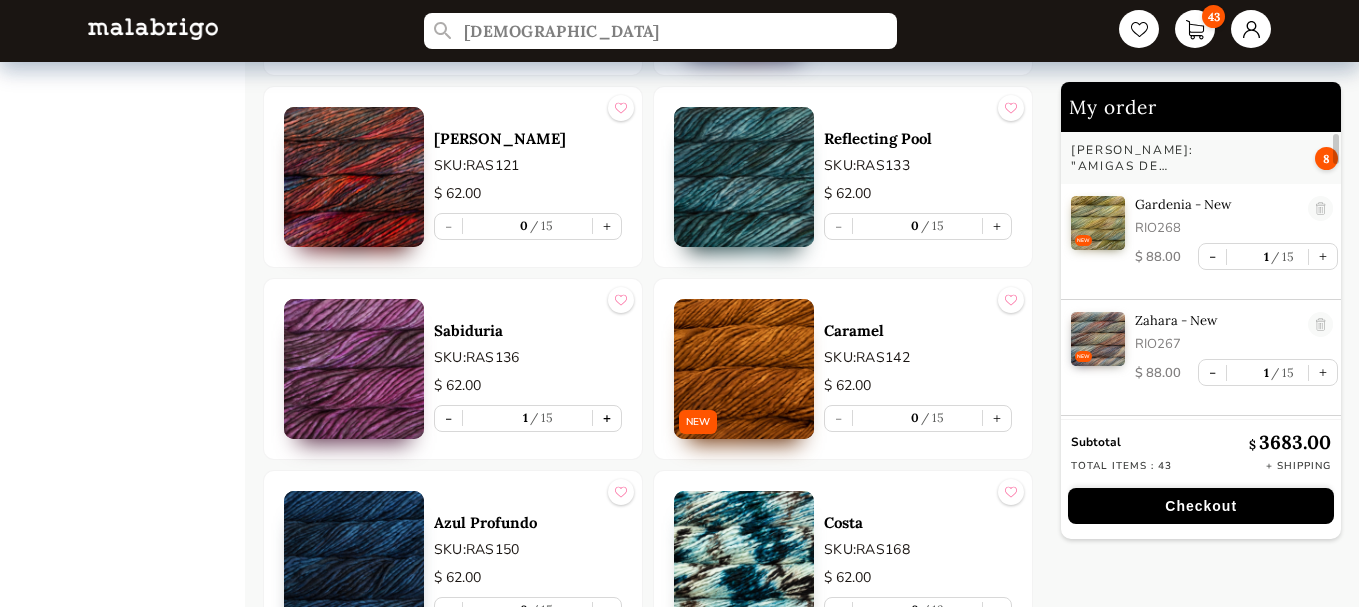 scroll, scrollTop: 146, scrollLeft: 0, axis: vertical 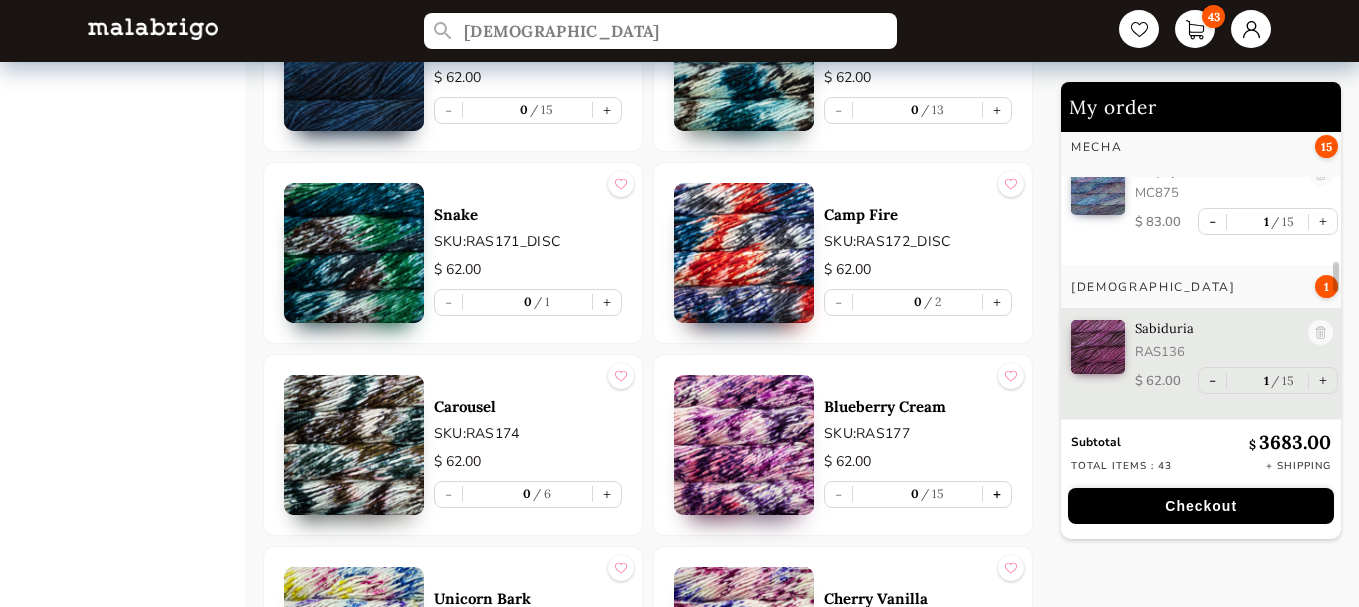 click on "+" at bounding box center [997, 494] 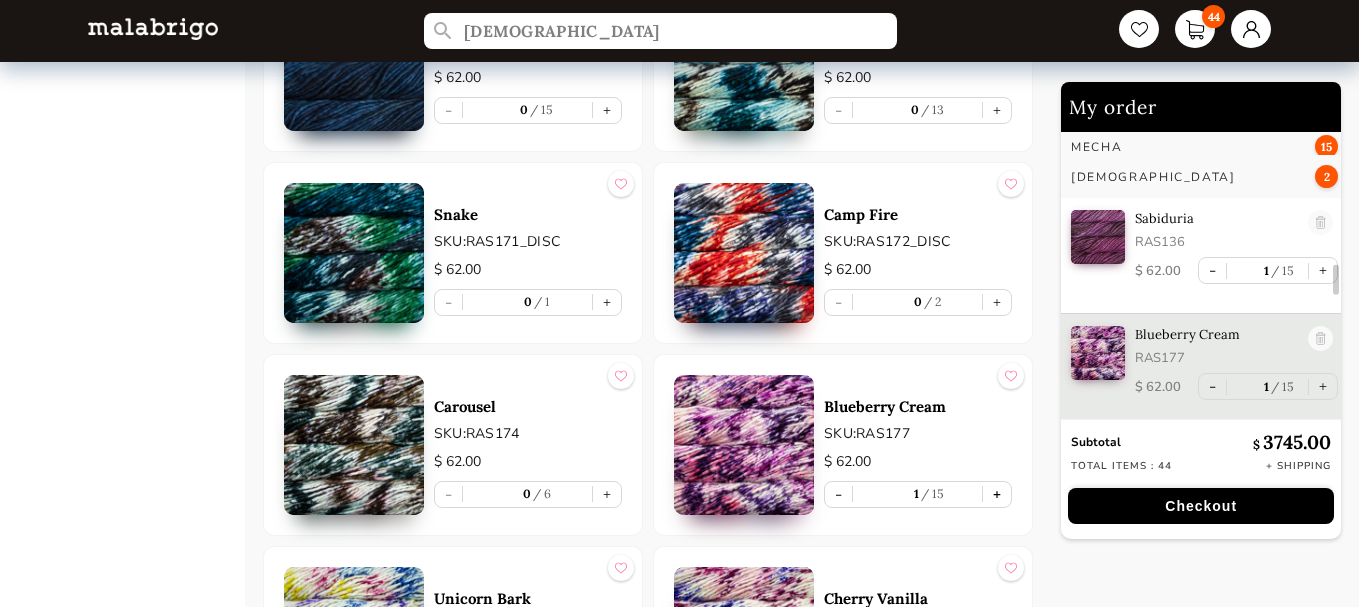 scroll, scrollTop: 2740, scrollLeft: 0, axis: vertical 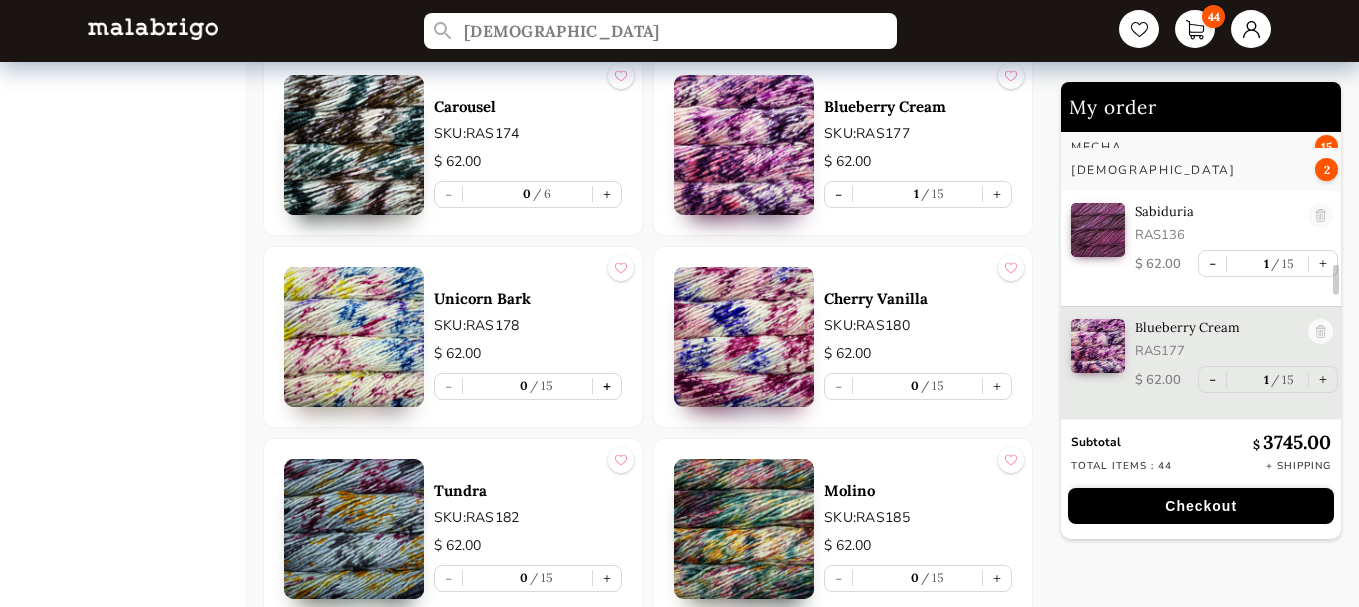 click on "+" at bounding box center [607, 386] 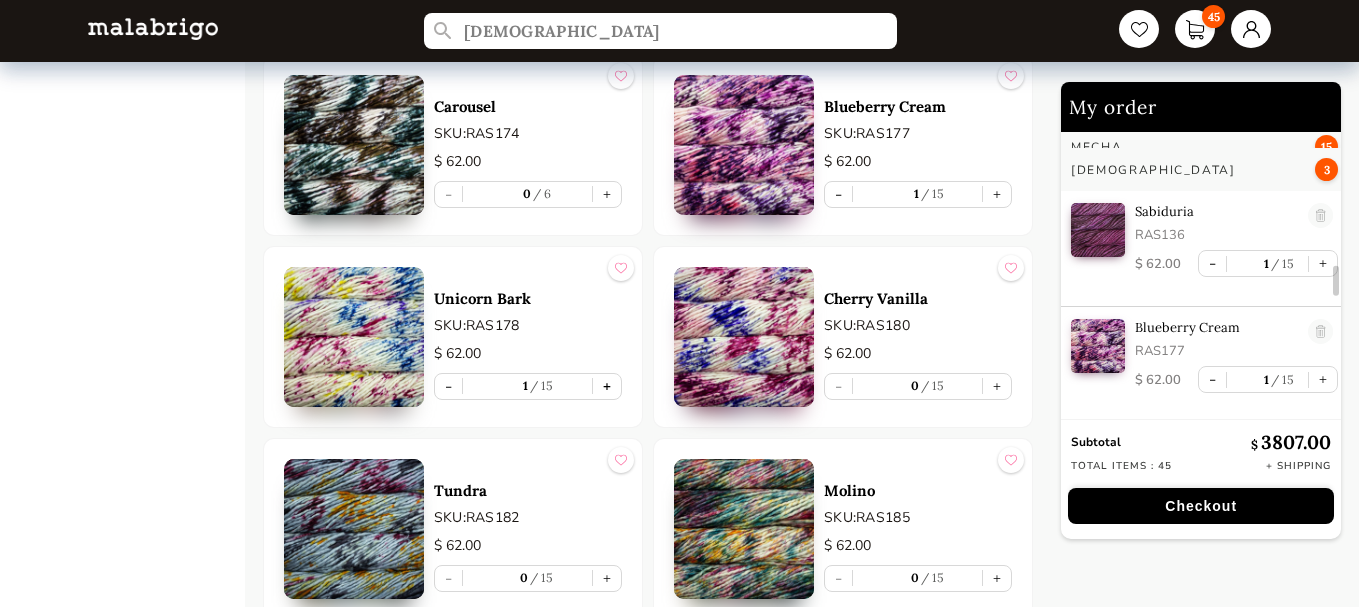 scroll, scrollTop: 2859, scrollLeft: 0, axis: vertical 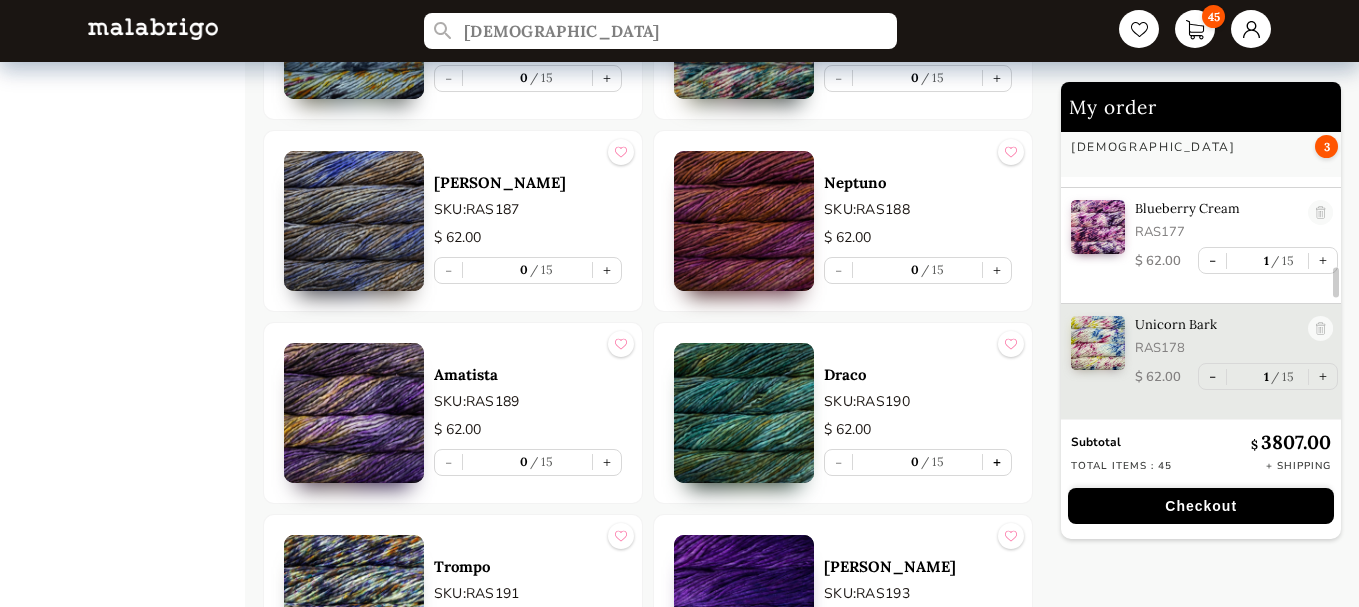 click on "+" at bounding box center [997, 462] 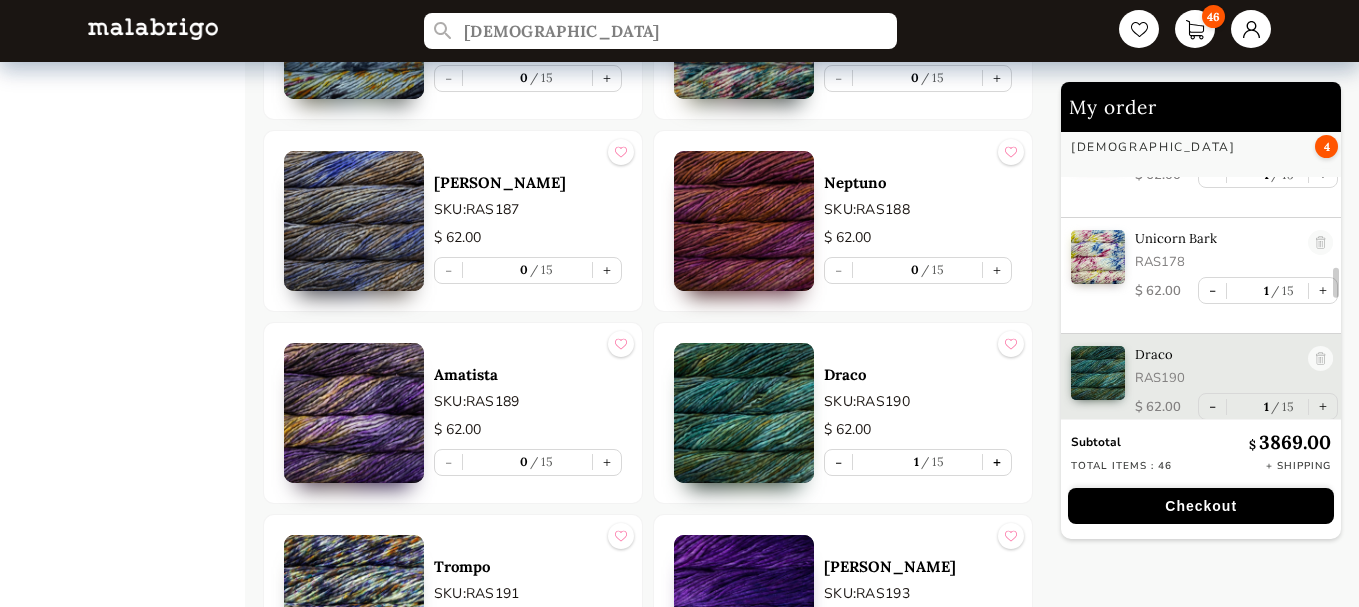 scroll, scrollTop: 2972, scrollLeft: 0, axis: vertical 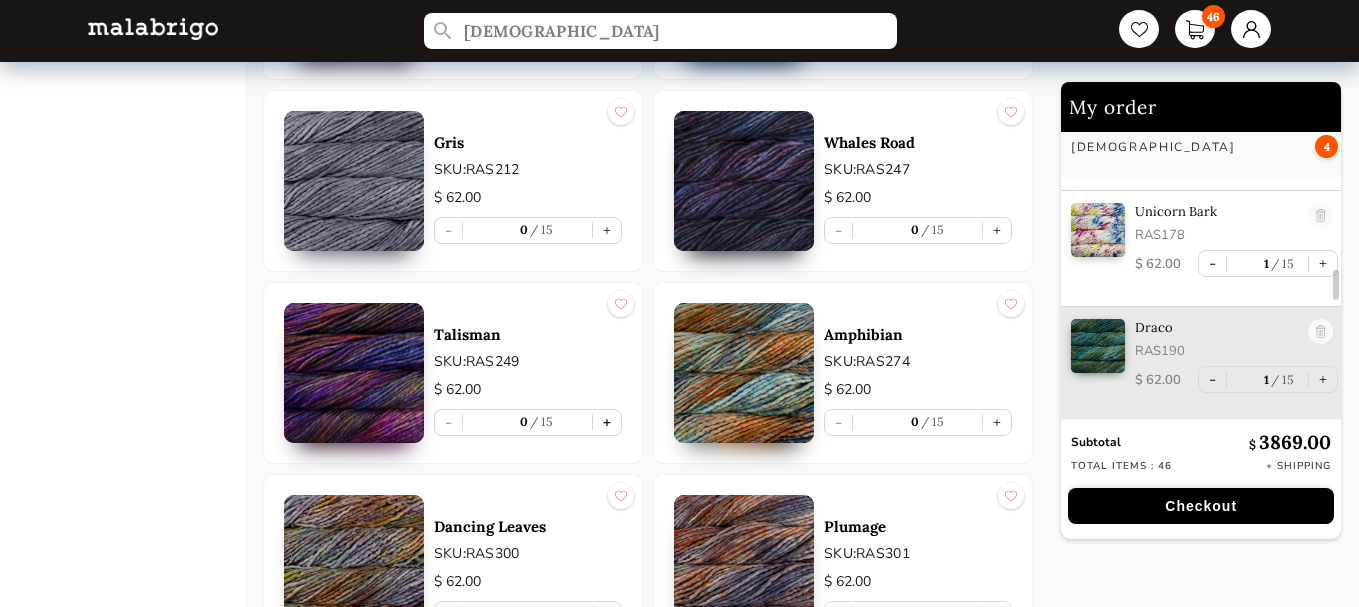 click on "+" at bounding box center (607, 422) 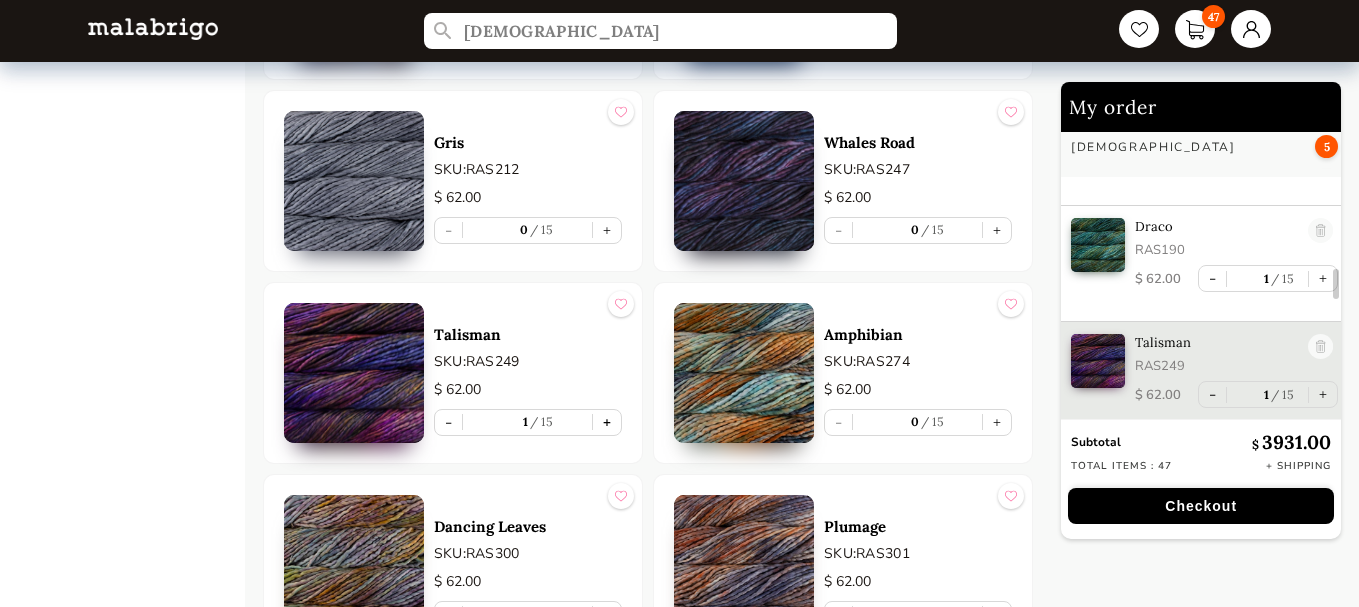 scroll, scrollTop: 3089, scrollLeft: 0, axis: vertical 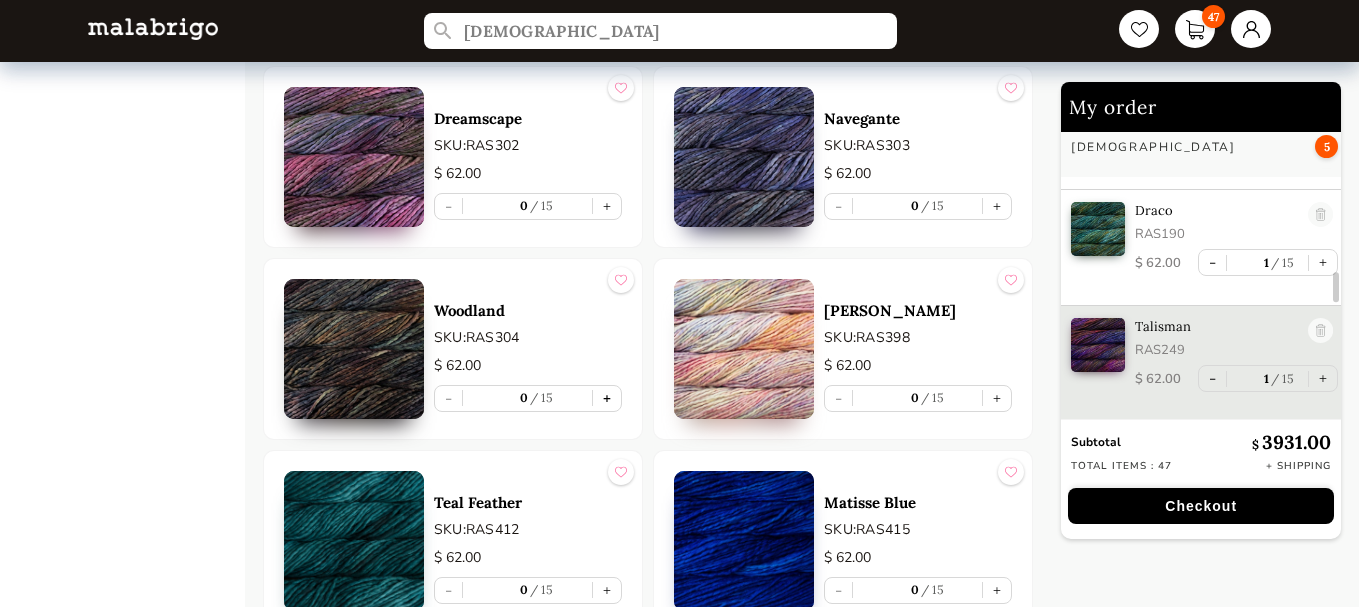 click on "+" at bounding box center (607, 398) 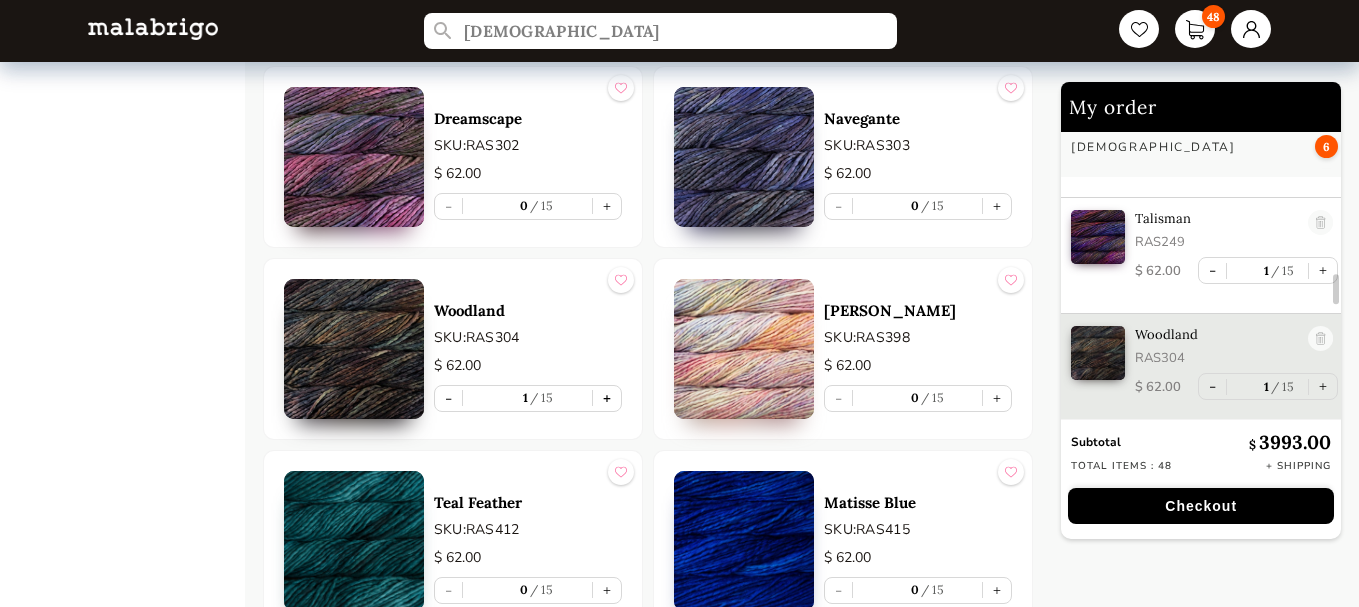 scroll, scrollTop: 3203, scrollLeft: 0, axis: vertical 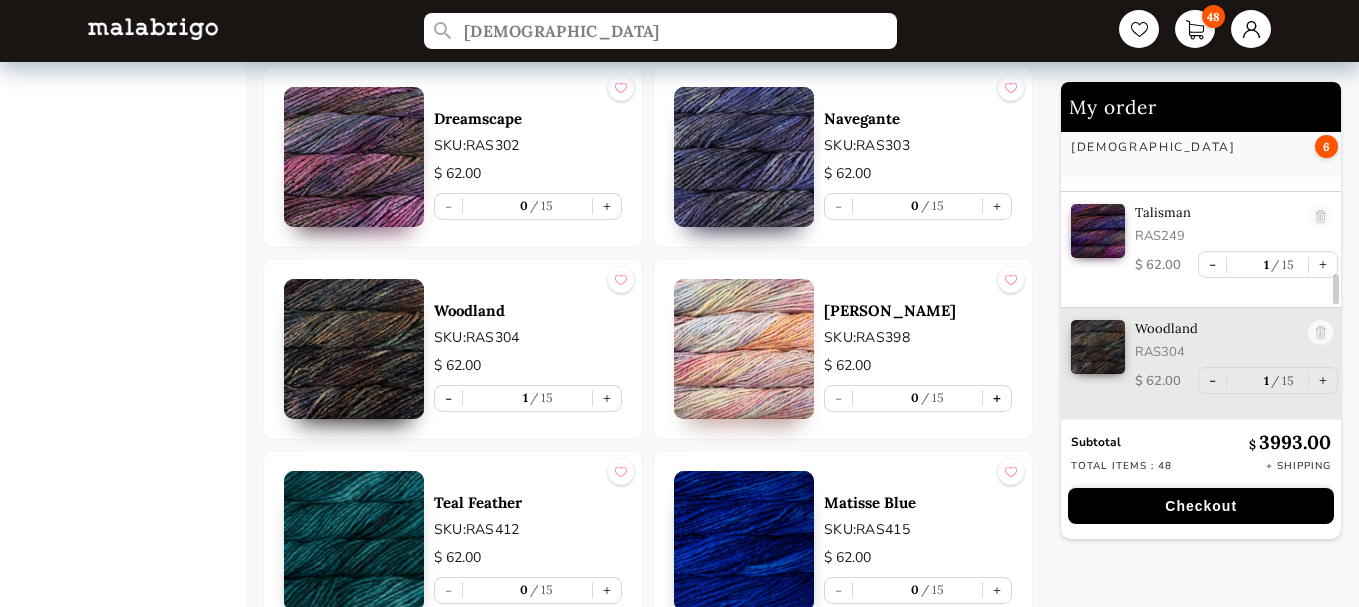 click on "+" at bounding box center [997, 398] 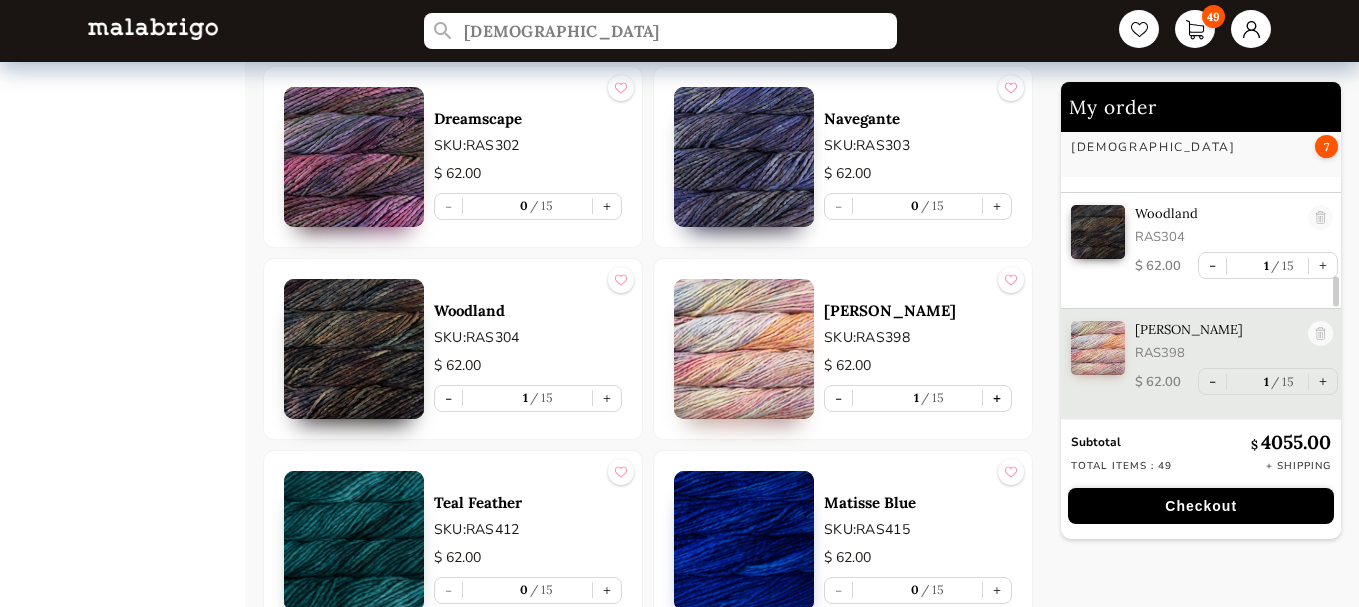 scroll, scrollTop: 3319, scrollLeft: 0, axis: vertical 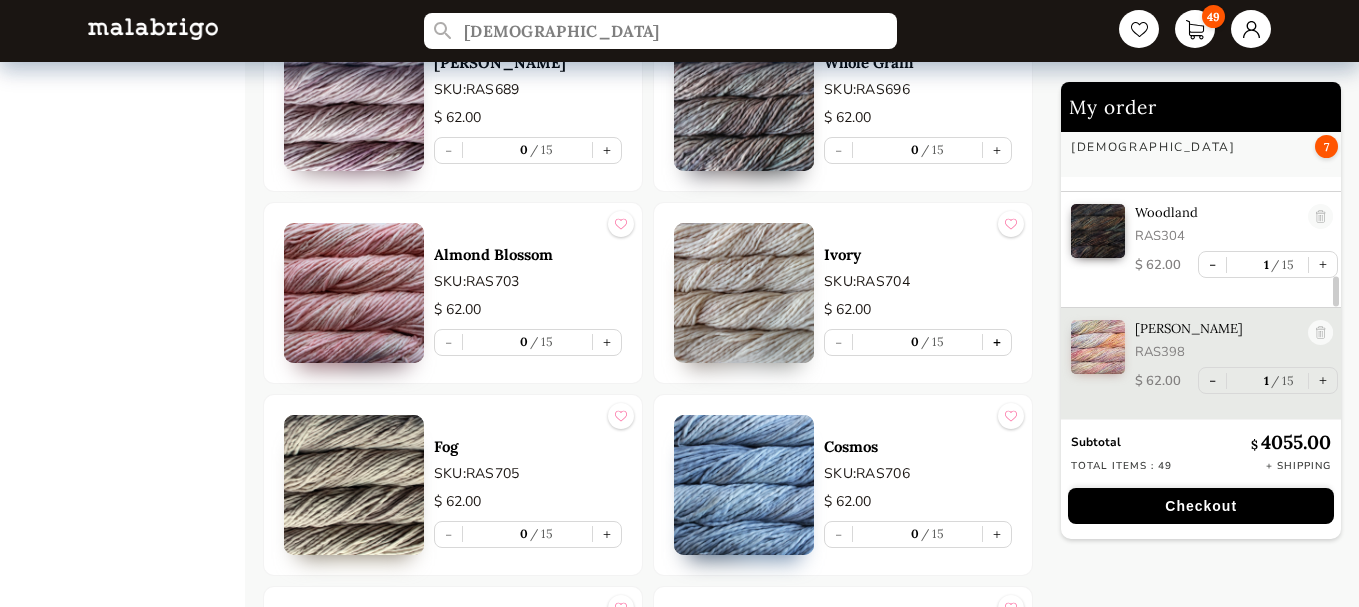 click on "+" at bounding box center (997, 342) 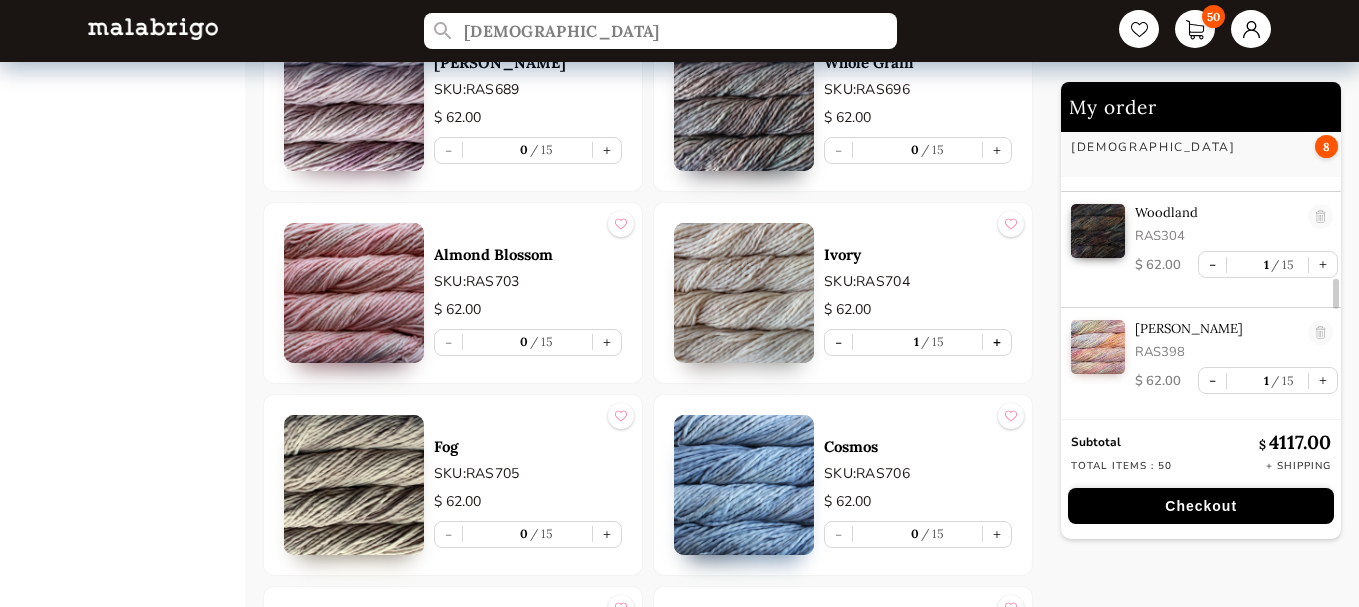 scroll, scrollTop: 3436, scrollLeft: 0, axis: vertical 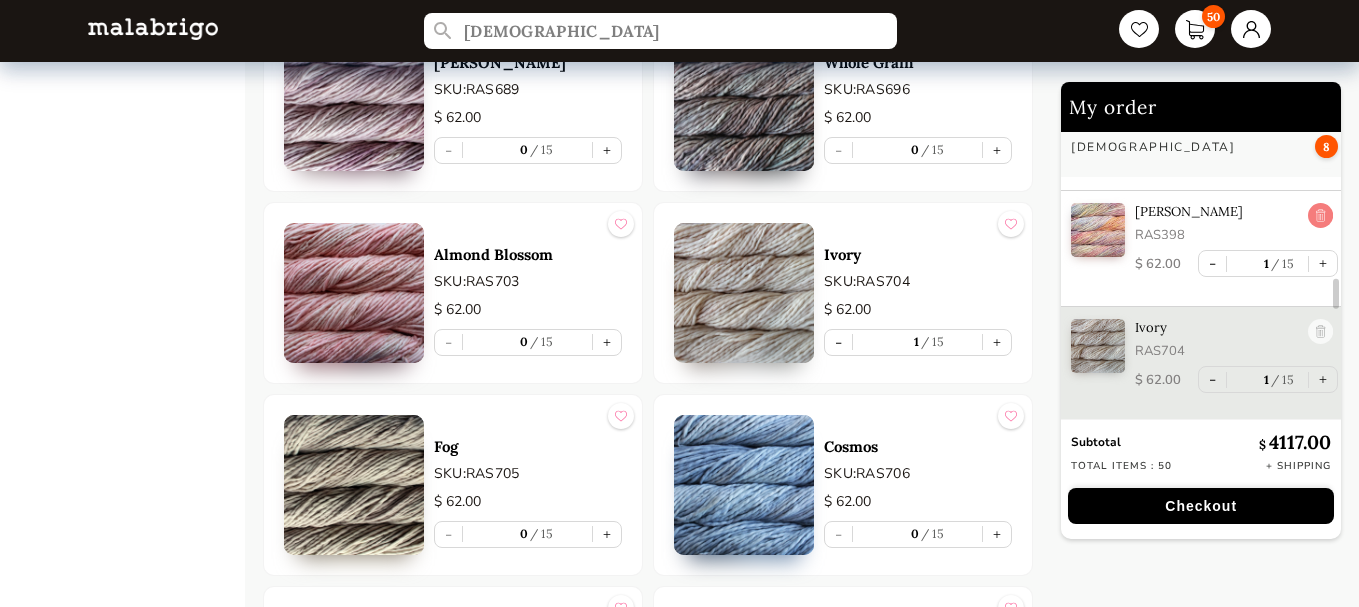 click at bounding box center [1320, 216] 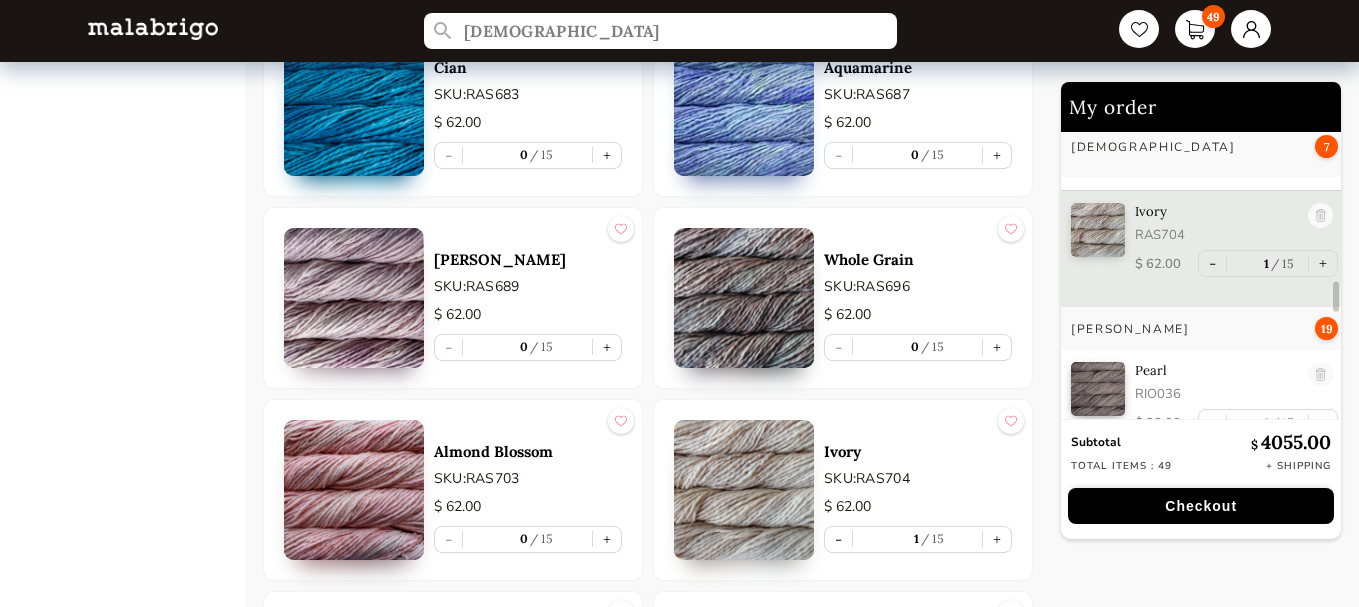 scroll, scrollTop: 7200, scrollLeft: 0, axis: vertical 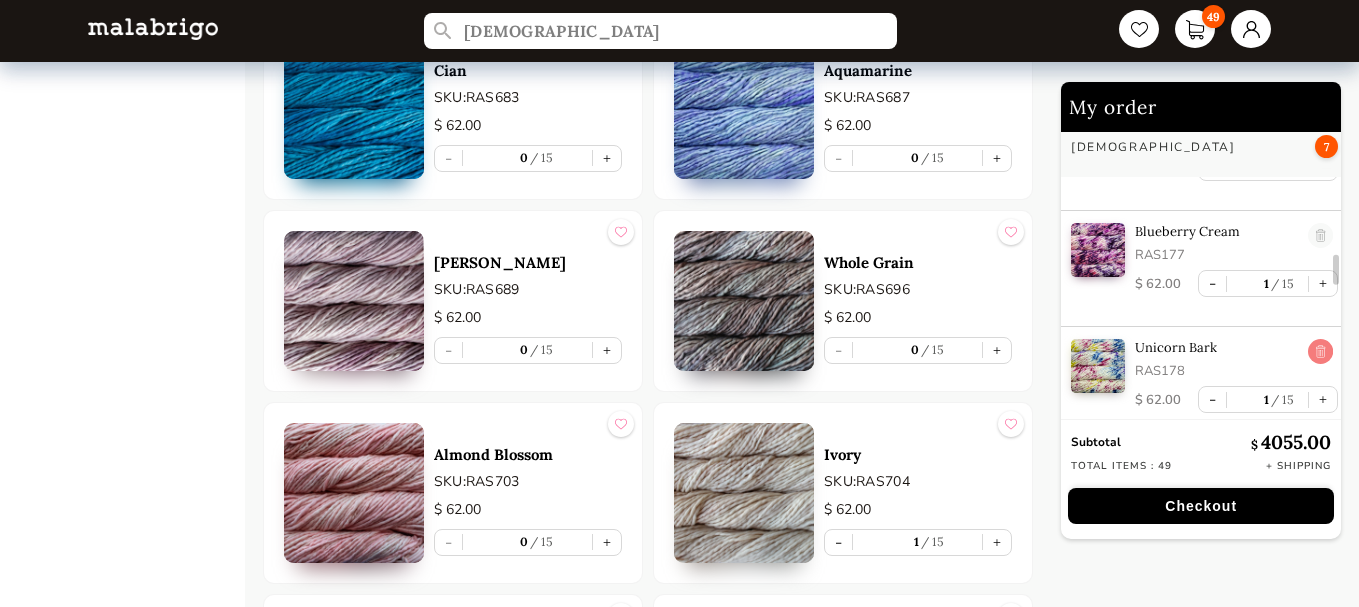 click at bounding box center [1320, 352] 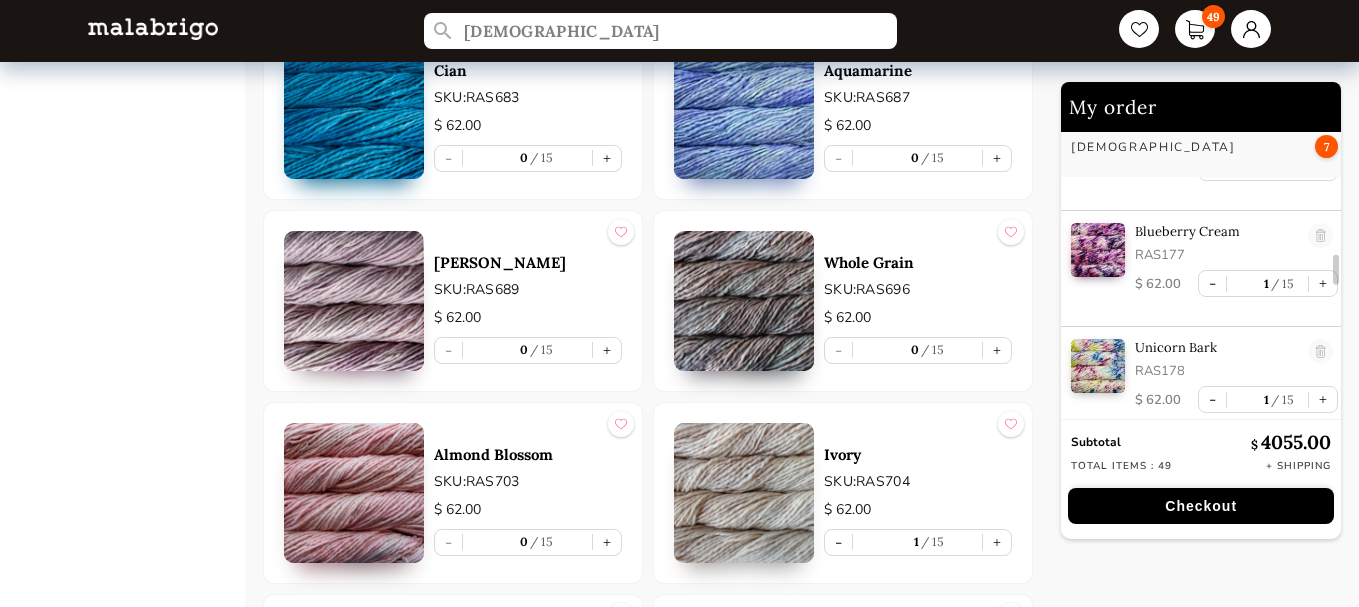type on "0" 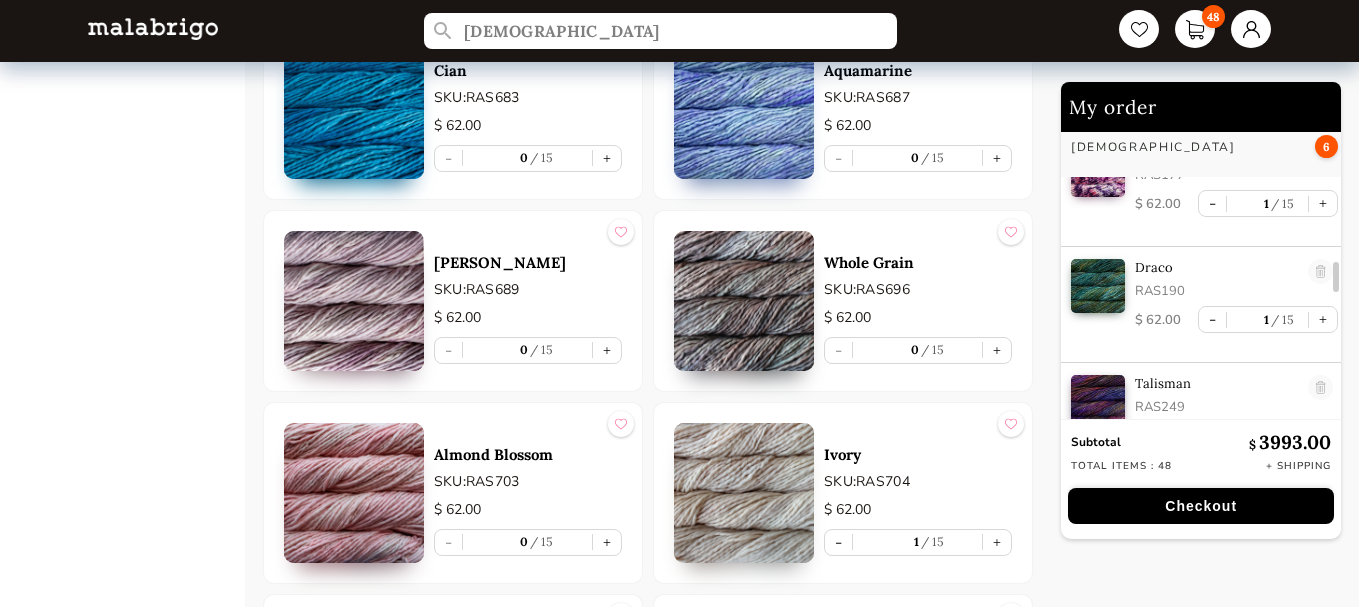 scroll, scrollTop: 2936, scrollLeft: 0, axis: vertical 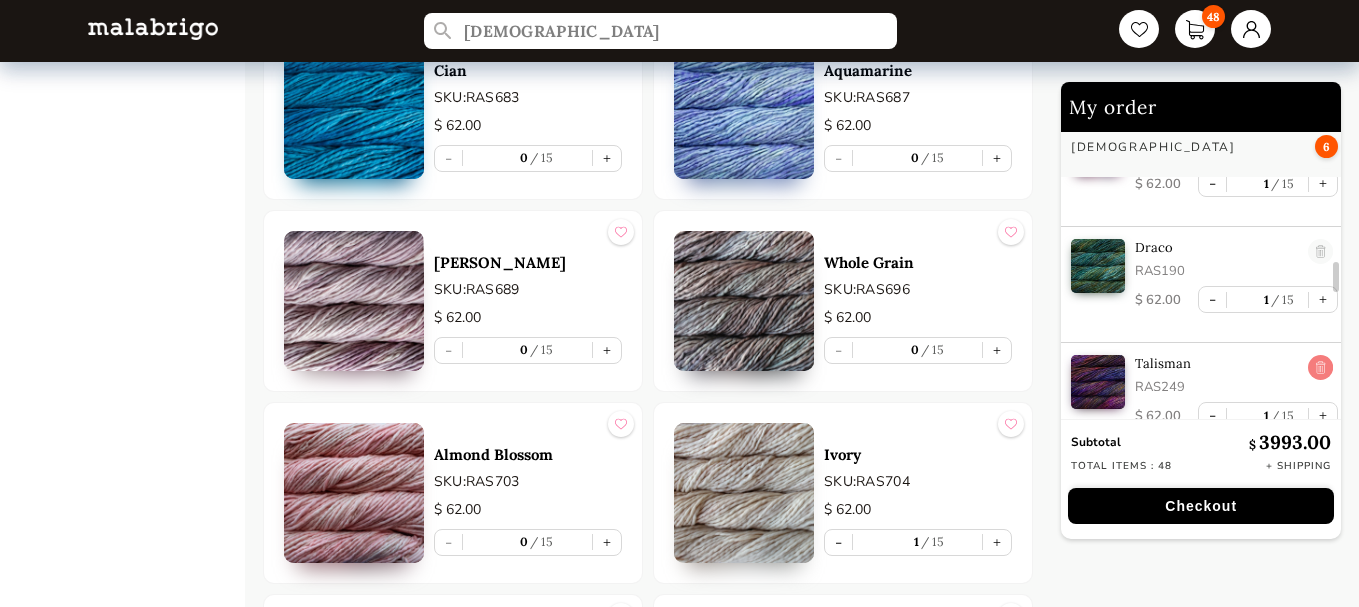click at bounding box center (1320, 368) 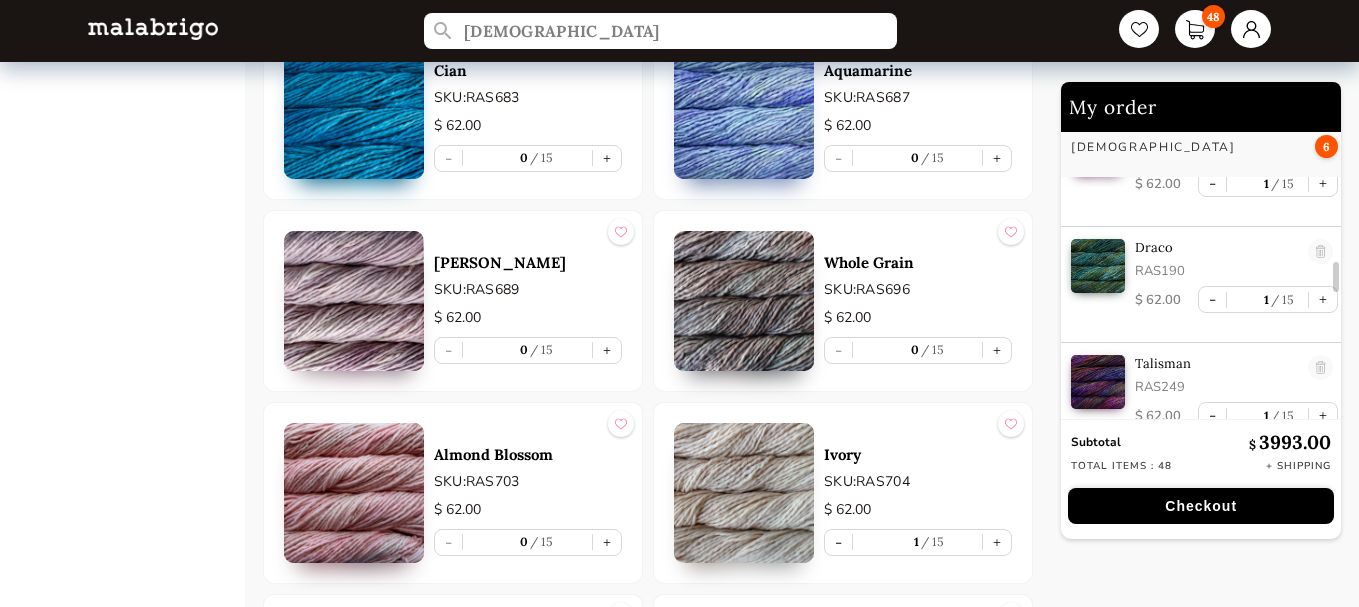 type on "0" 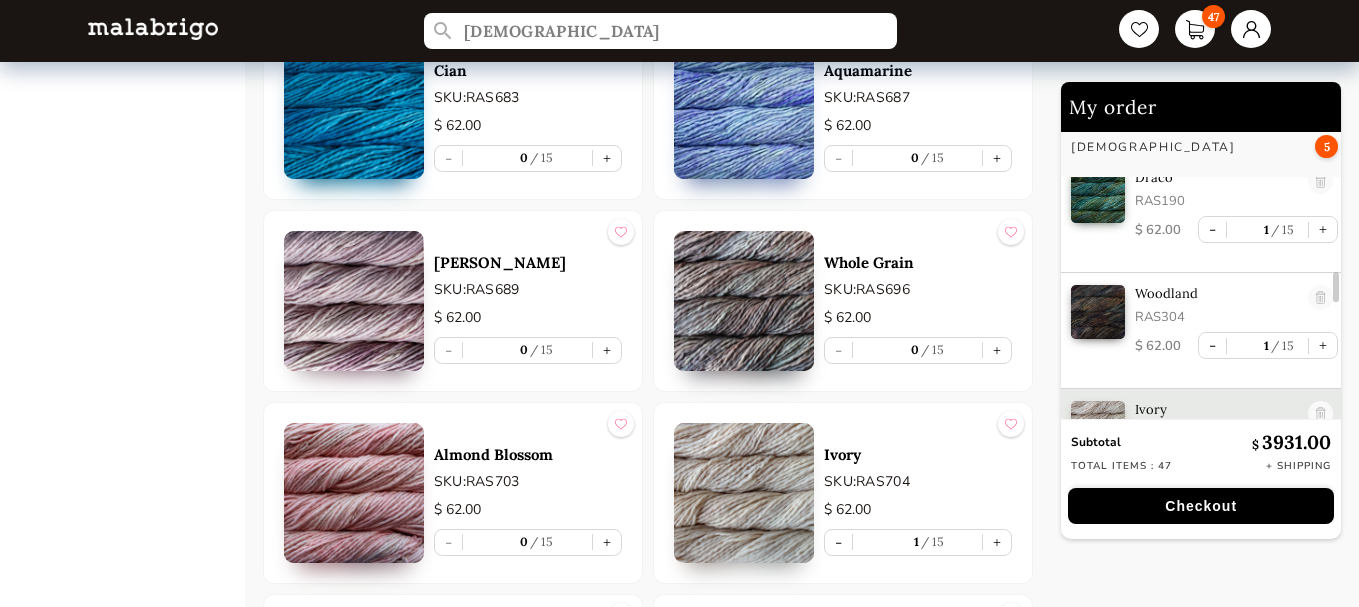 scroll, scrollTop: 3136, scrollLeft: 0, axis: vertical 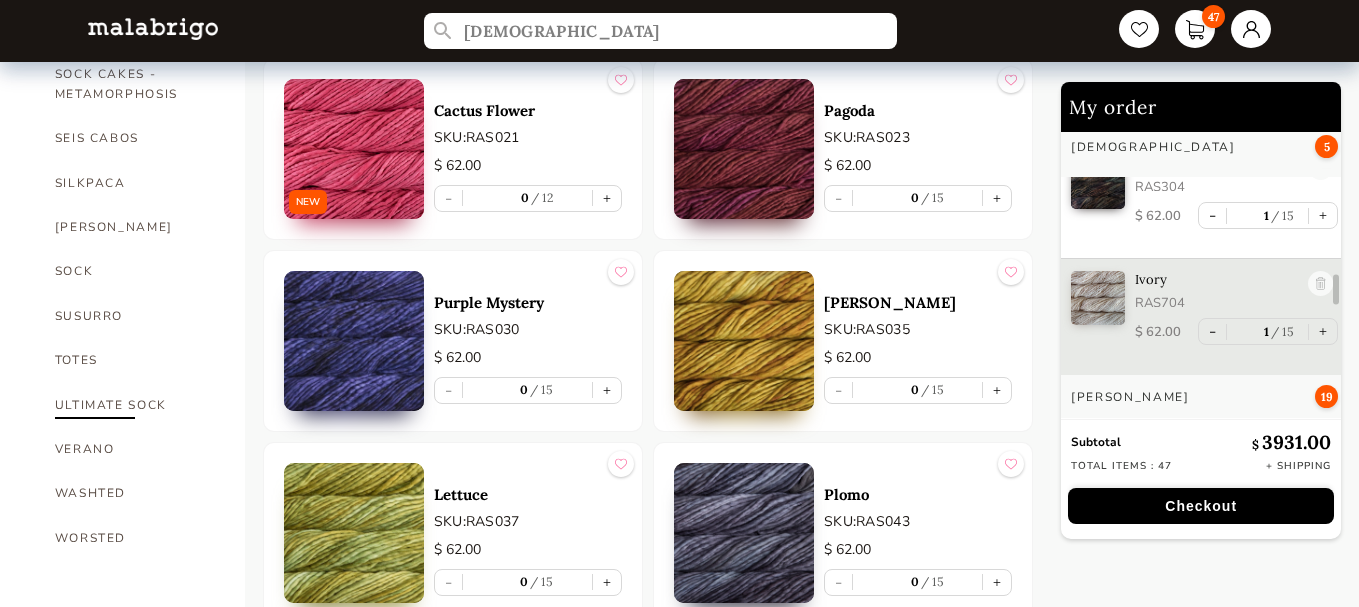 click on "ULTIMATE SOCK" at bounding box center (135, 405) 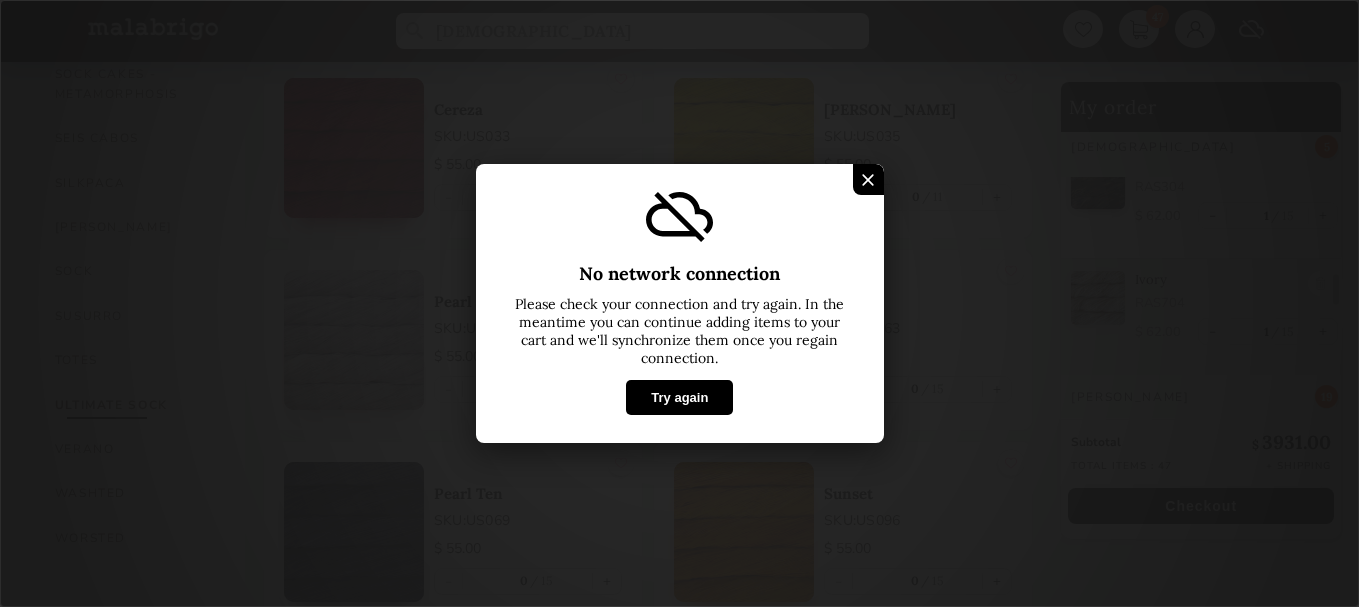 select on "SKU" 